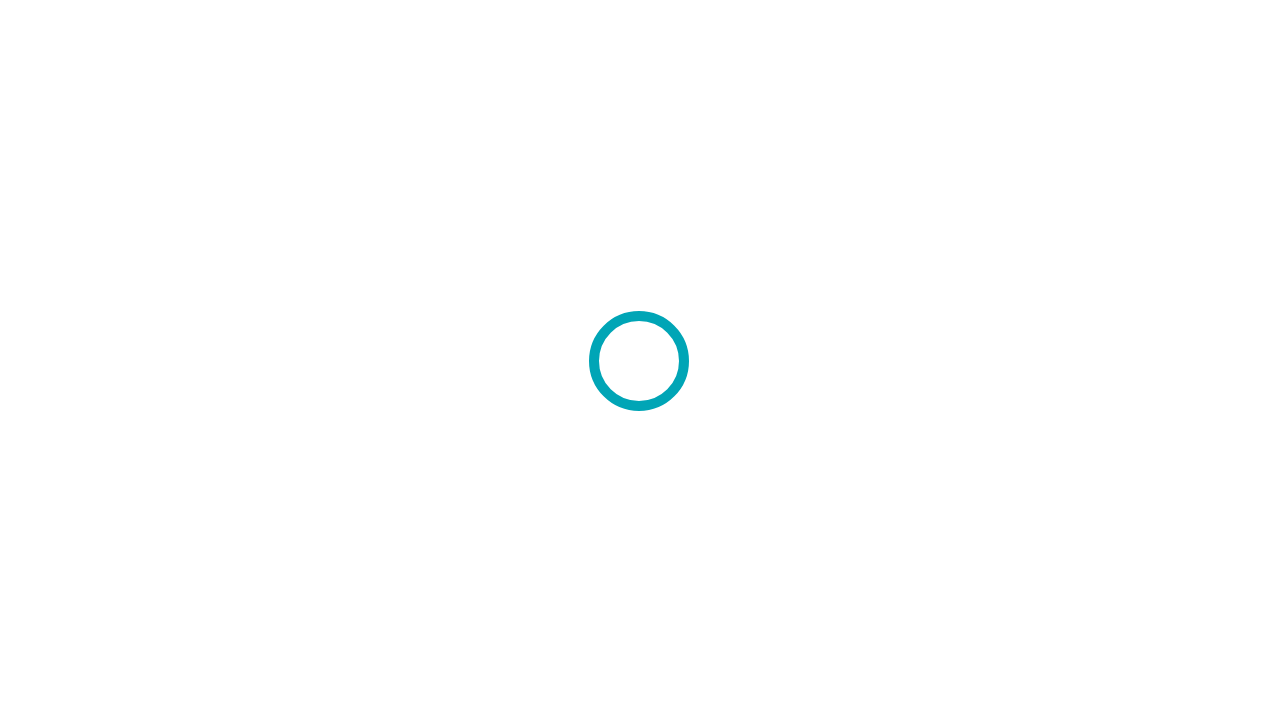 scroll, scrollTop: 0, scrollLeft: 0, axis: both 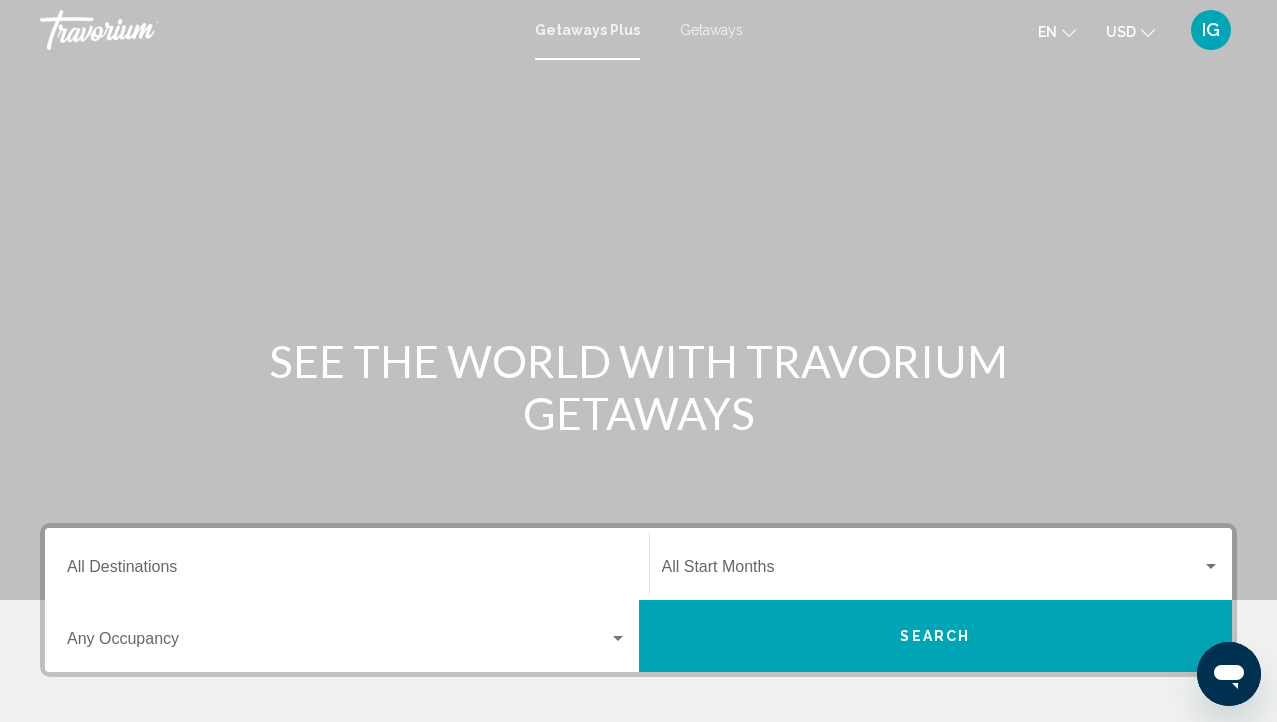 click on "Destination All Destinations" at bounding box center [347, 564] 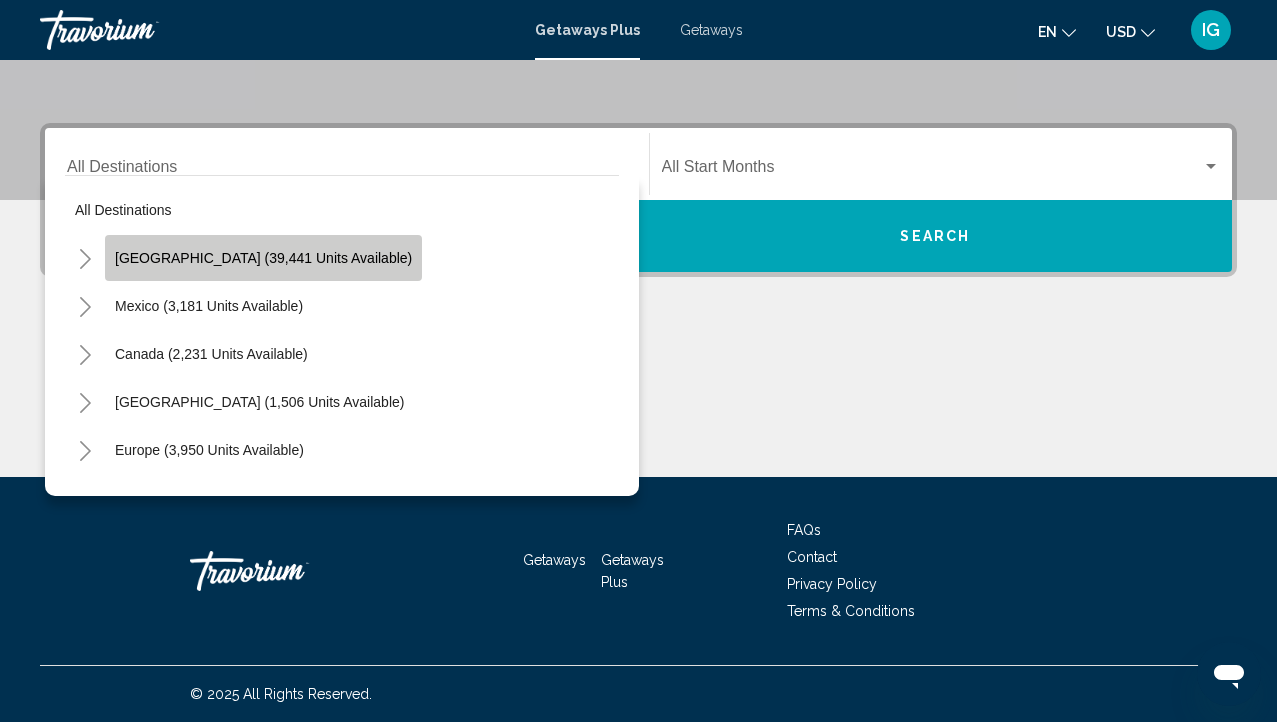 click on "[GEOGRAPHIC_DATA] (39,441 units available)" at bounding box center [209, 306] 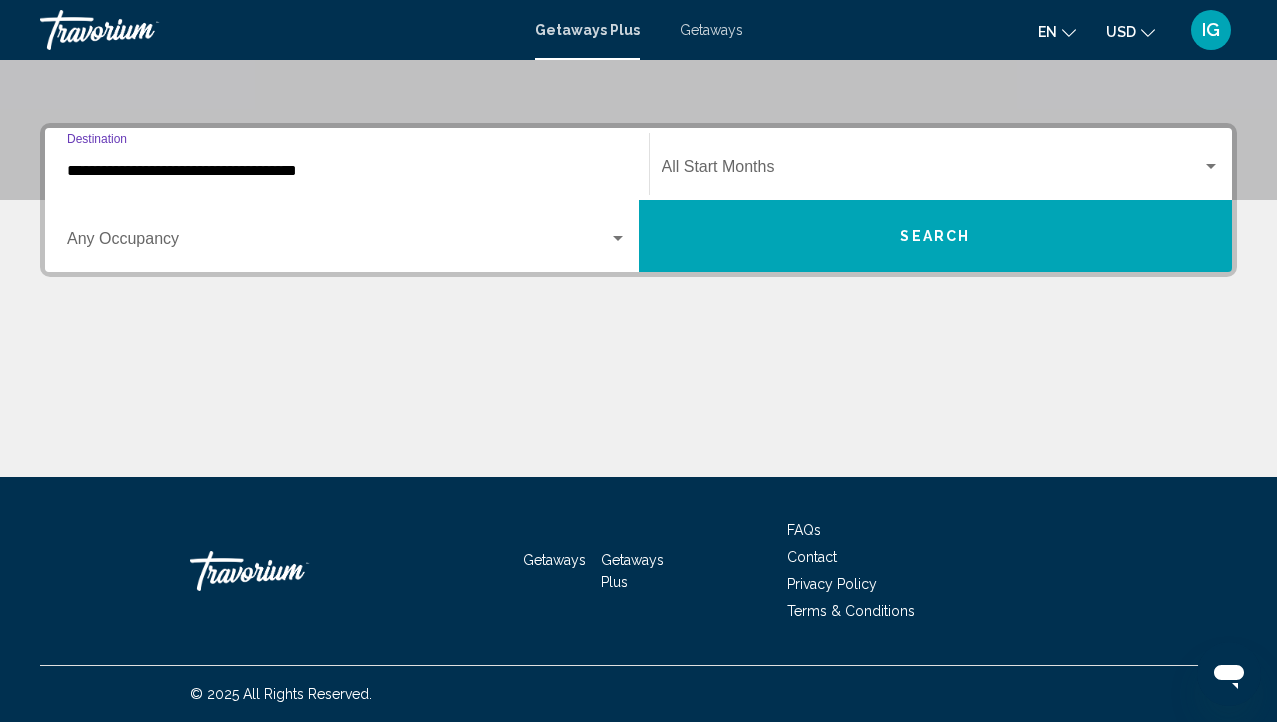 click at bounding box center (932, 171) 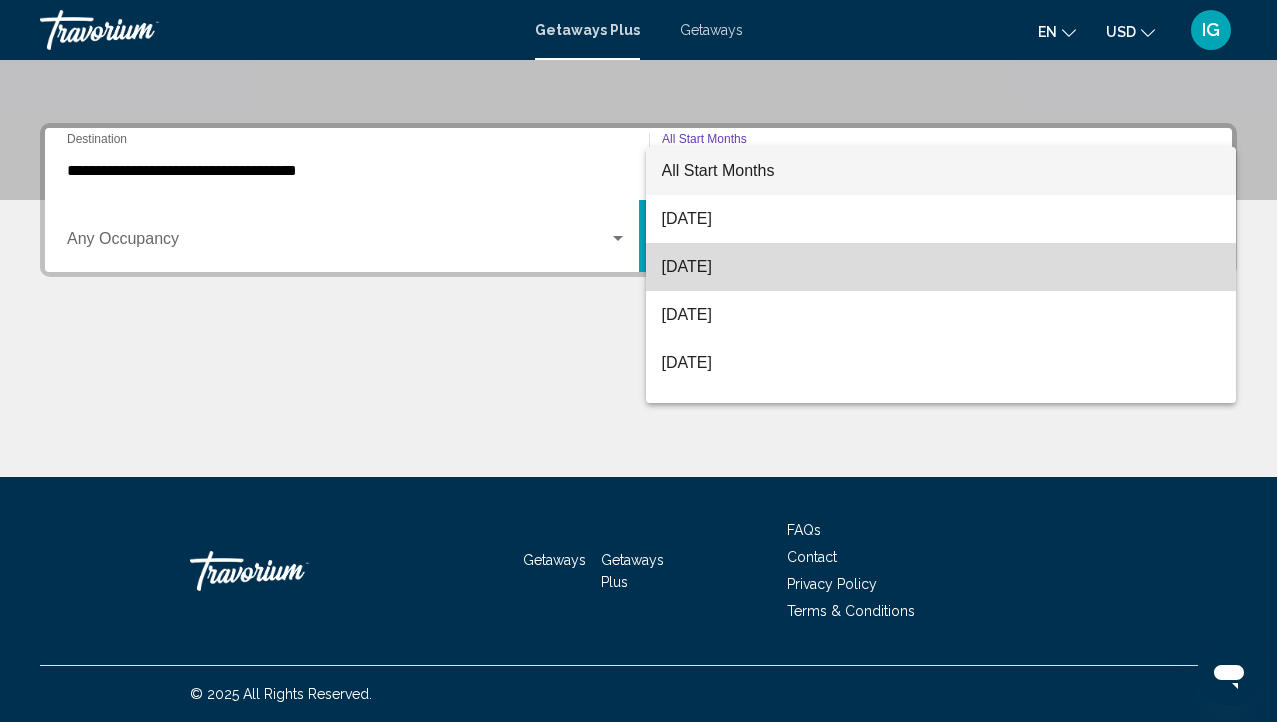 click on "[DATE]" at bounding box center [941, 267] 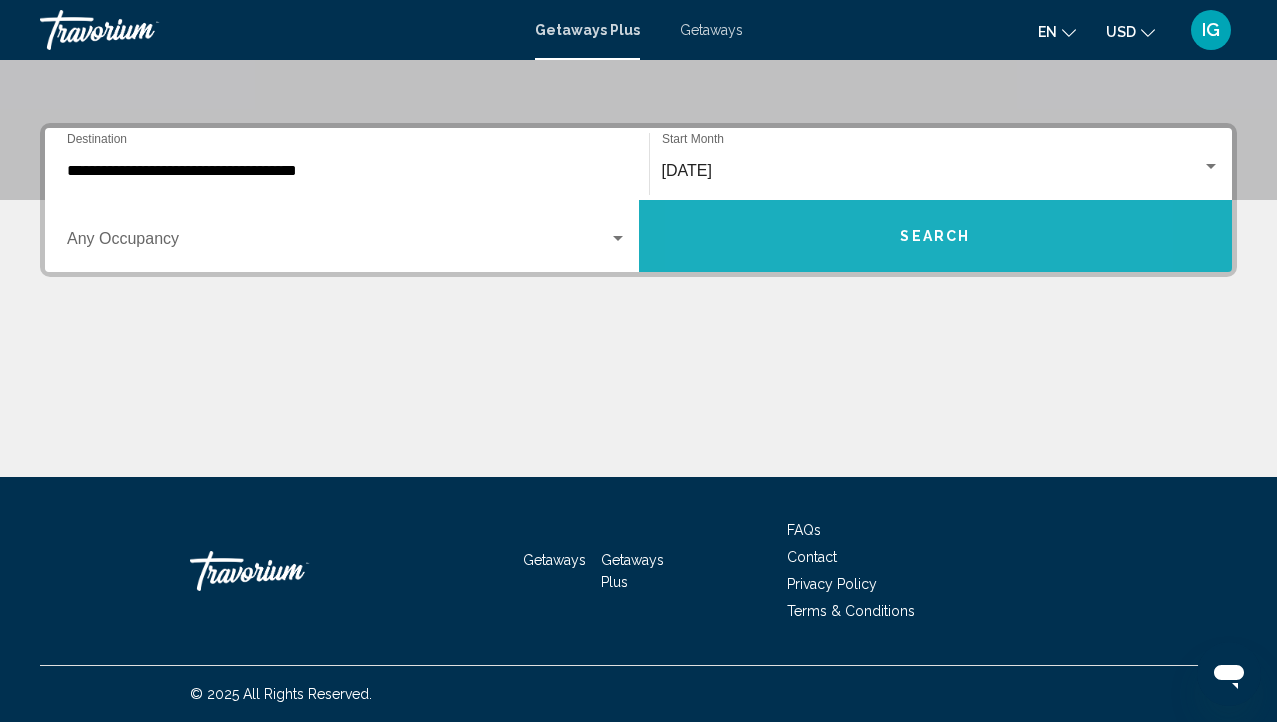 click on "Search" at bounding box center (936, 236) 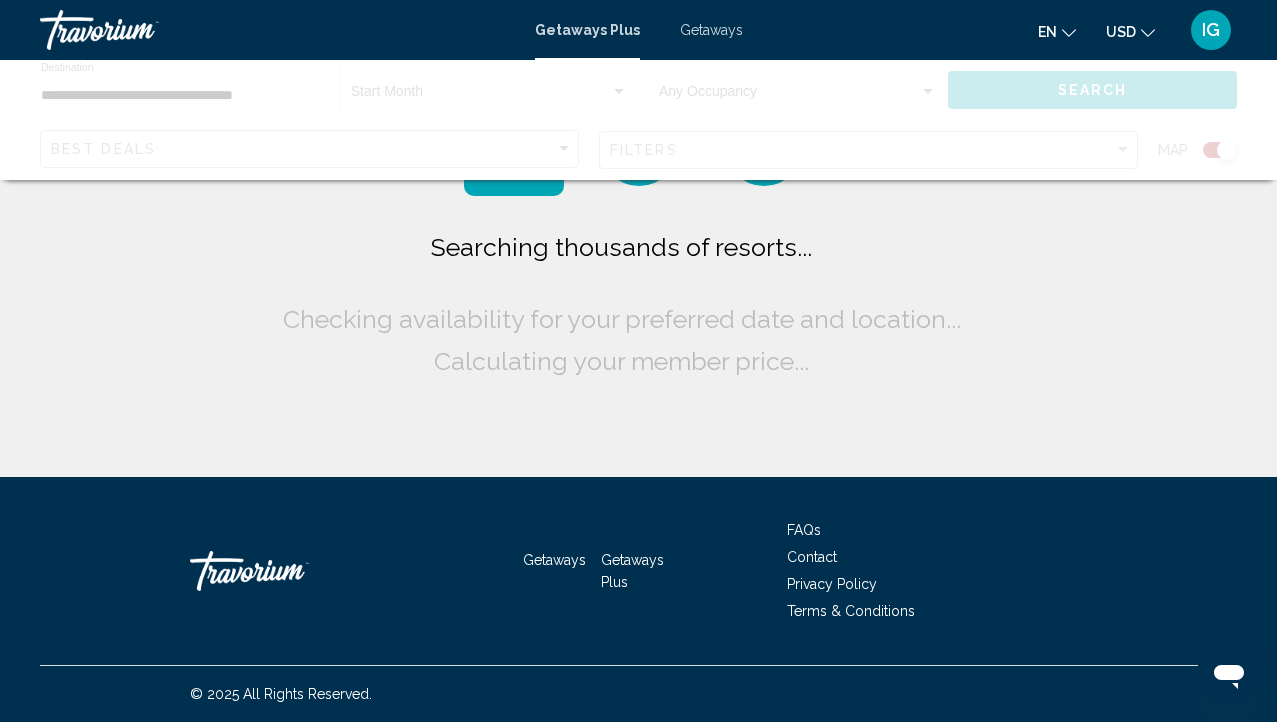 scroll, scrollTop: 0, scrollLeft: 0, axis: both 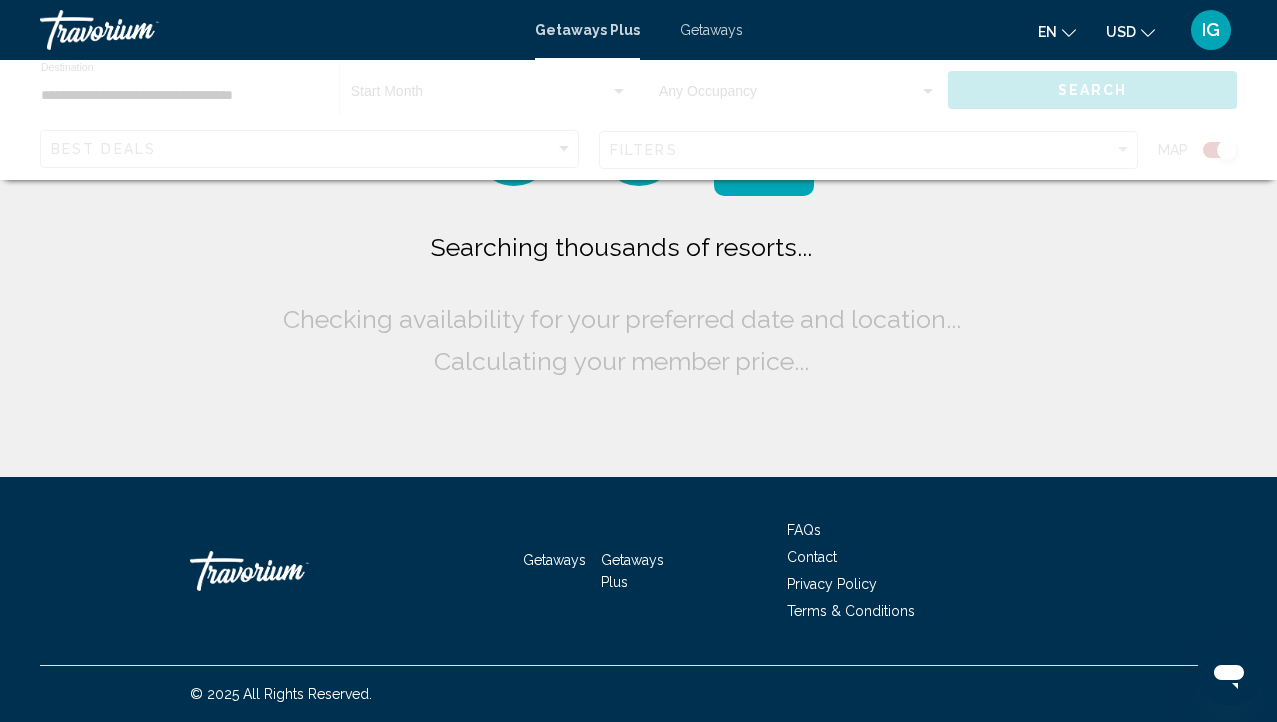 click on "Getaways" at bounding box center [711, 30] 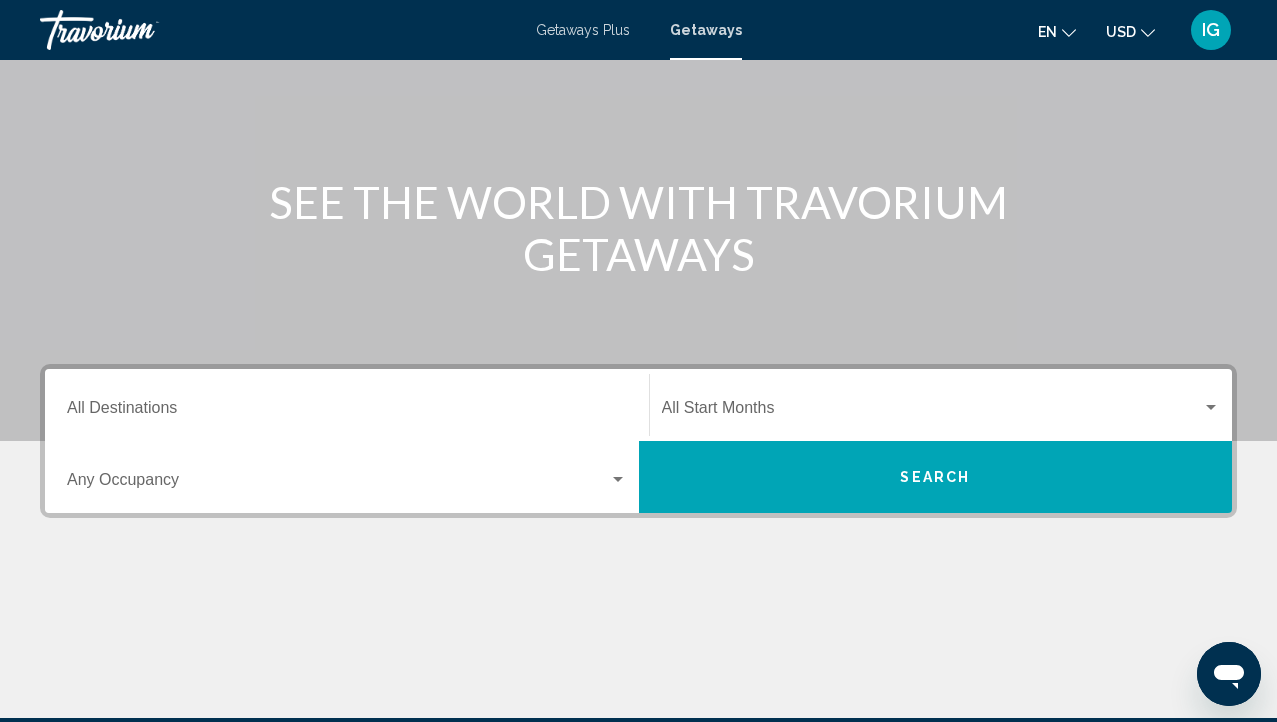 click on "Destination All Destinations" at bounding box center (347, 412) 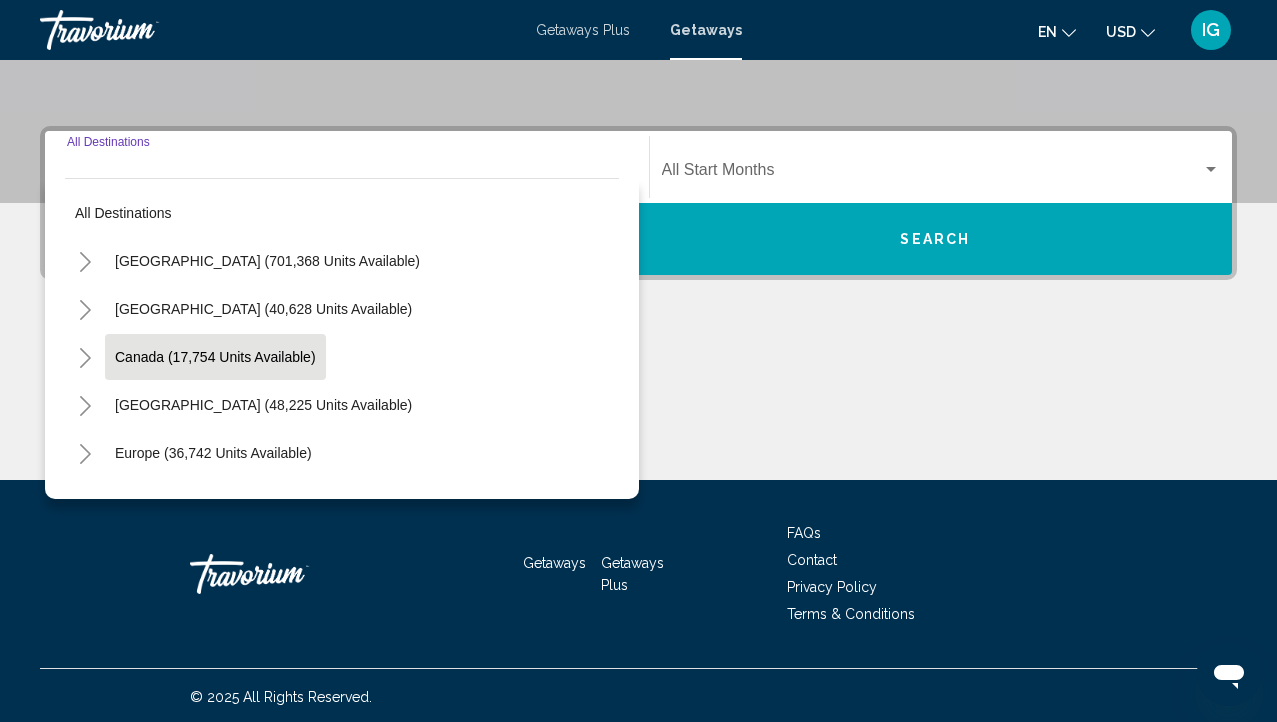 scroll, scrollTop: 400, scrollLeft: 0, axis: vertical 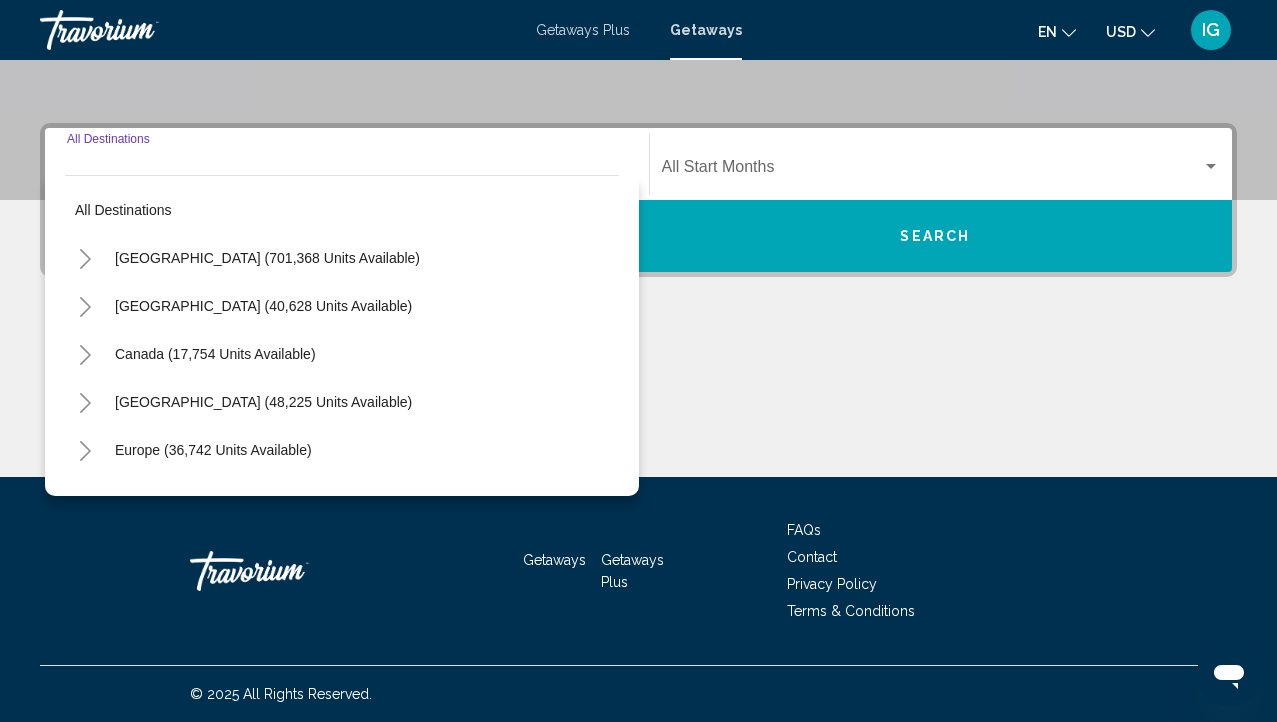 click on "Getaways Plus  Getaways en
English Español Français Italiano Português русский USD
USD ($) MXN (Mex$) CAD (Can$) GBP (£) EUR (€) AUD (A$) NZD (NZ$) CNY (CN¥) IG Login" at bounding box center (638, 30) 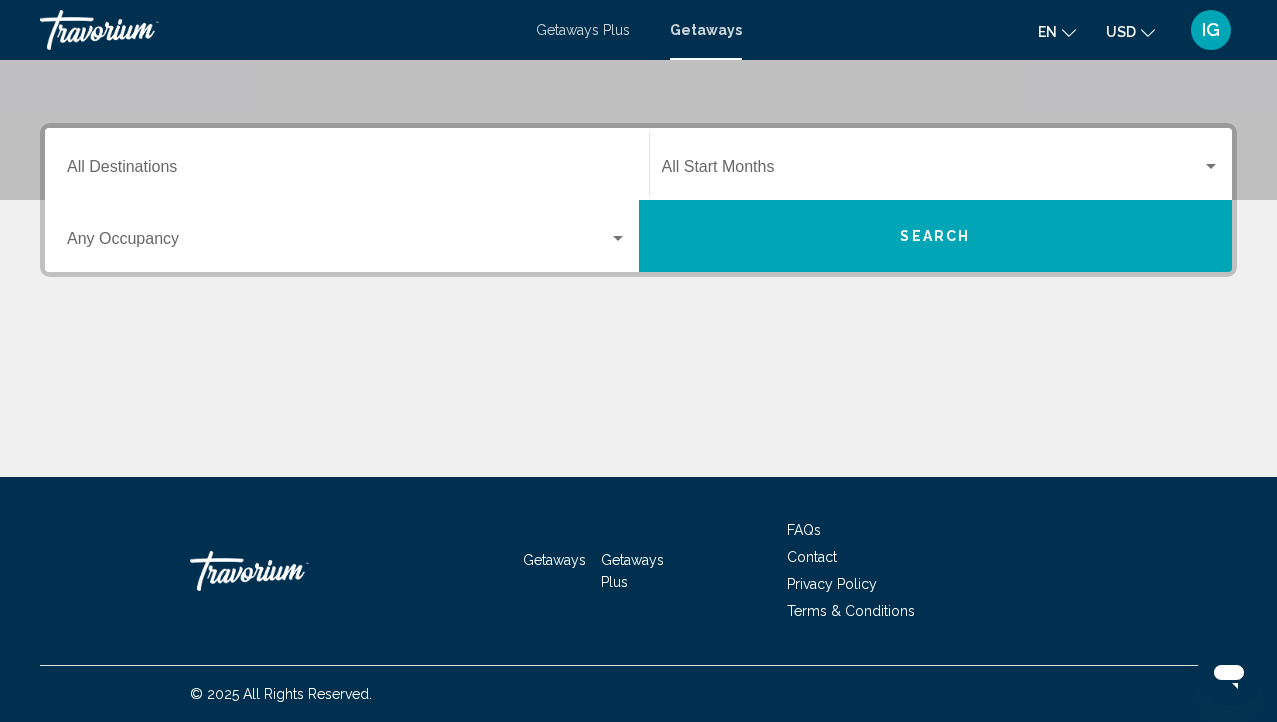 click on "Getaways Plus" at bounding box center (583, 30) 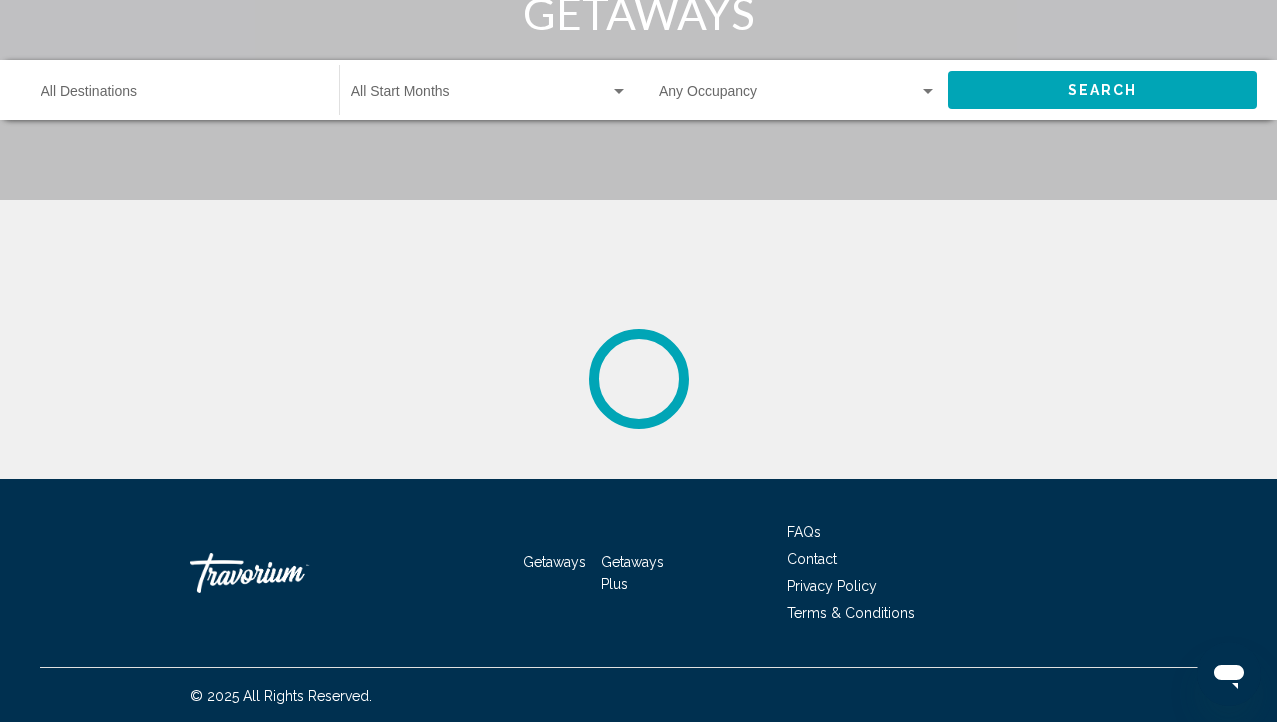 scroll, scrollTop: 0, scrollLeft: 0, axis: both 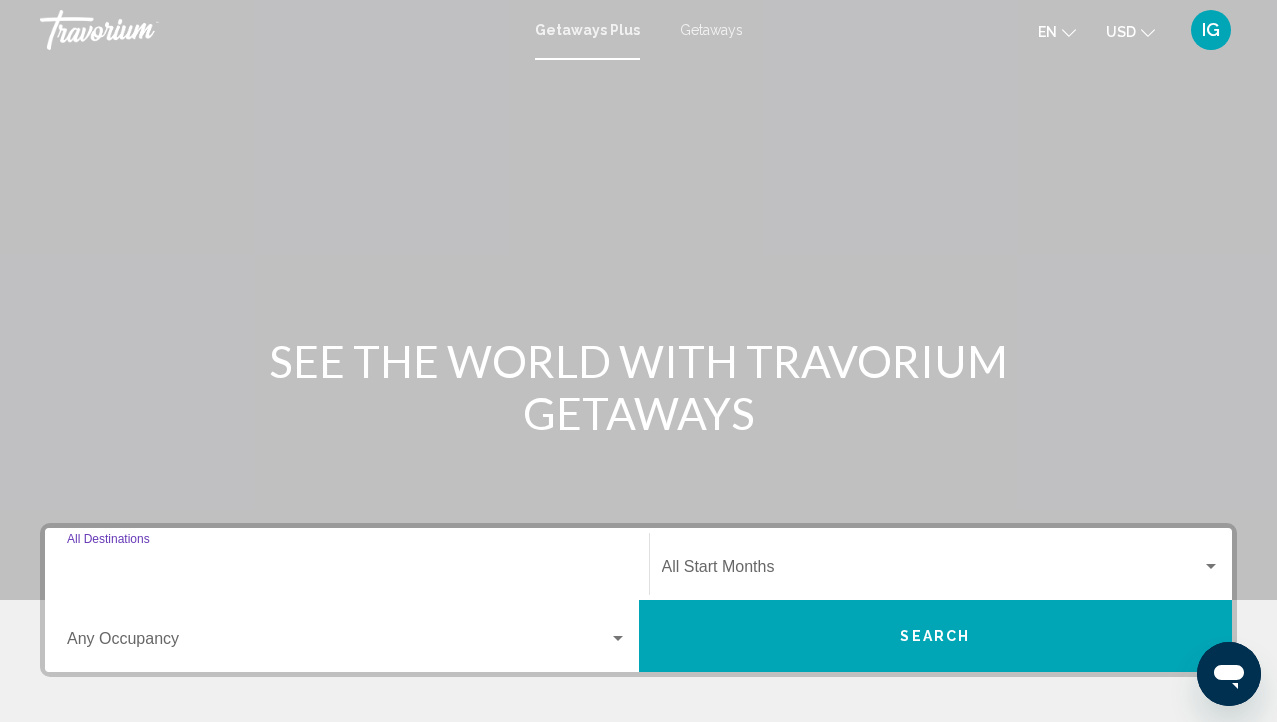 click on "Destination All Destinations" at bounding box center (347, 571) 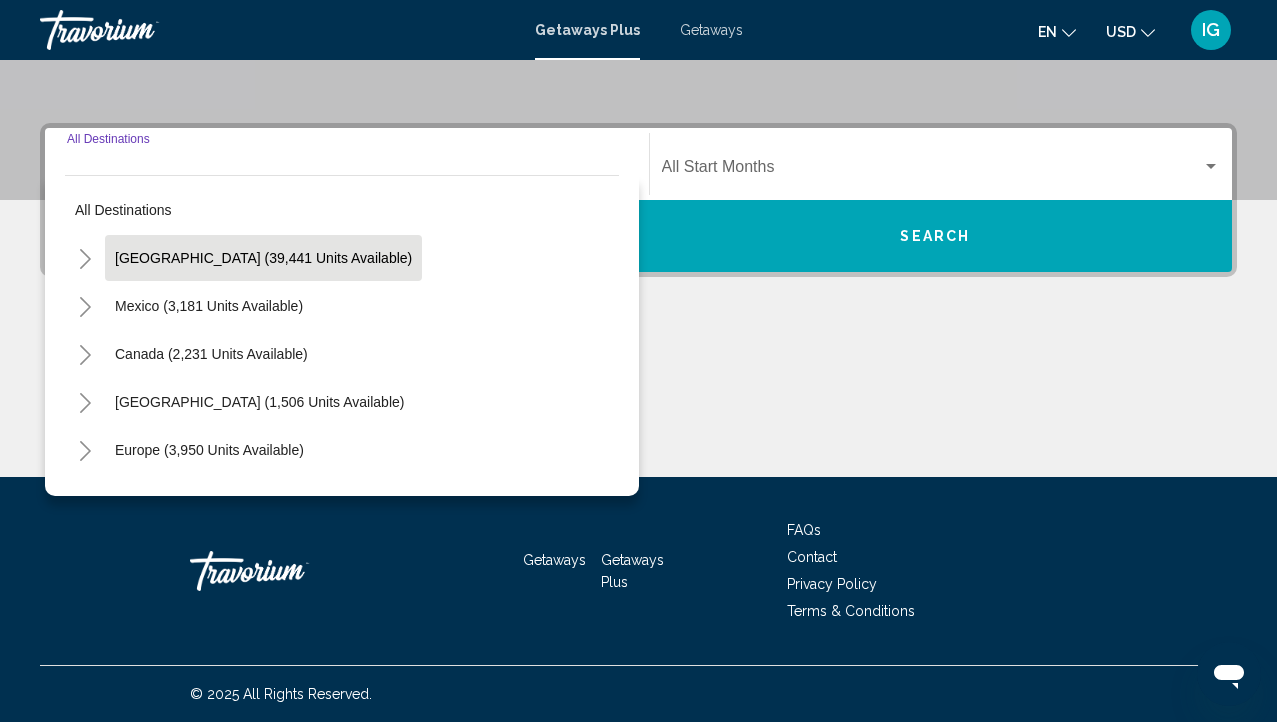 click on "[GEOGRAPHIC_DATA] (39,441 units available)" at bounding box center [209, 306] 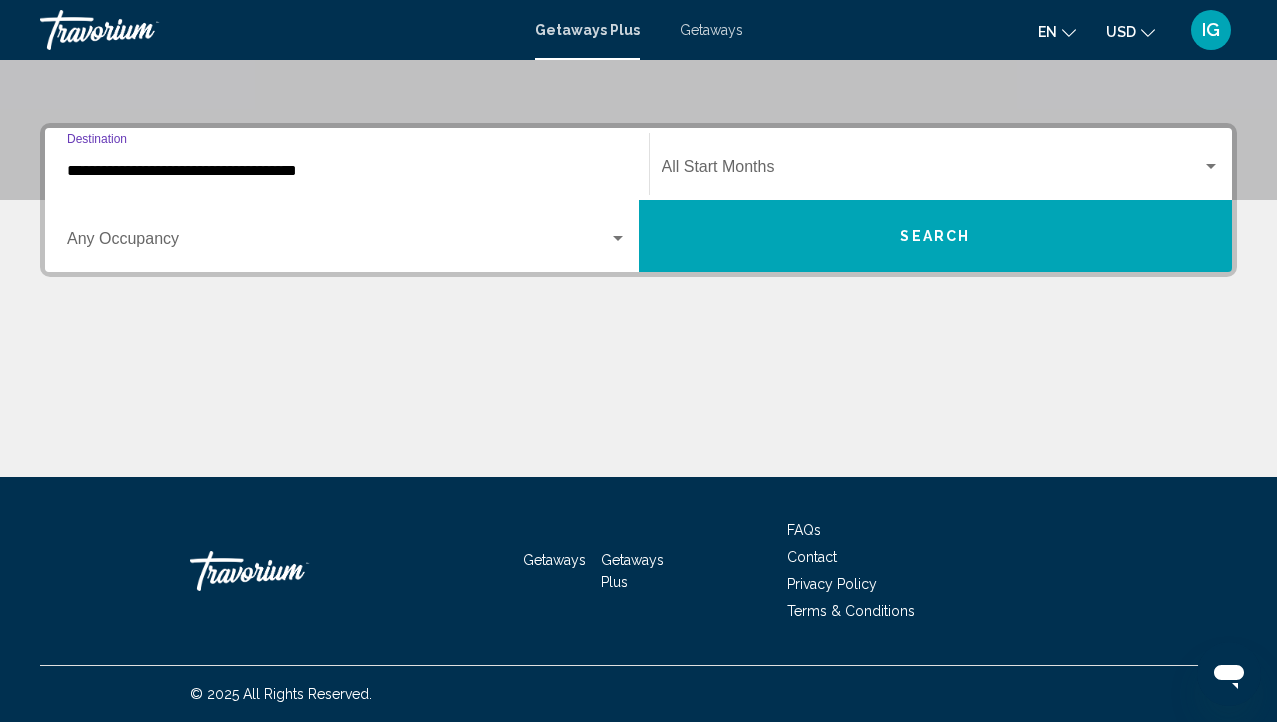 click at bounding box center [932, 171] 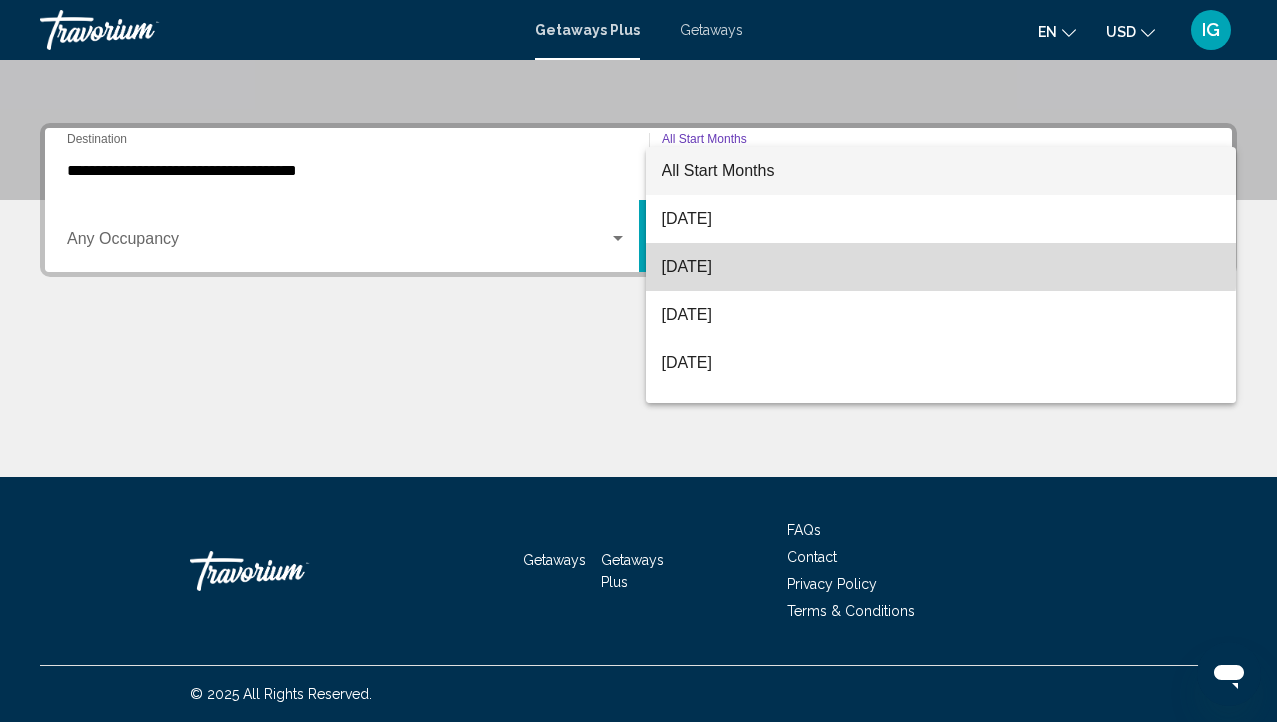 click on "[DATE]" at bounding box center (941, 267) 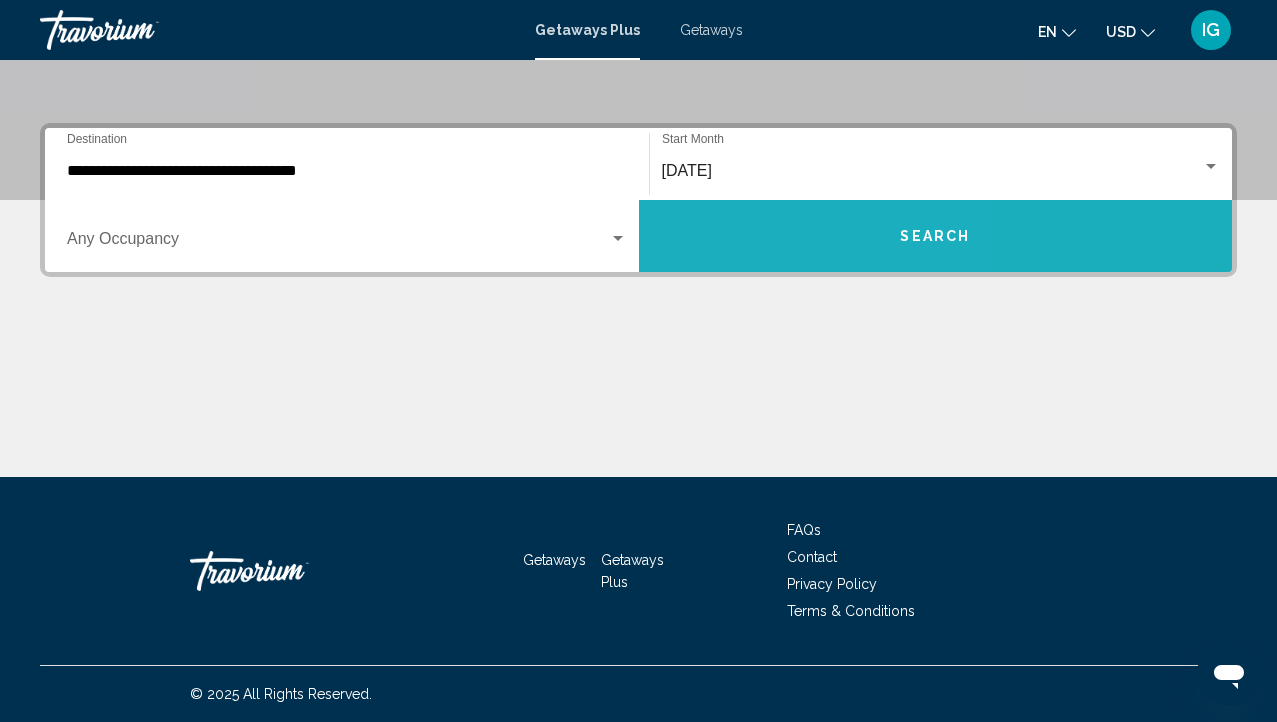 click on "Search" at bounding box center (936, 236) 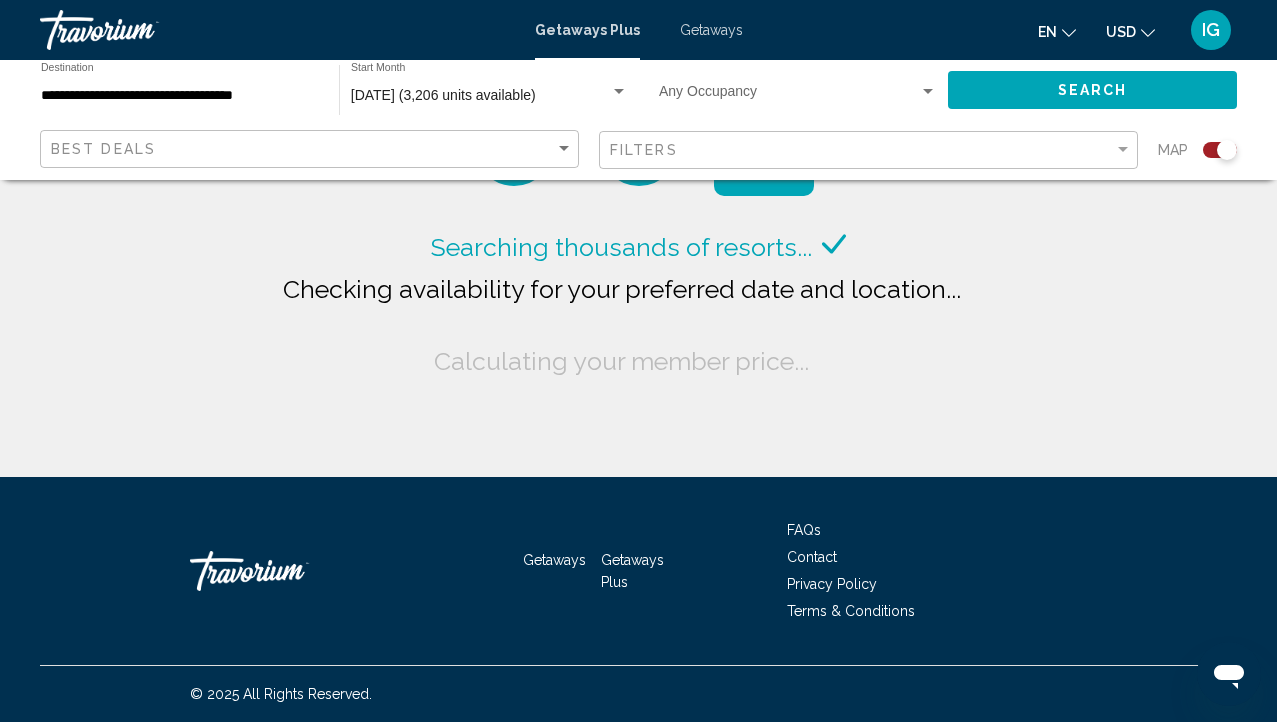 click on "Best Deals" 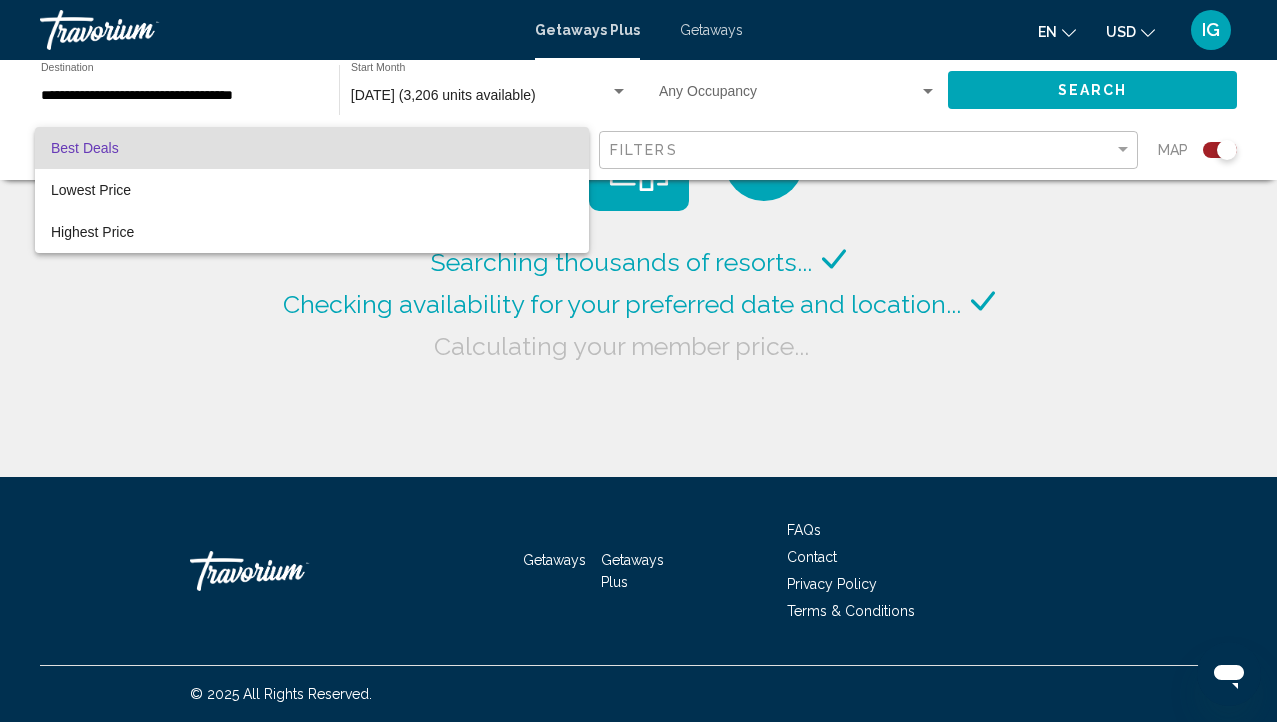 click on "Best Deals" at bounding box center (312, 148) 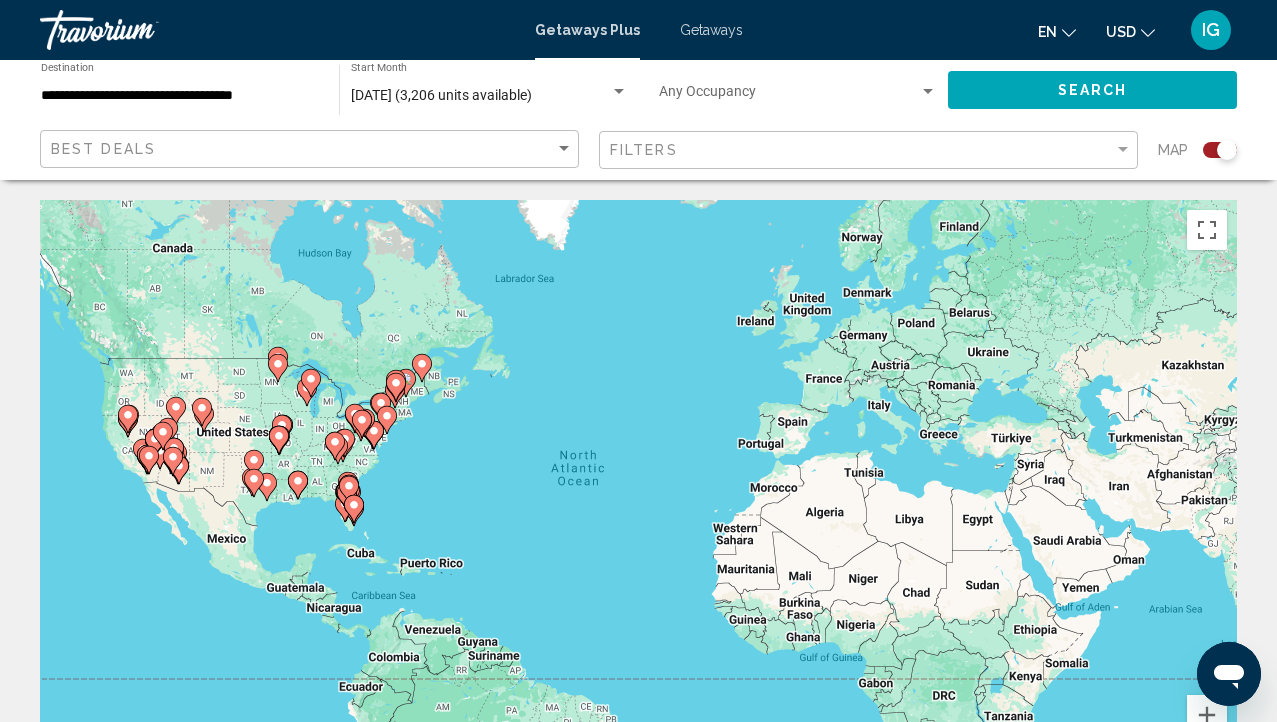 click on "To navigate, press the arrow keys. To activate drag with keyboard, press Alt + Enter. Once in keyboard drag state, use the arrow keys to move the marker. To complete the drag, press the Enter key. To cancel, press Escape." at bounding box center (638, 500) 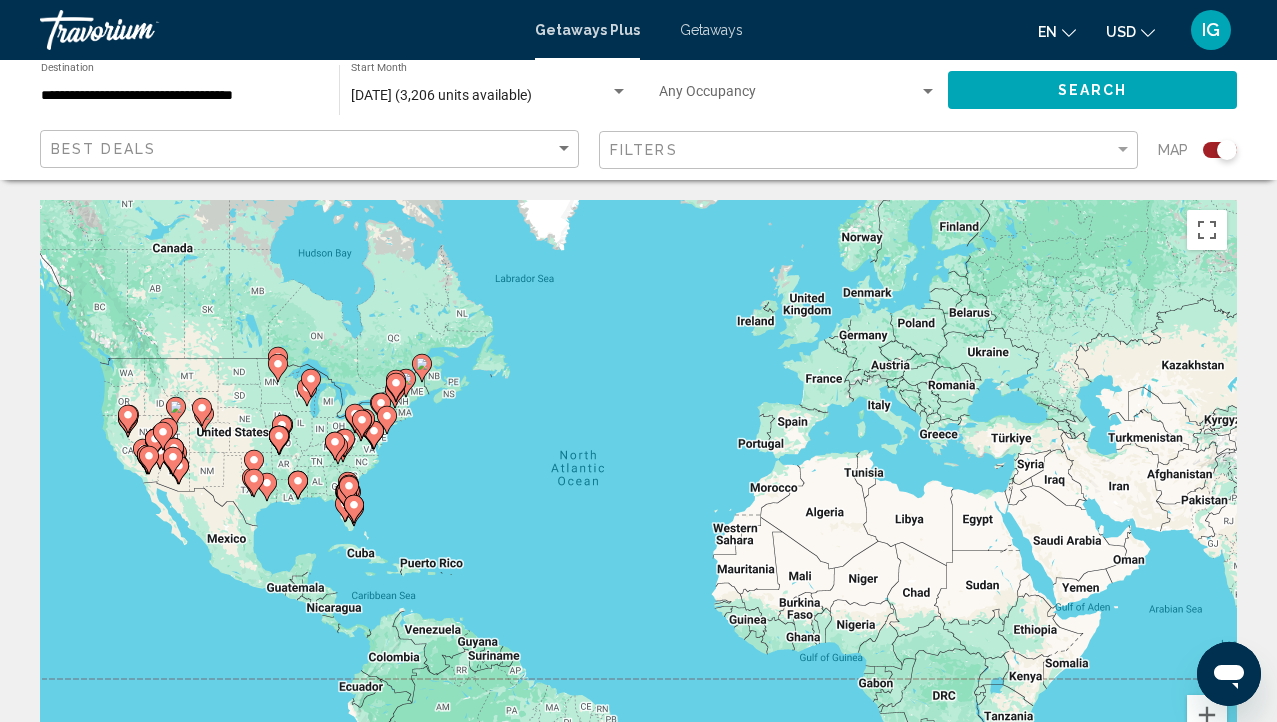 click on "To navigate, press the arrow keys. To activate drag with keyboard, press Alt + Enter. Once in keyboard drag state, use the arrow keys to move the marker. To complete the drag, press the Enter key. To cancel, press Escape." at bounding box center [638, 500] 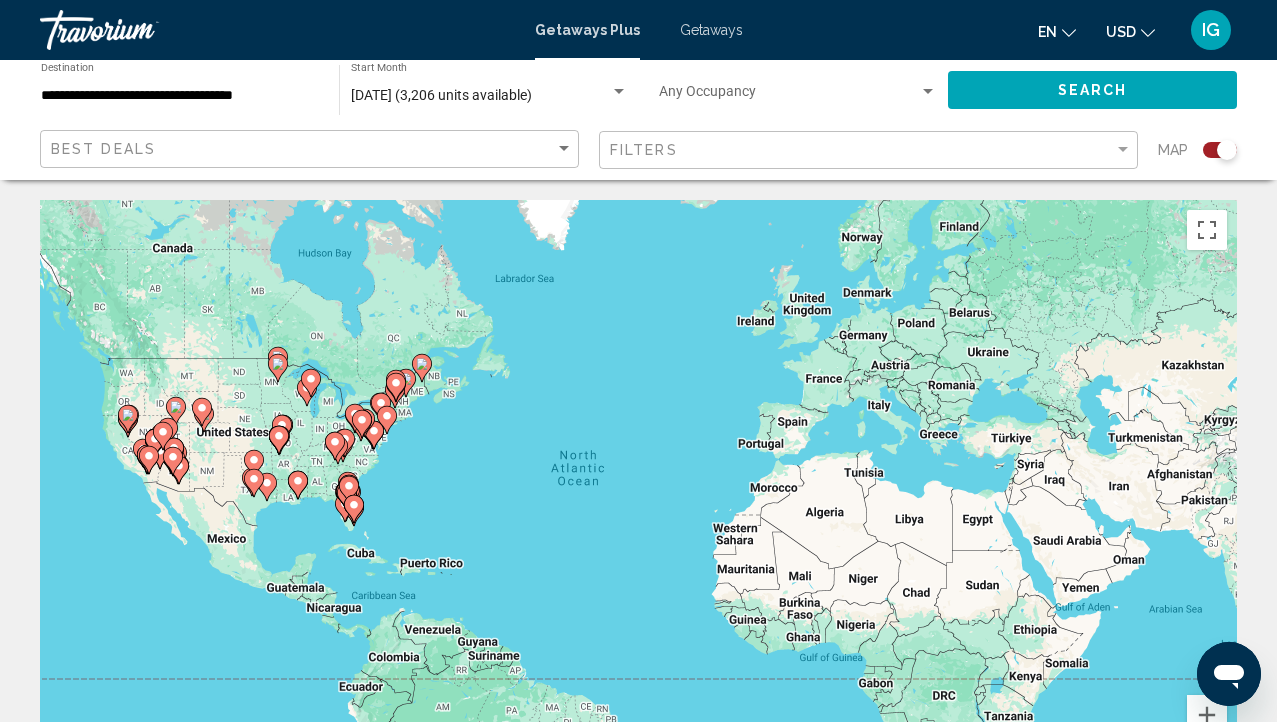 click on "To navigate, press the arrow keys. To activate drag with keyboard, press Alt + Enter. Once in keyboard drag state, use the arrow keys to move the marker. To complete the drag, press the Enter key. To cancel, press Escape." at bounding box center [638, 500] 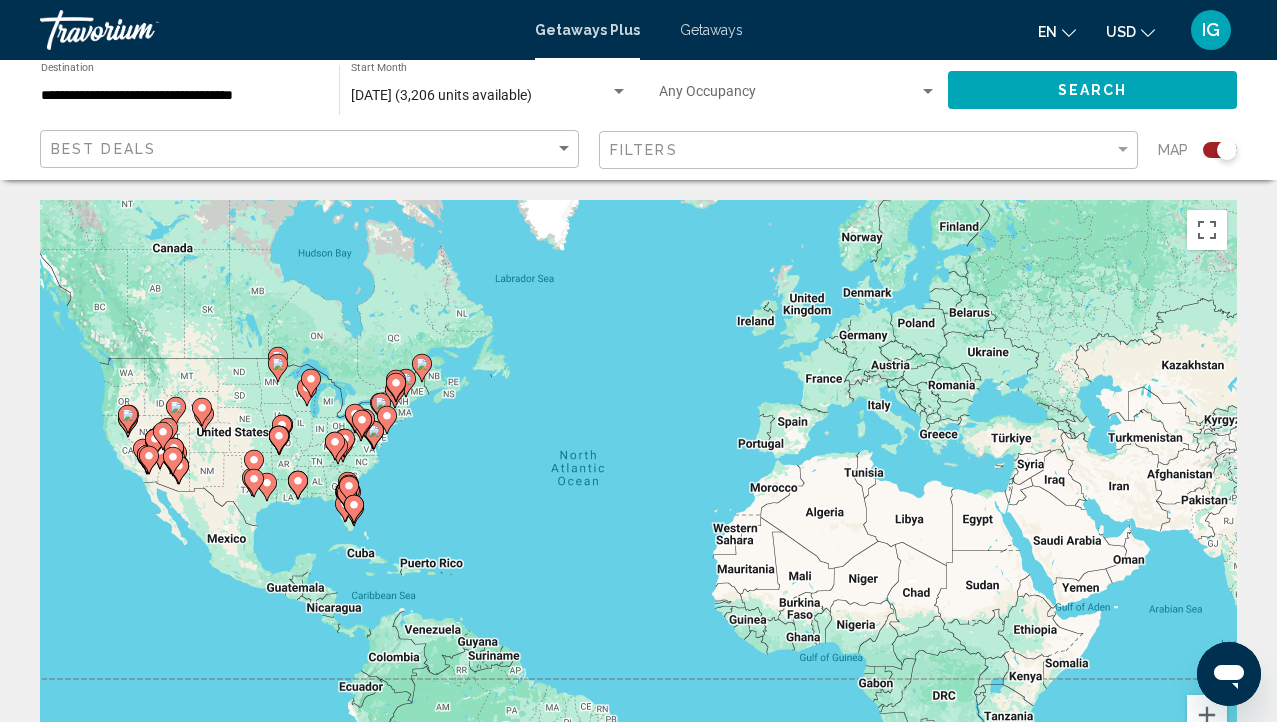 click on "To navigate, press the arrow keys. To activate drag with keyboard, press Alt + Enter. Once in keyboard drag state, use the arrow keys to move the marker. To complete the drag, press the Enter key. To cancel, press Escape." at bounding box center [638, 500] 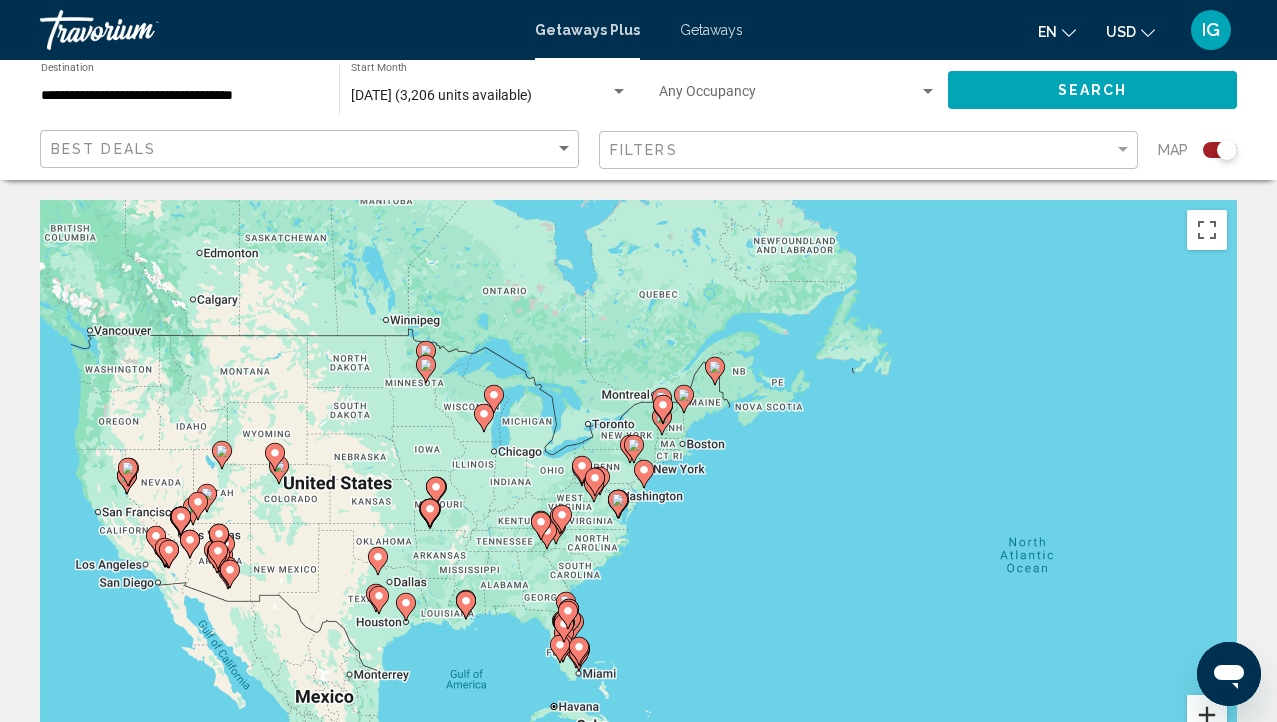 click at bounding box center [1207, 715] 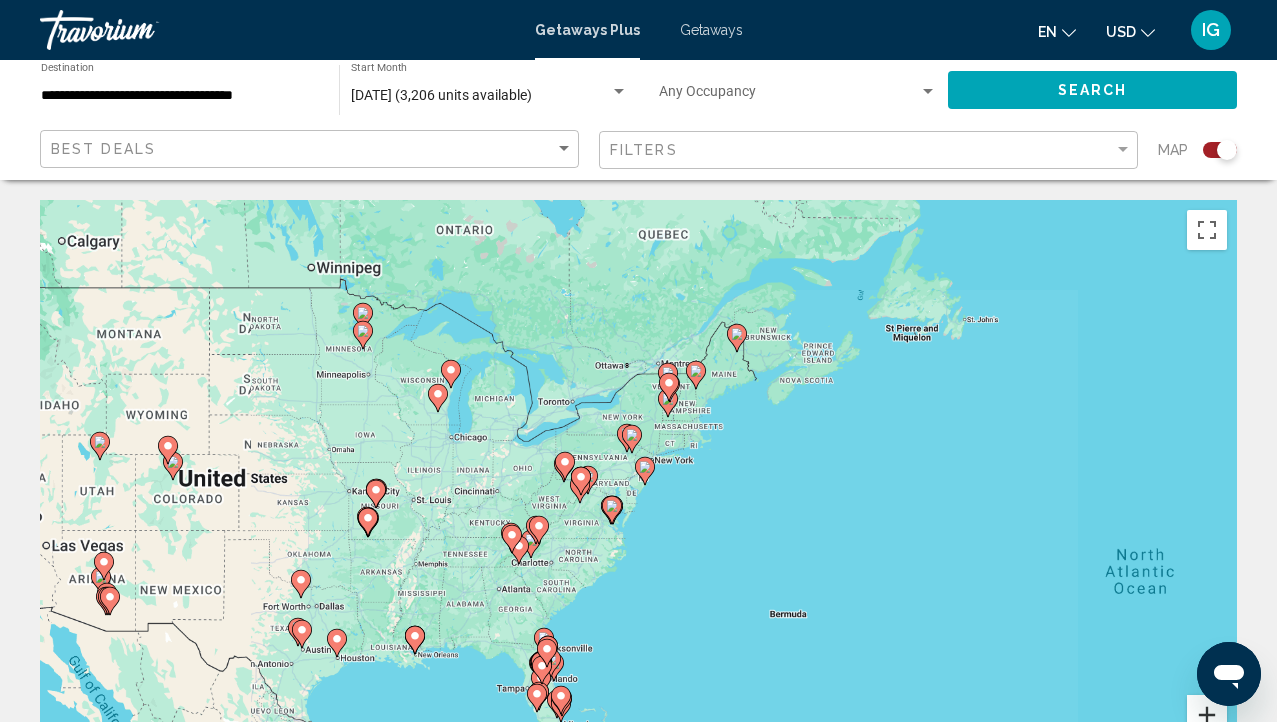 click at bounding box center (1207, 715) 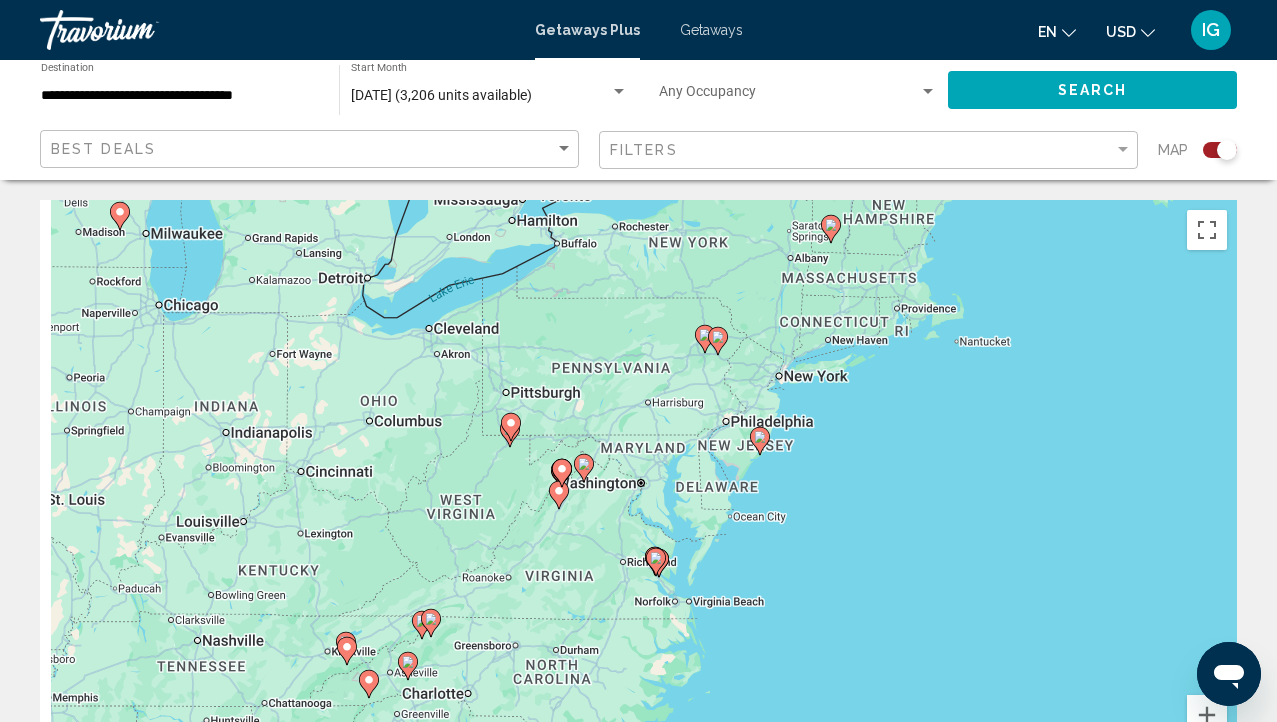 drag, startPoint x: 608, startPoint y: 533, endPoint x: 1257, endPoint y: 538, distance: 649.0193 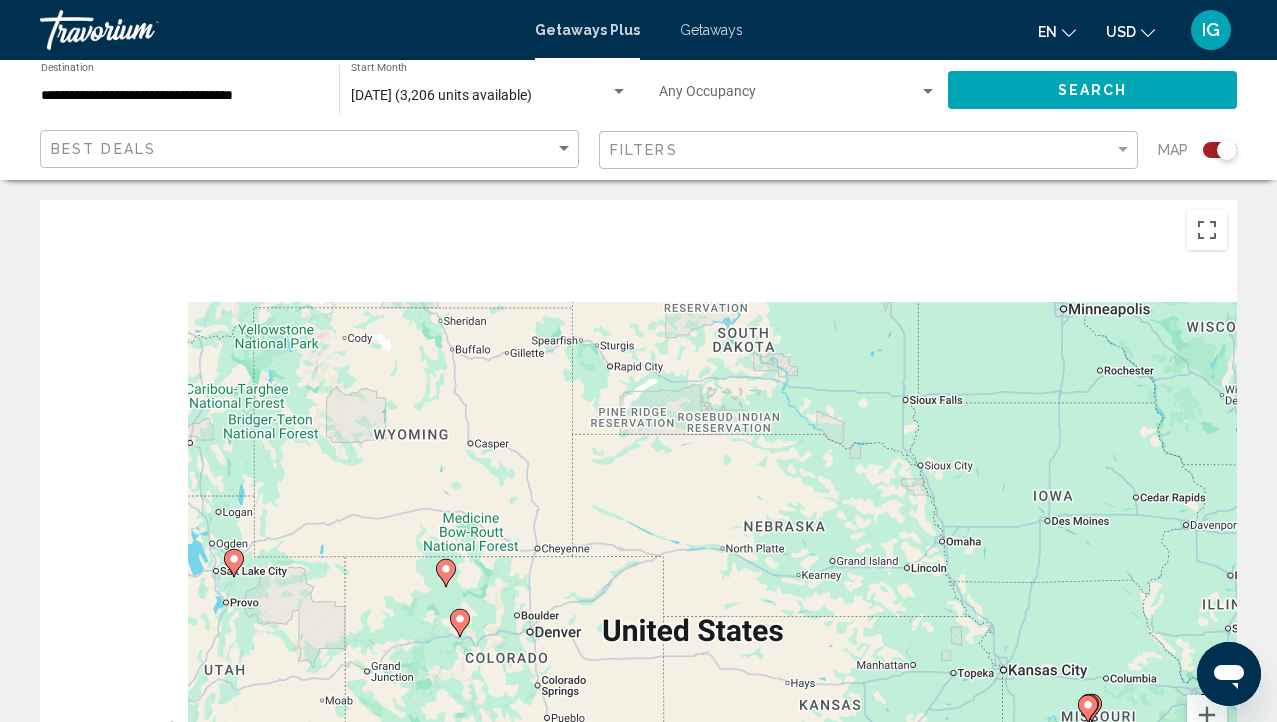 drag, startPoint x: 573, startPoint y: 459, endPoint x: 907, endPoint y: 648, distance: 383.76685 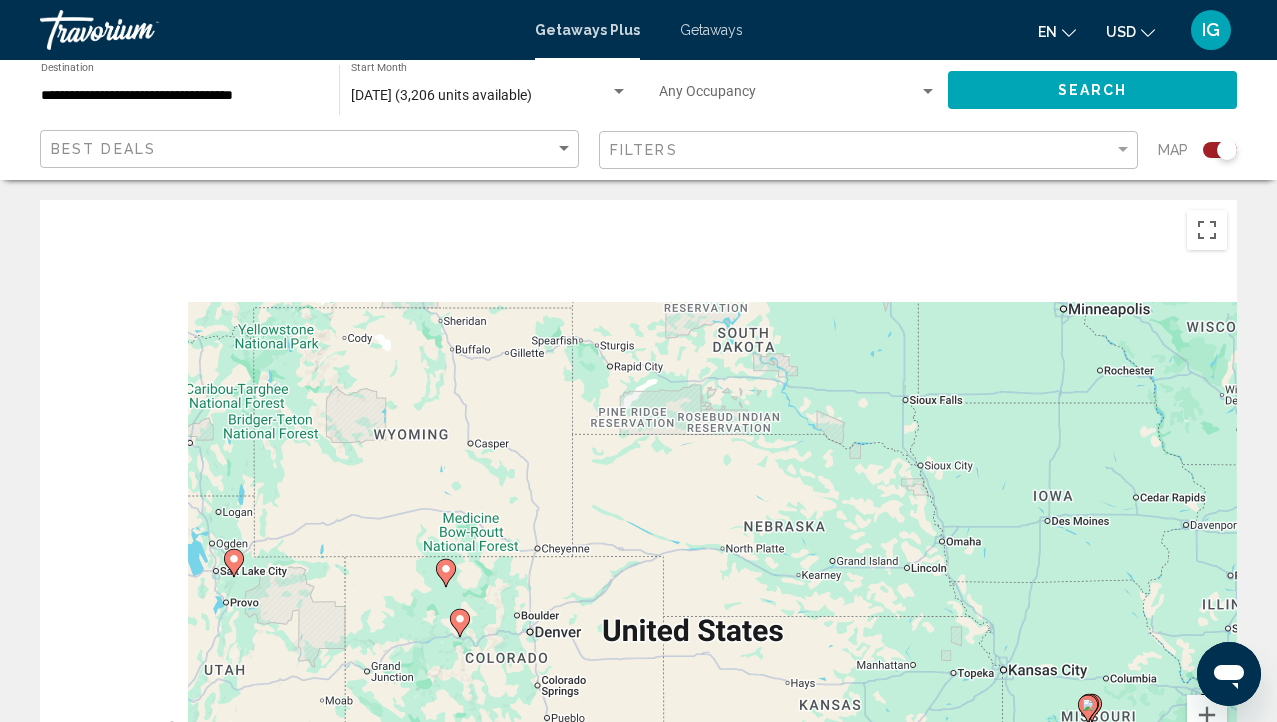 click on "To navigate, press the arrow keys. To activate drag with keyboard, press Alt + Enter. Once in keyboard drag state, use the arrow keys to move the marker. To complete the drag, press the Enter key. To cancel, press Escape." at bounding box center (638, 500) 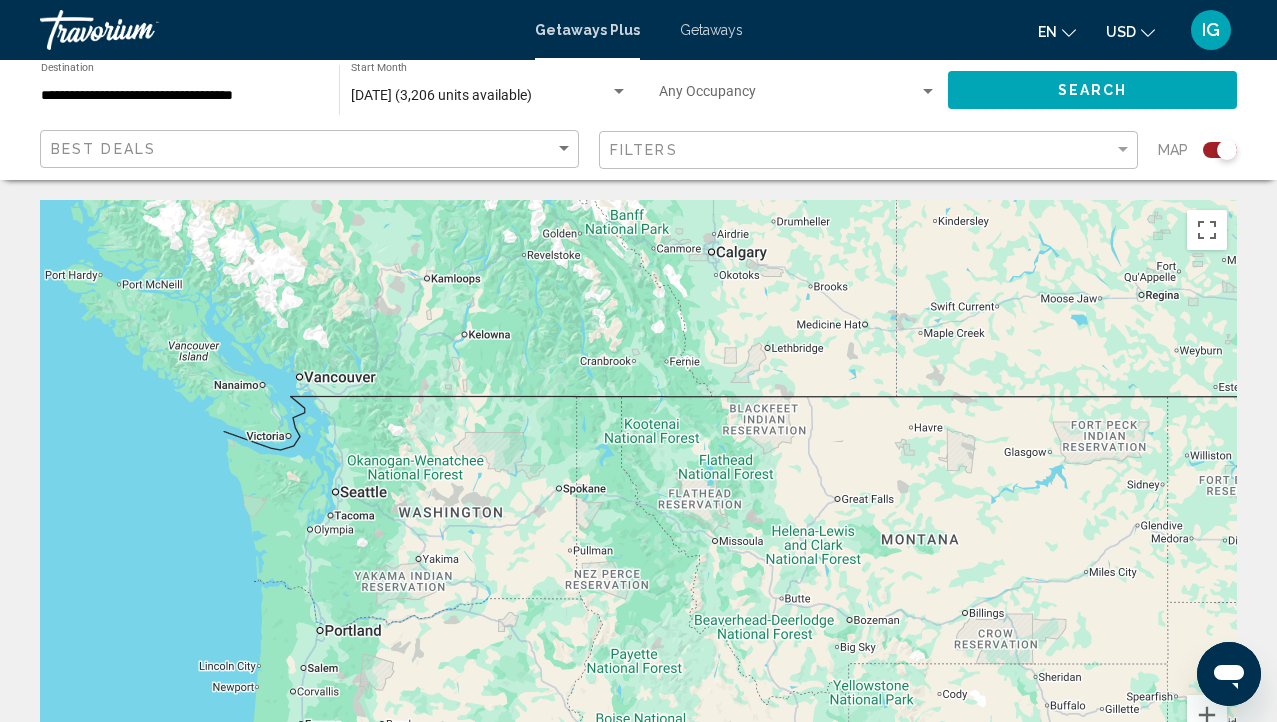 drag, startPoint x: 295, startPoint y: 418, endPoint x: 588, endPoint y: 591, distance: 340.26166 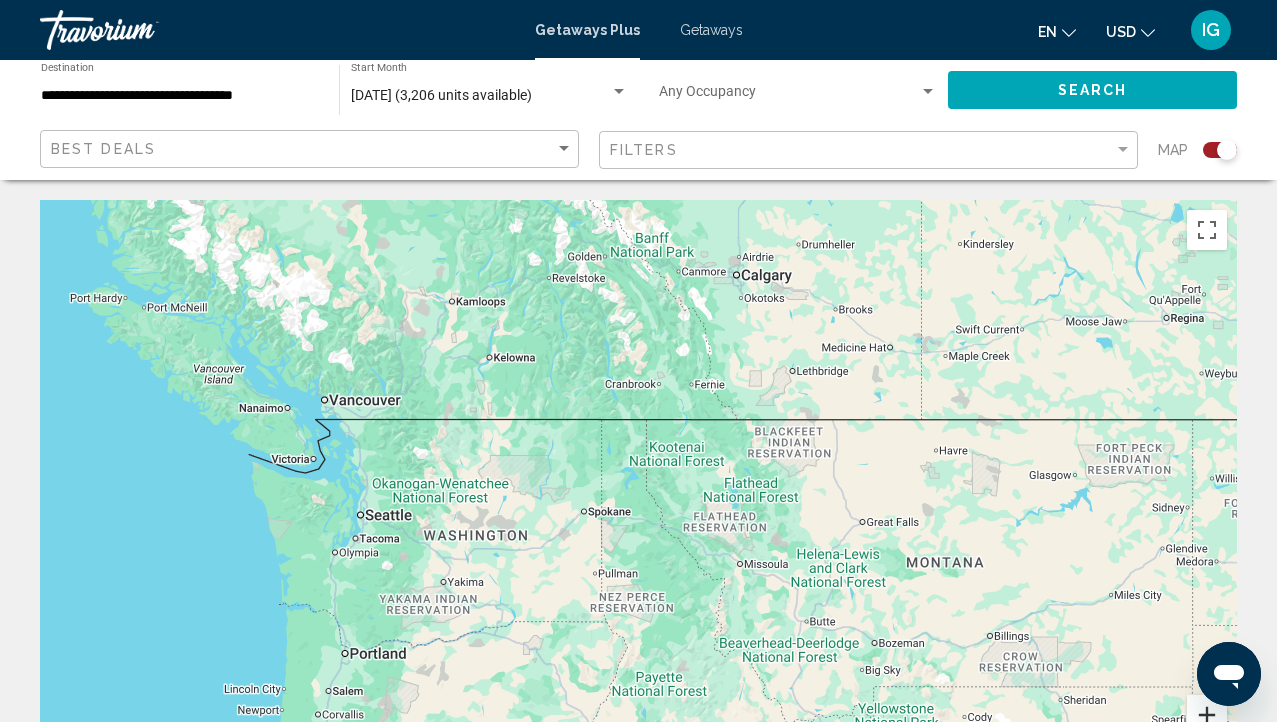 click at bounding box center [1207, 715] 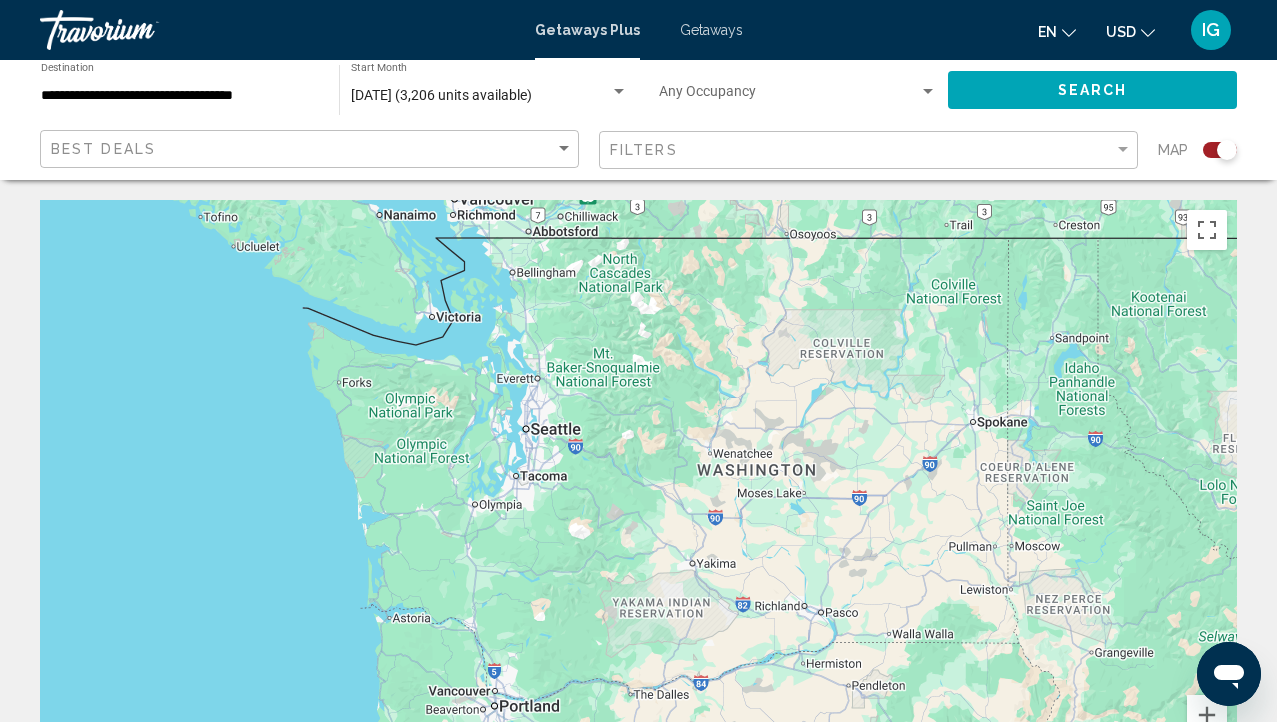 drag, startPoint x: 427, startPoint y: 582, endPoint x: 878, endPoint y: 479, distance: 462.61215 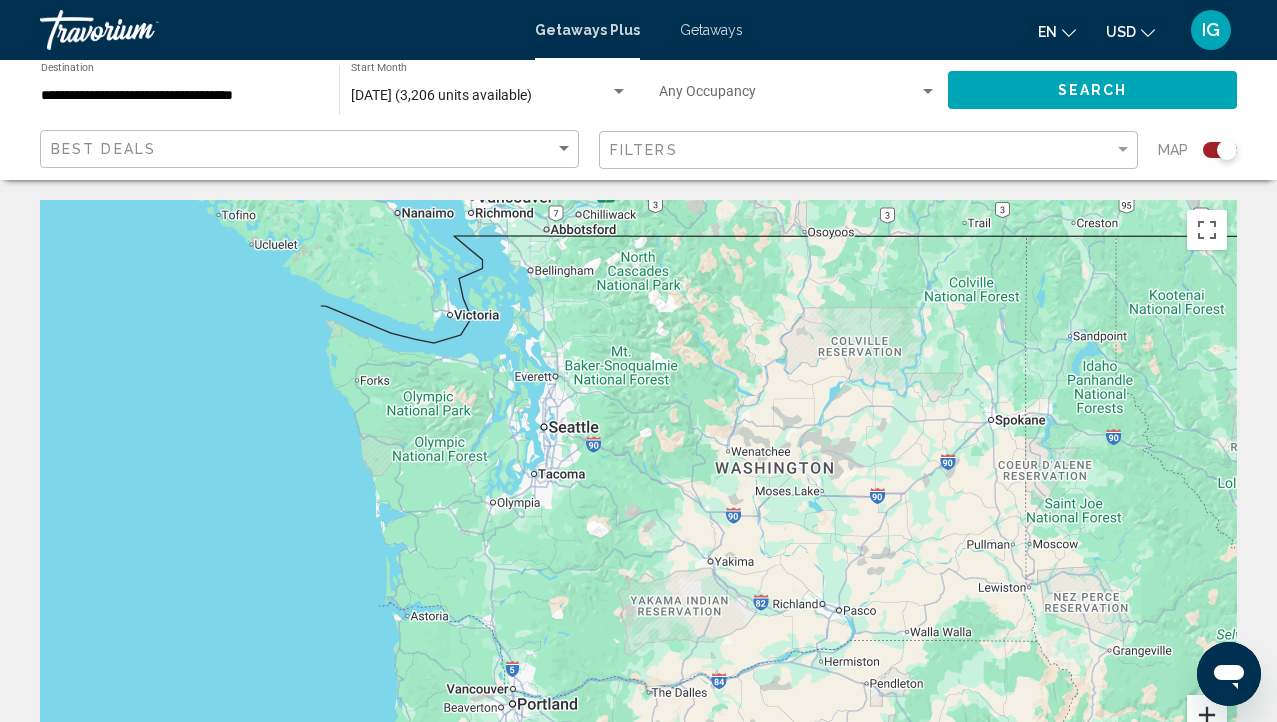 click at bounding box center (1207, 715) 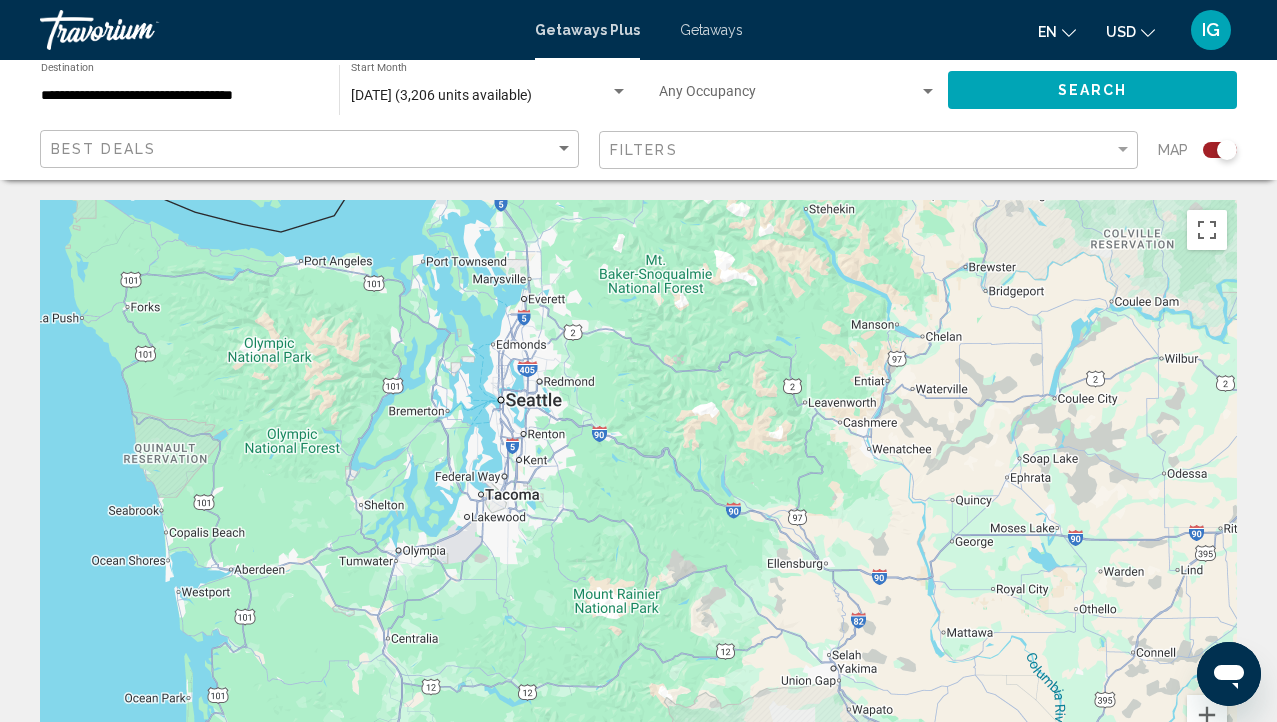 drag, startPoint x: 667, startPoint y: 572, endPoint x: 733, endPoint y: 630, distance: 87.86353 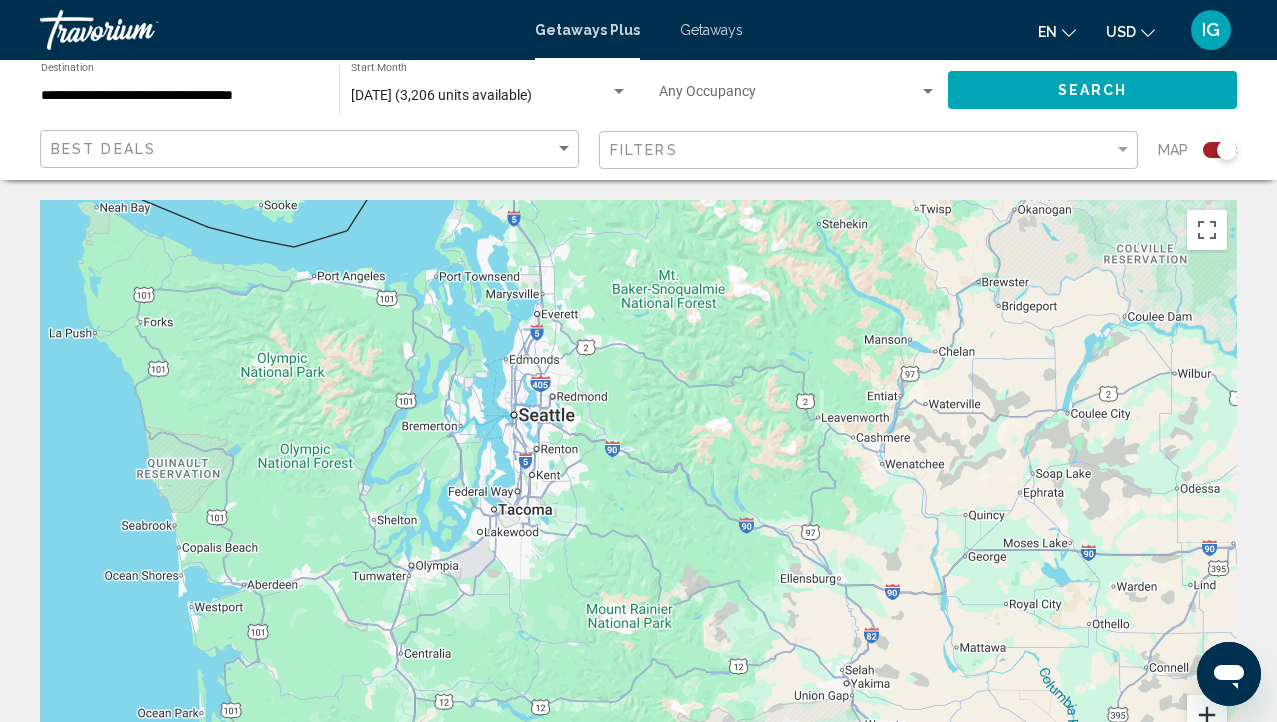 click at bounding box center [1207, 715] 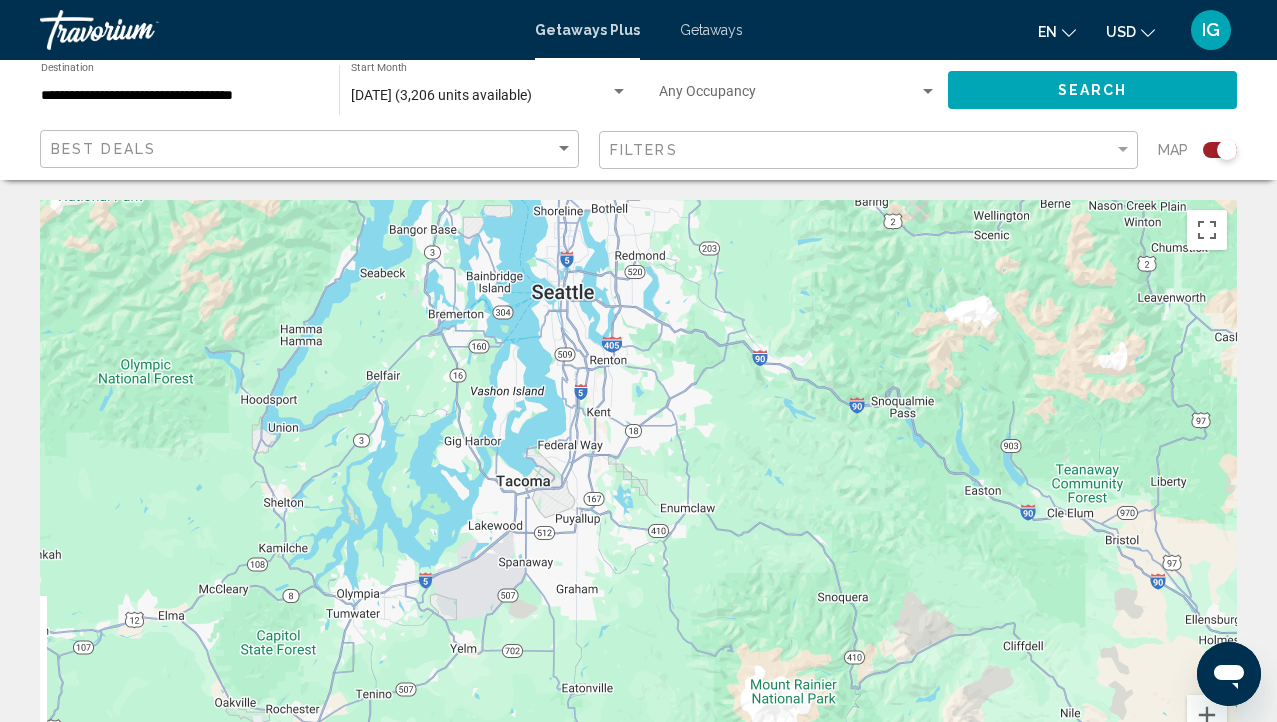 drag, startPoint x: 747, startPoint y: 601, endPoint x: 922, endPoint y: 562, distance: 179.29306 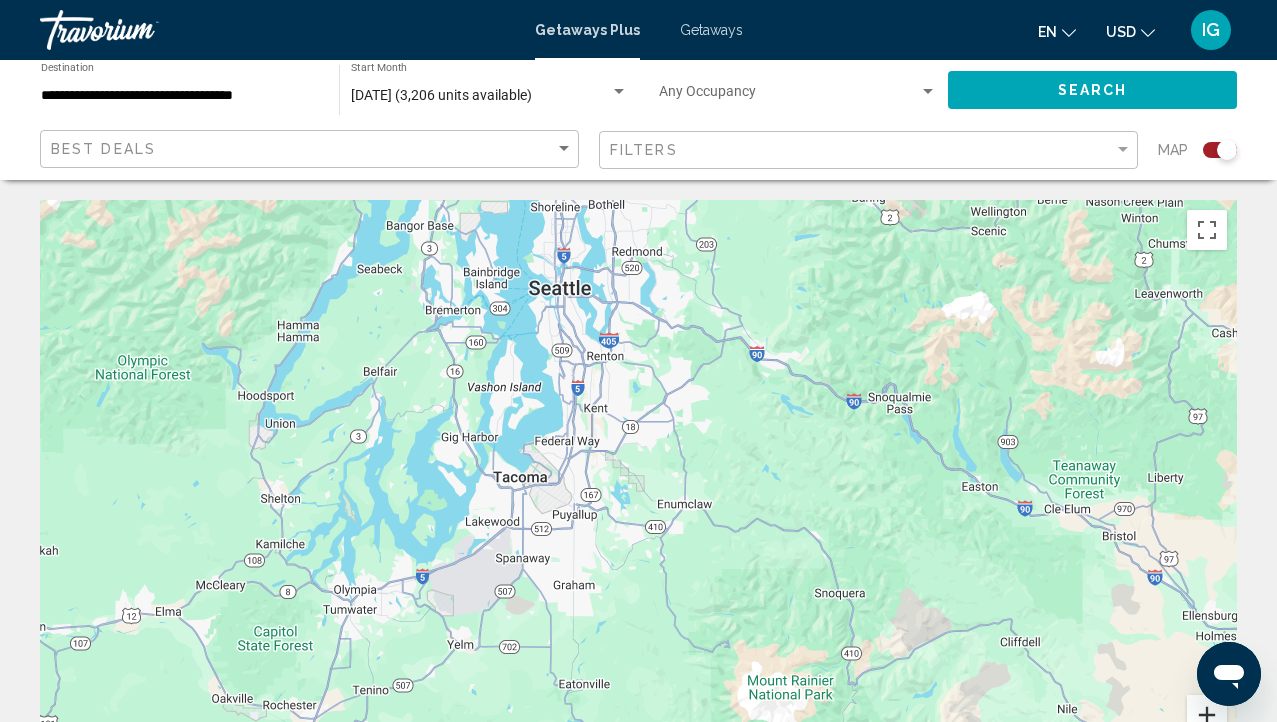 click at bounding box center (1207, 715) 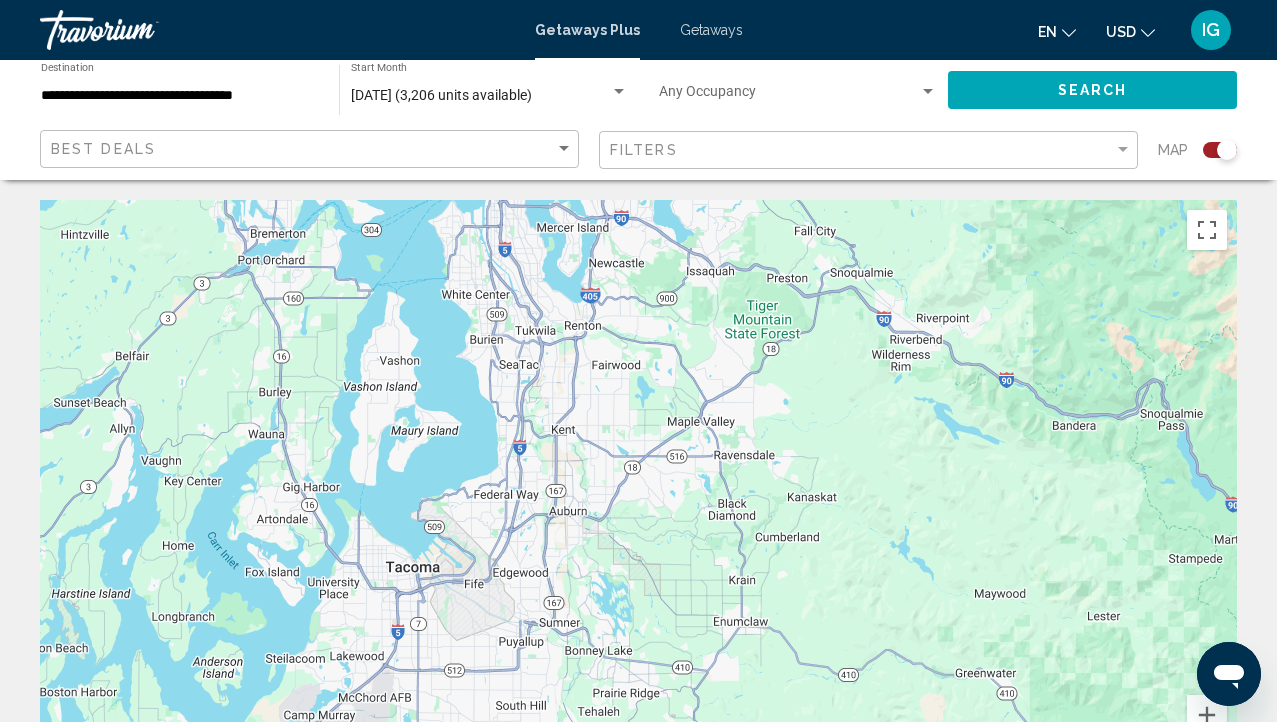 drag, startPoint x: 660, startPoint y: 502, endPoint x: 670, endPoint y: 610, distance: 108.461975 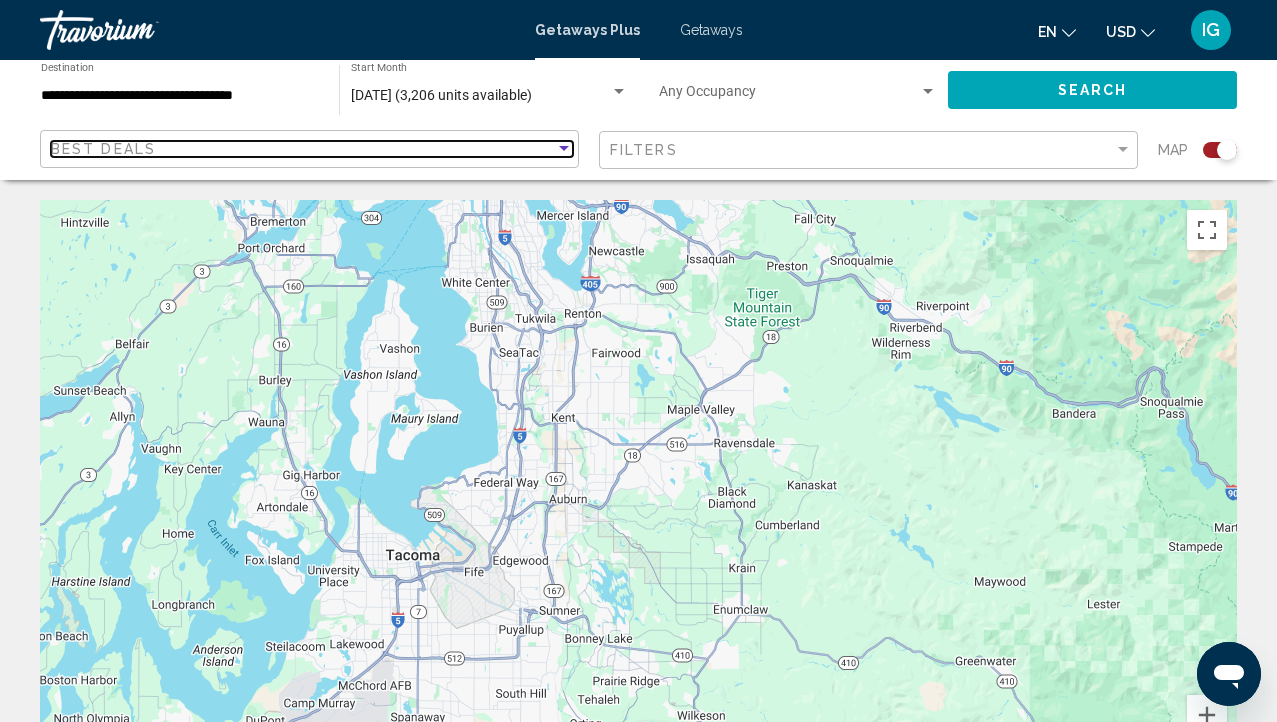 click on "Best Deals" at bounding box center (303, 149) 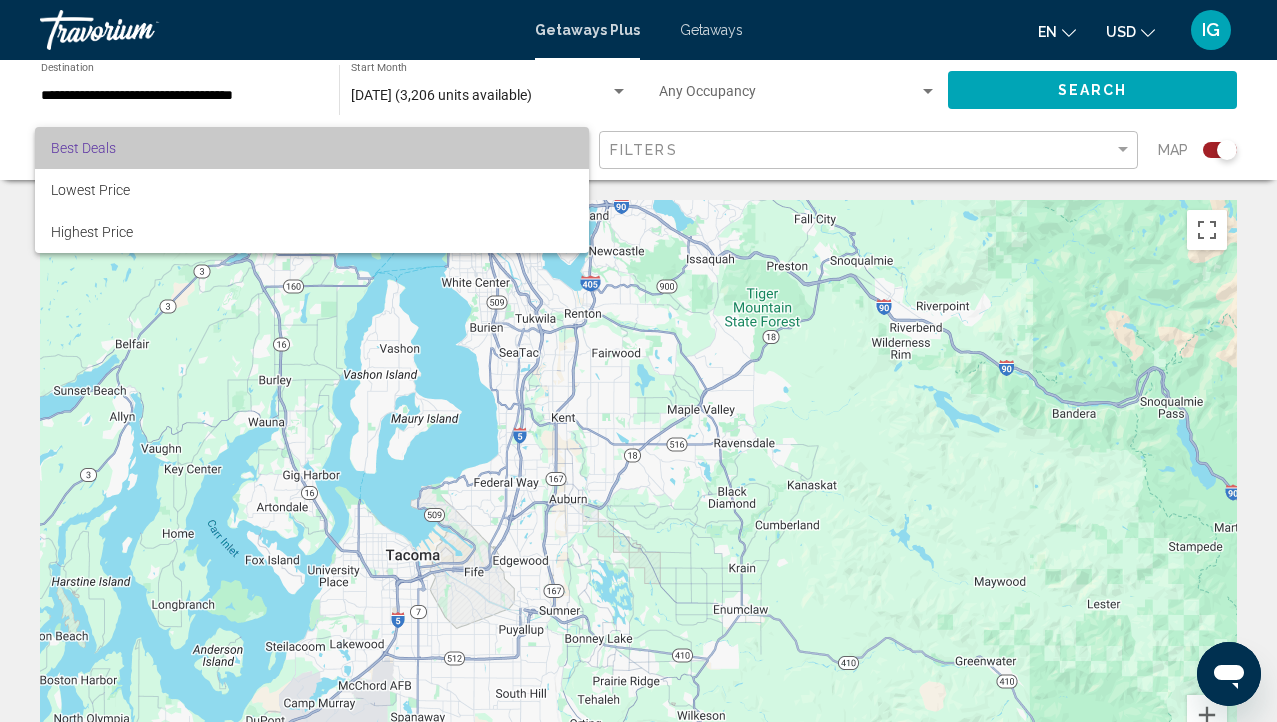 click on "Best Deals" at bounding box center (312, 148) 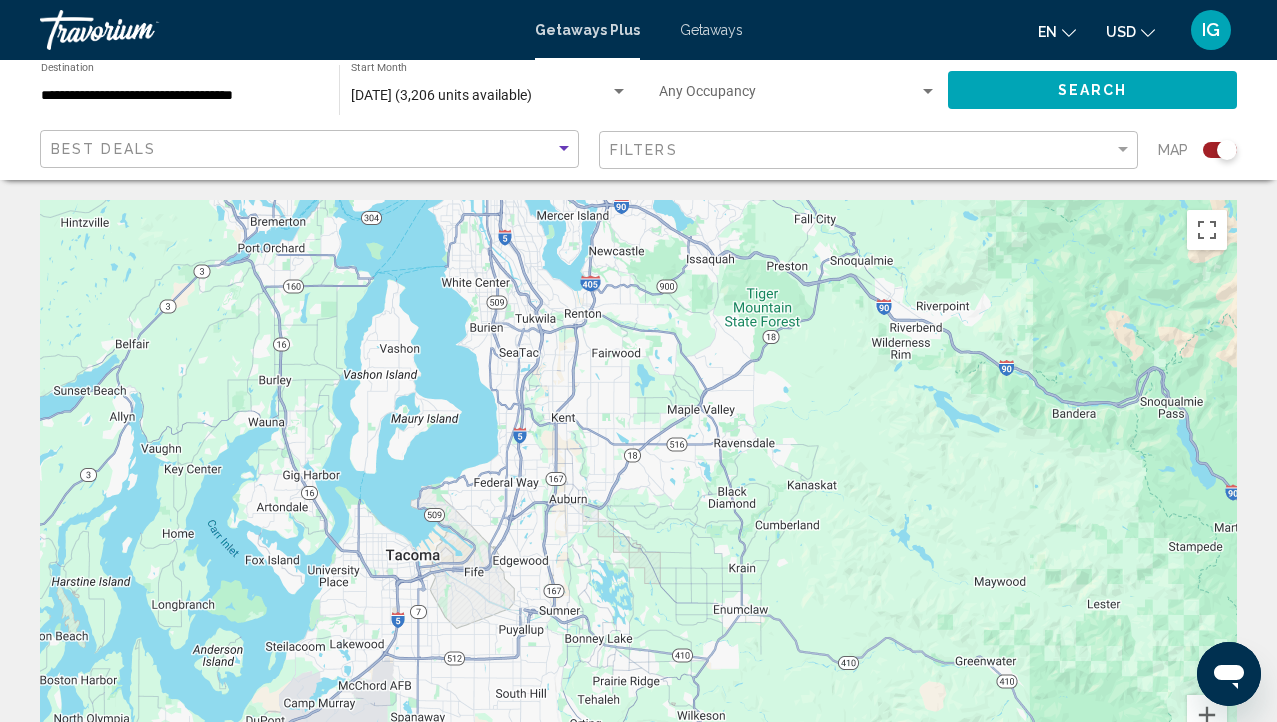 click on "[DATE] (3,206 units available)" at bounding box center [441, 95] 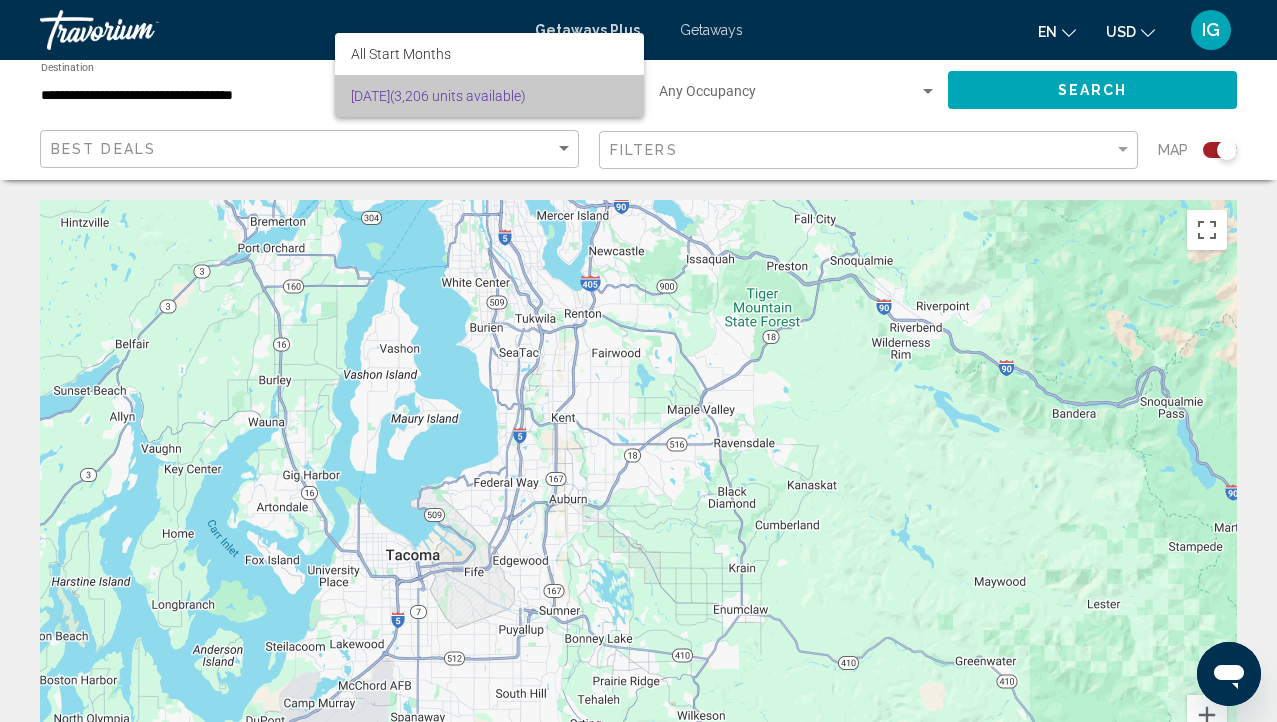 click on "[DATE]  (3,206 units available)" at bounding box center (489, 96) 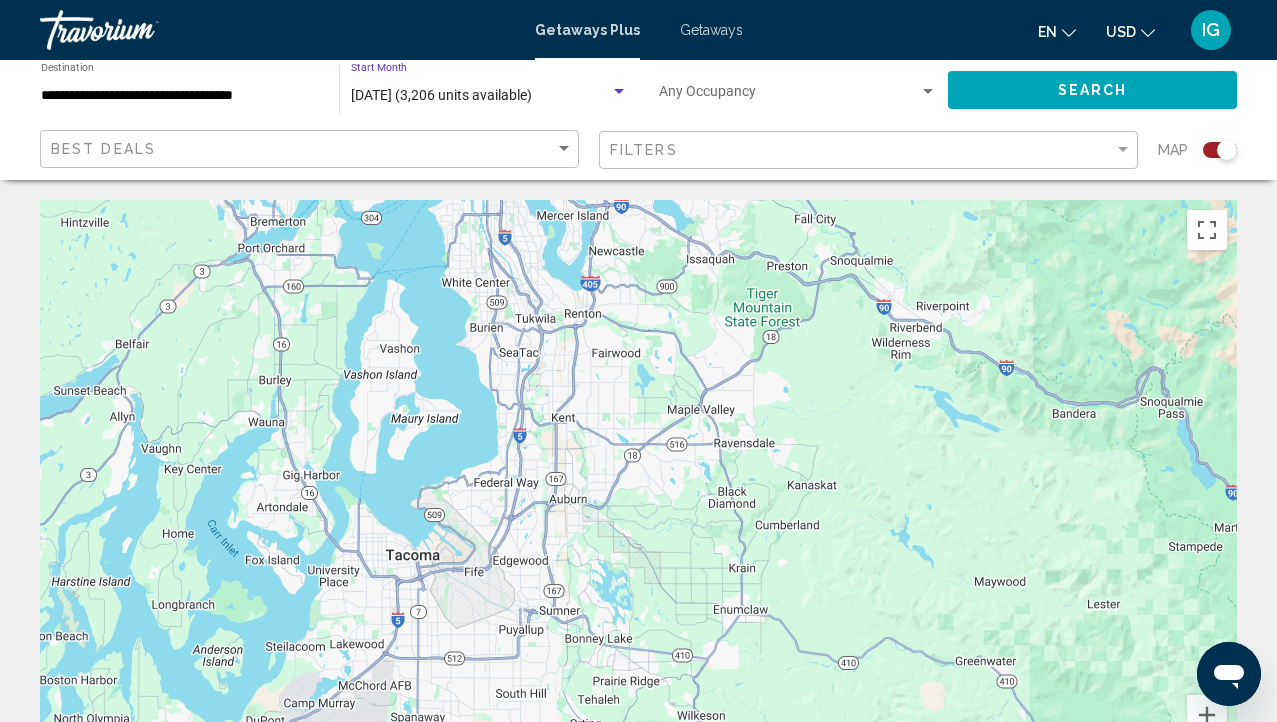 click on "[DATE] (3,206 units available)" at bounding box center [441, 95] 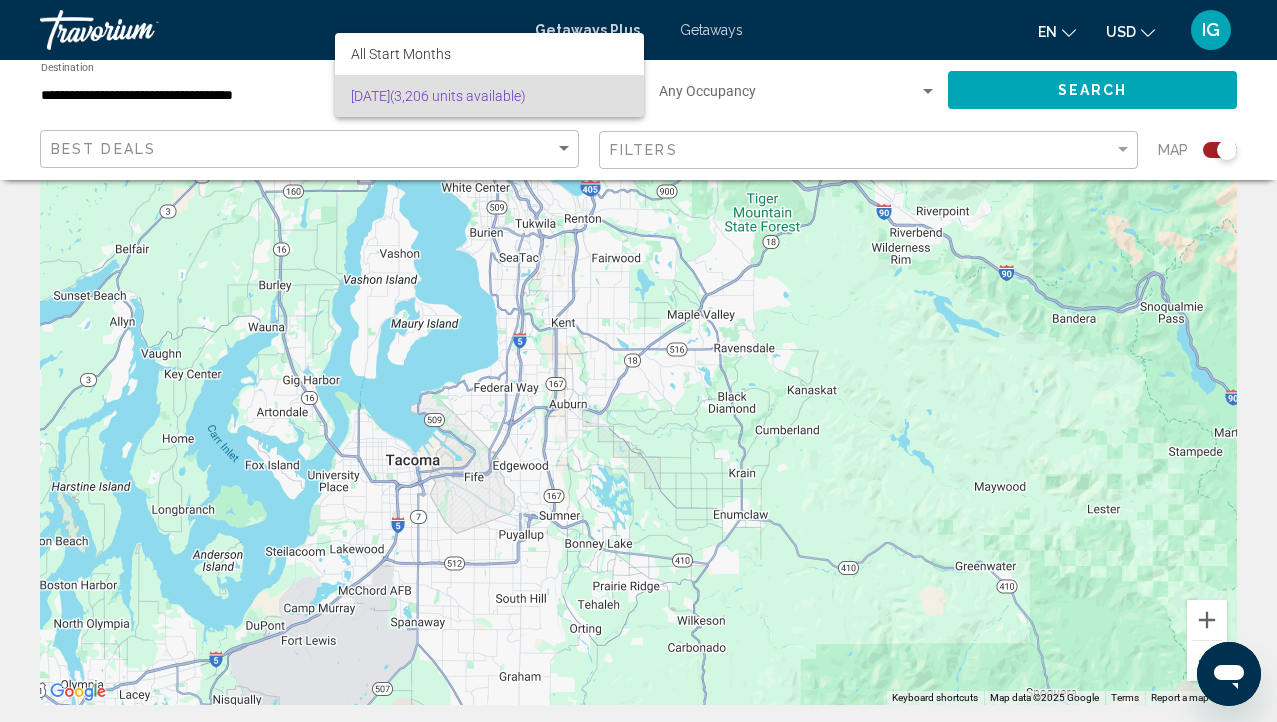 scroll, scrollTop: 100, scrollLeft: 0, axis: vertical 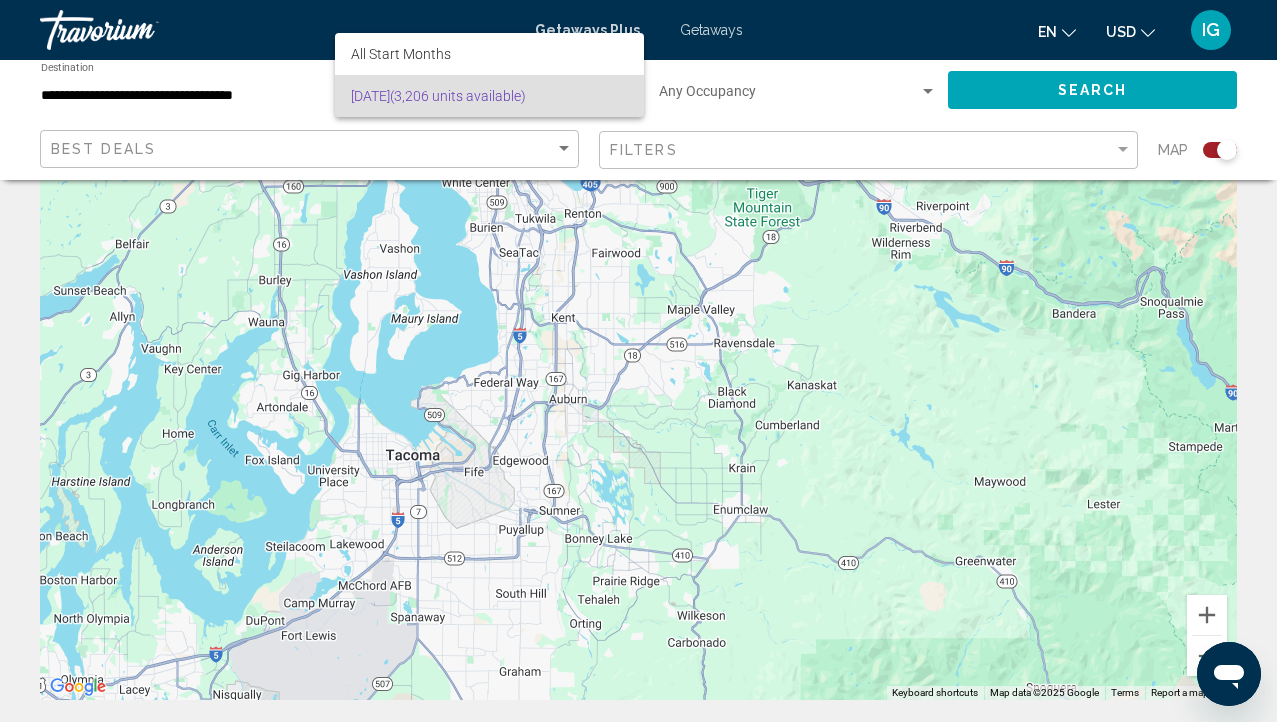 click on "[DATE]  (3,206 units available)" at bounding box center (489, 96) 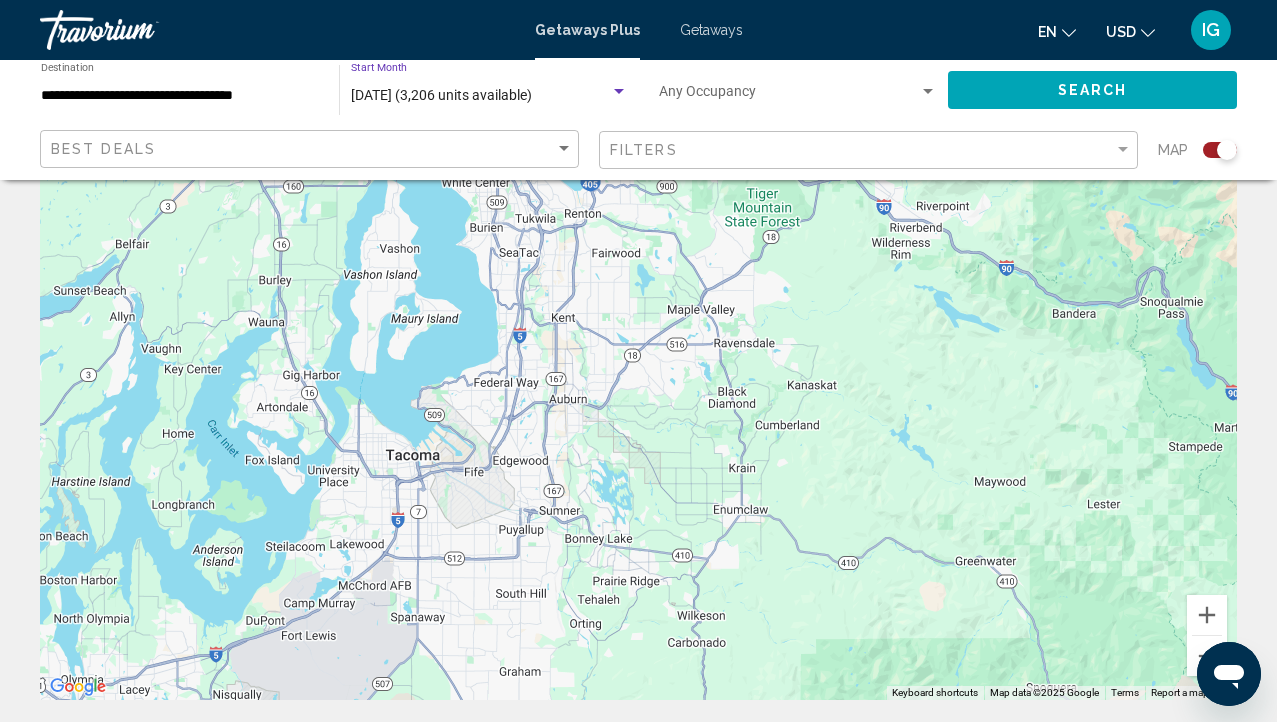 click on "To navigate, press the arrow keys." at bounding box center (638, 400) 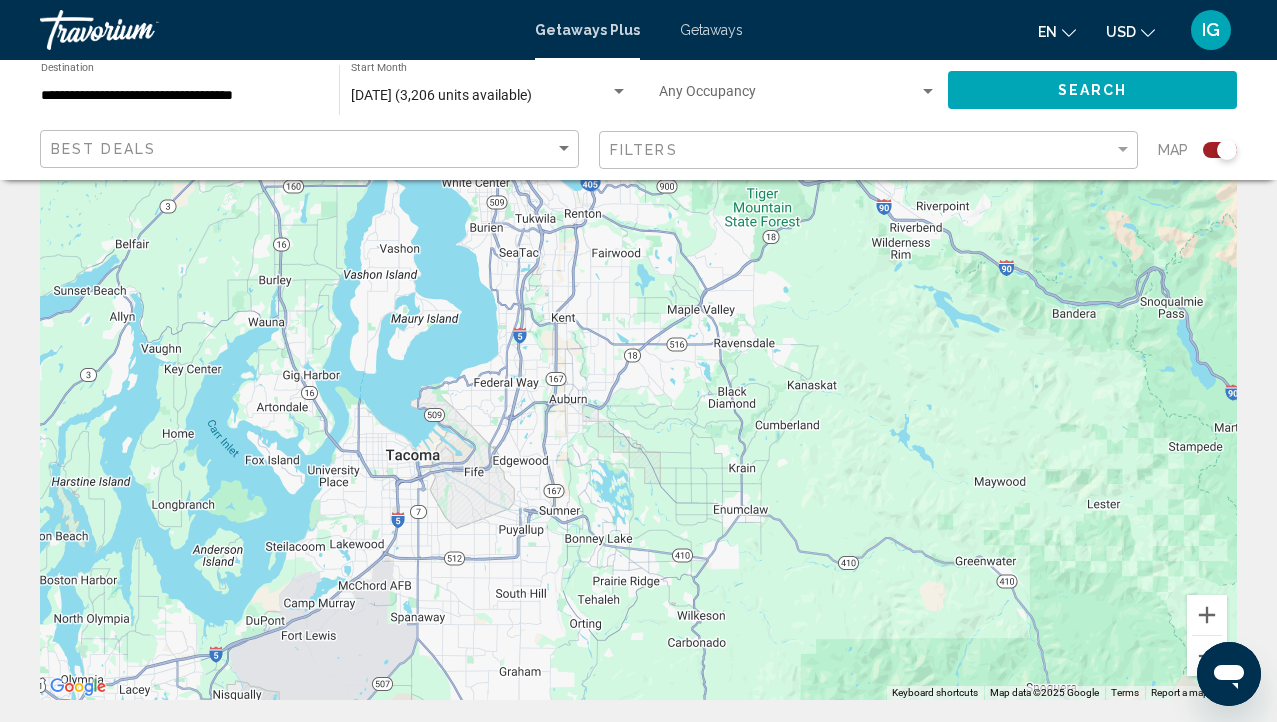 click on "To navigate, press the arrow keys." at bounding box center (638, 400) 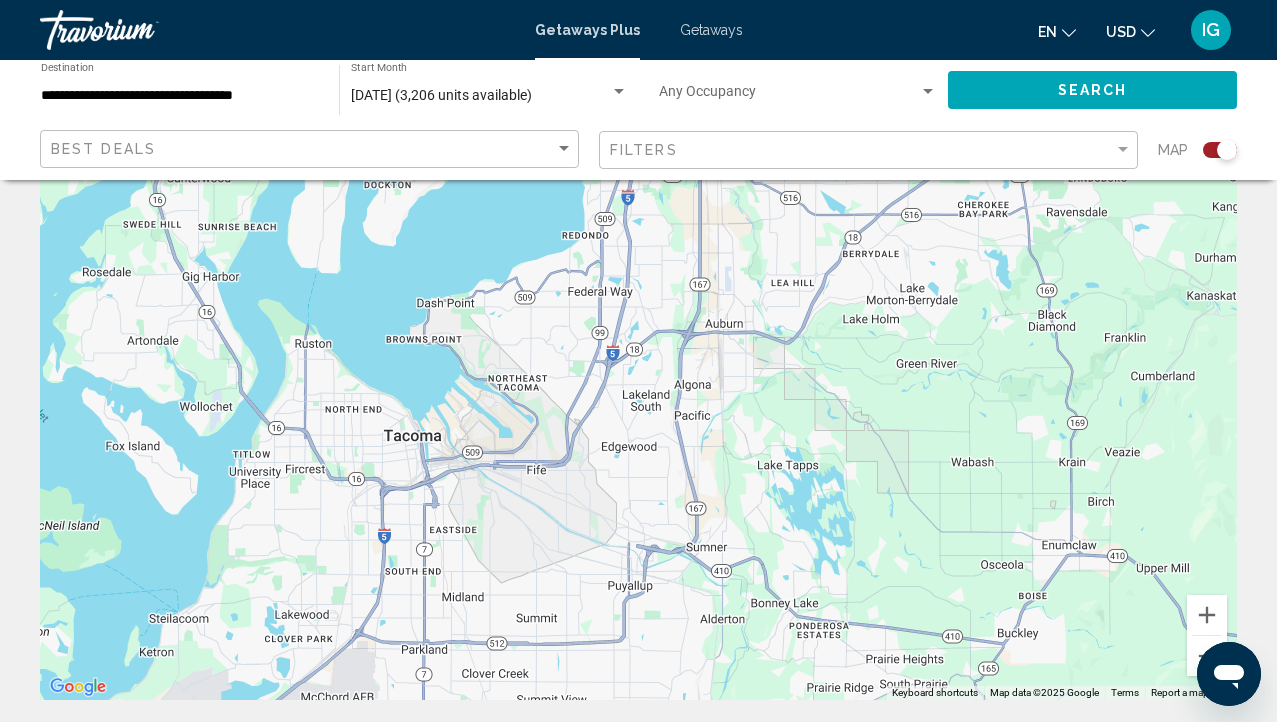 click on "To navigate, press the arrow keys." at bounding box center [638, 400] 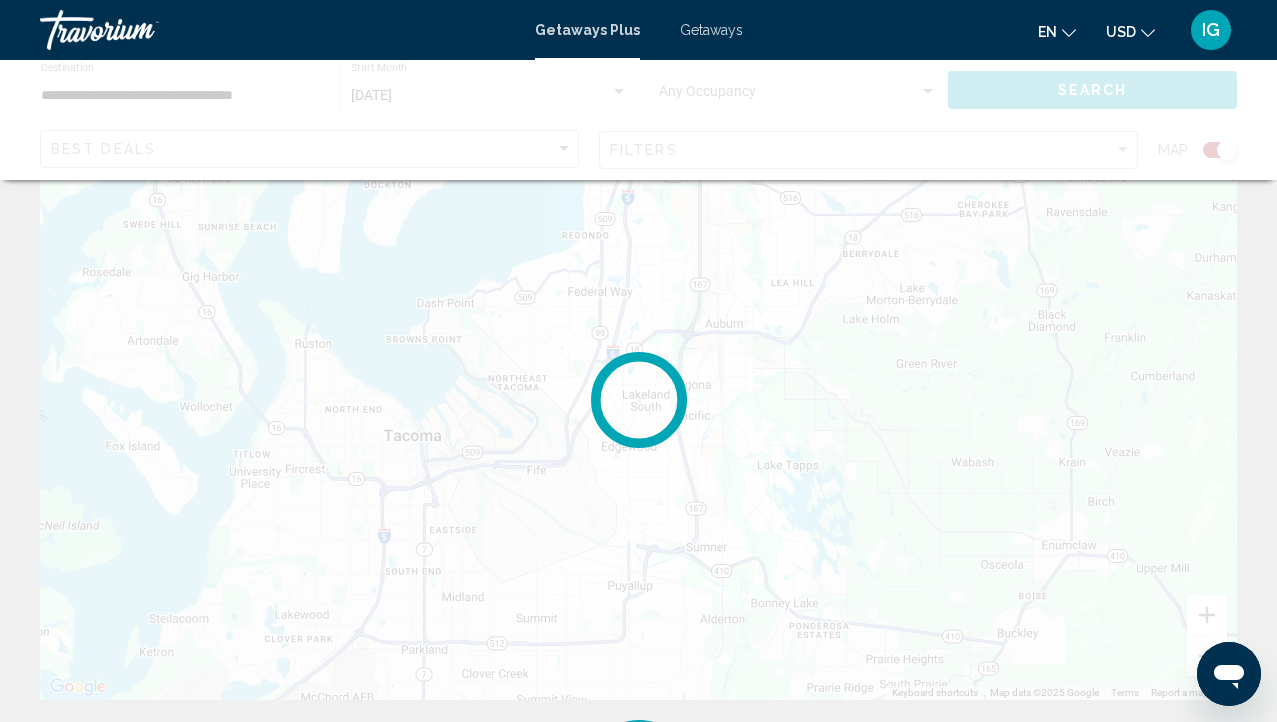 scroll, scrollTop: 0, scrollLeft: 0, axis: both 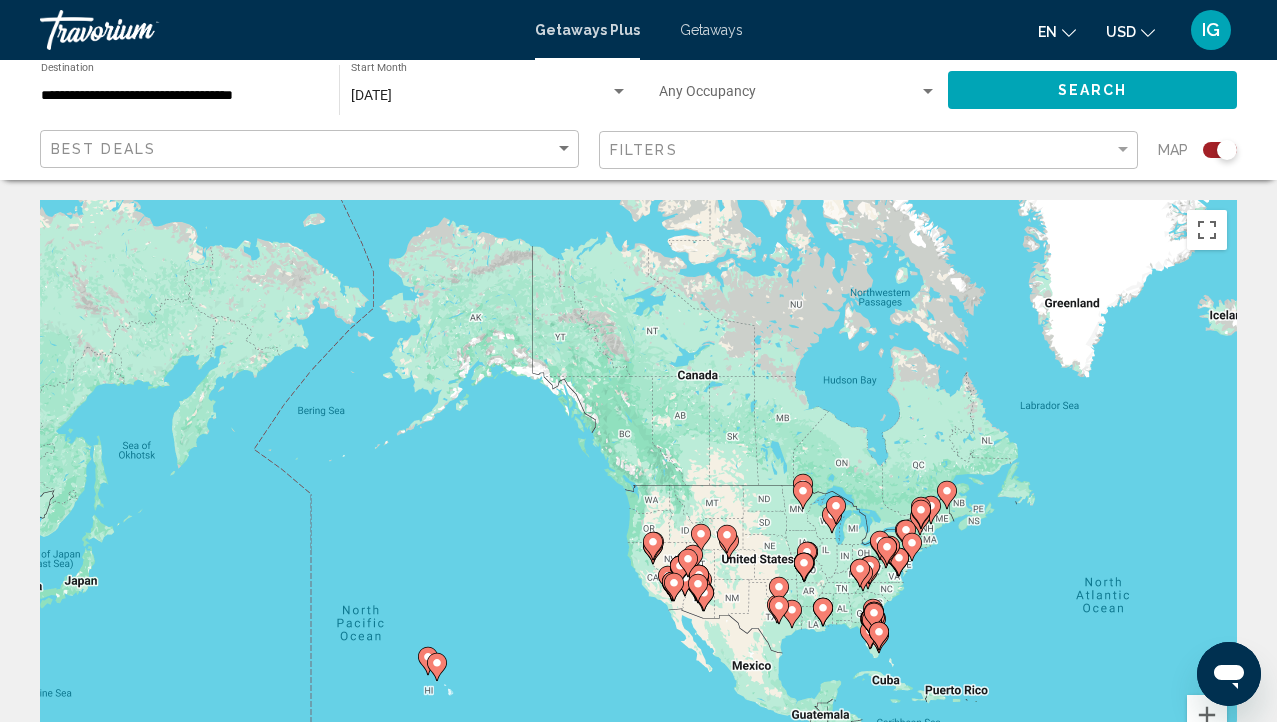 click 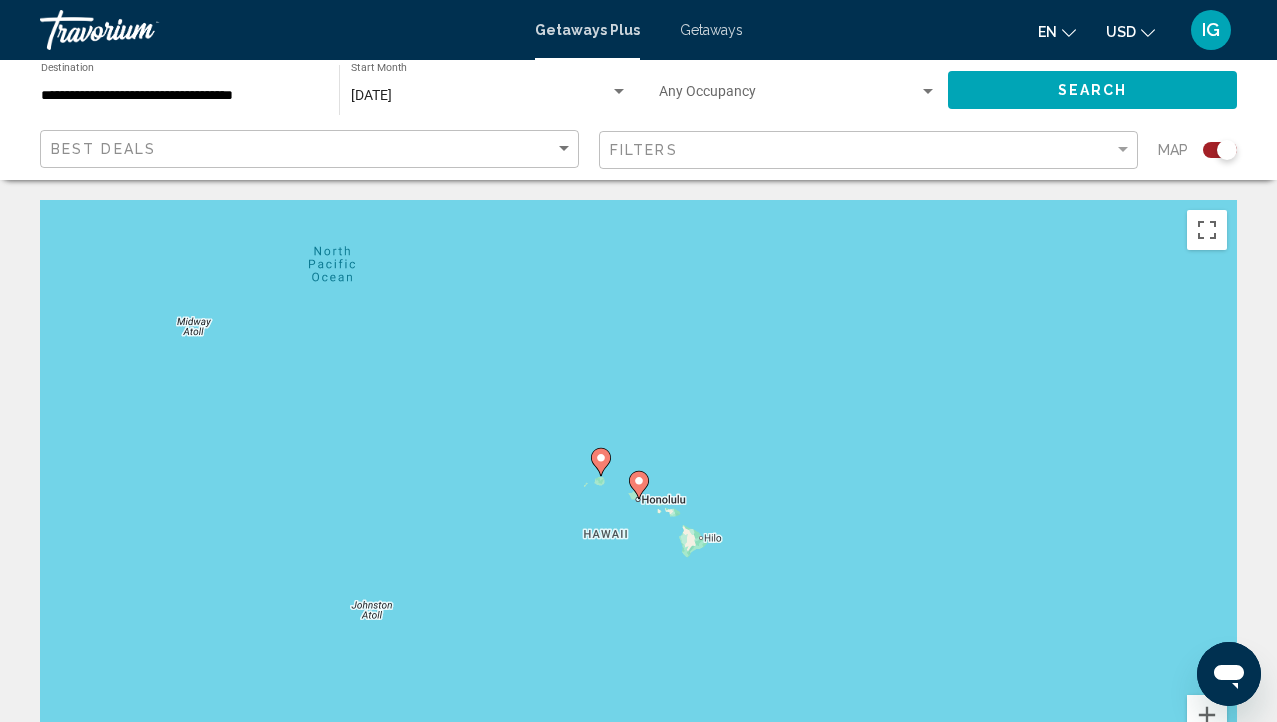 click on "To navigate, press the arrow keys. To activate drag with keyboard, press Alt + Enter. Once in keyboard drag state, use the arrow keys to move the marker. To complete the drag, press the Enter key. To cancel, press Escape." at bounding box center (638, 500) 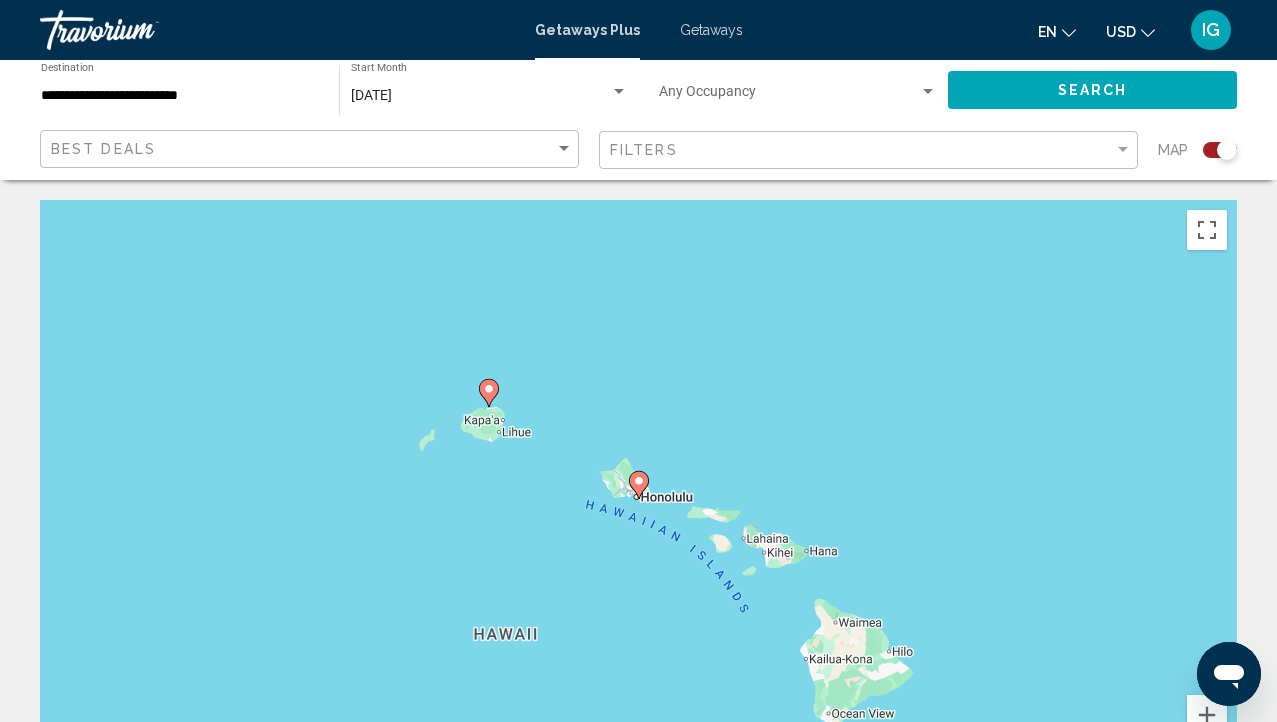 click at bounding box center [639, 485] 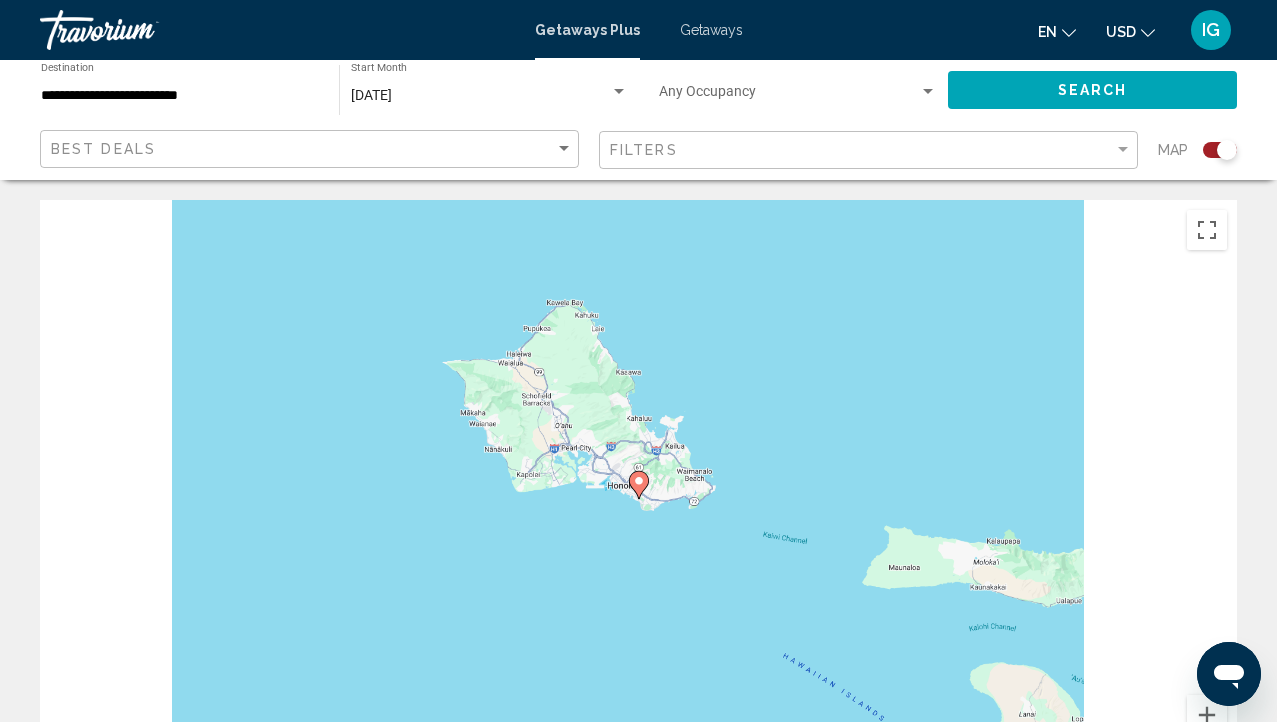 click 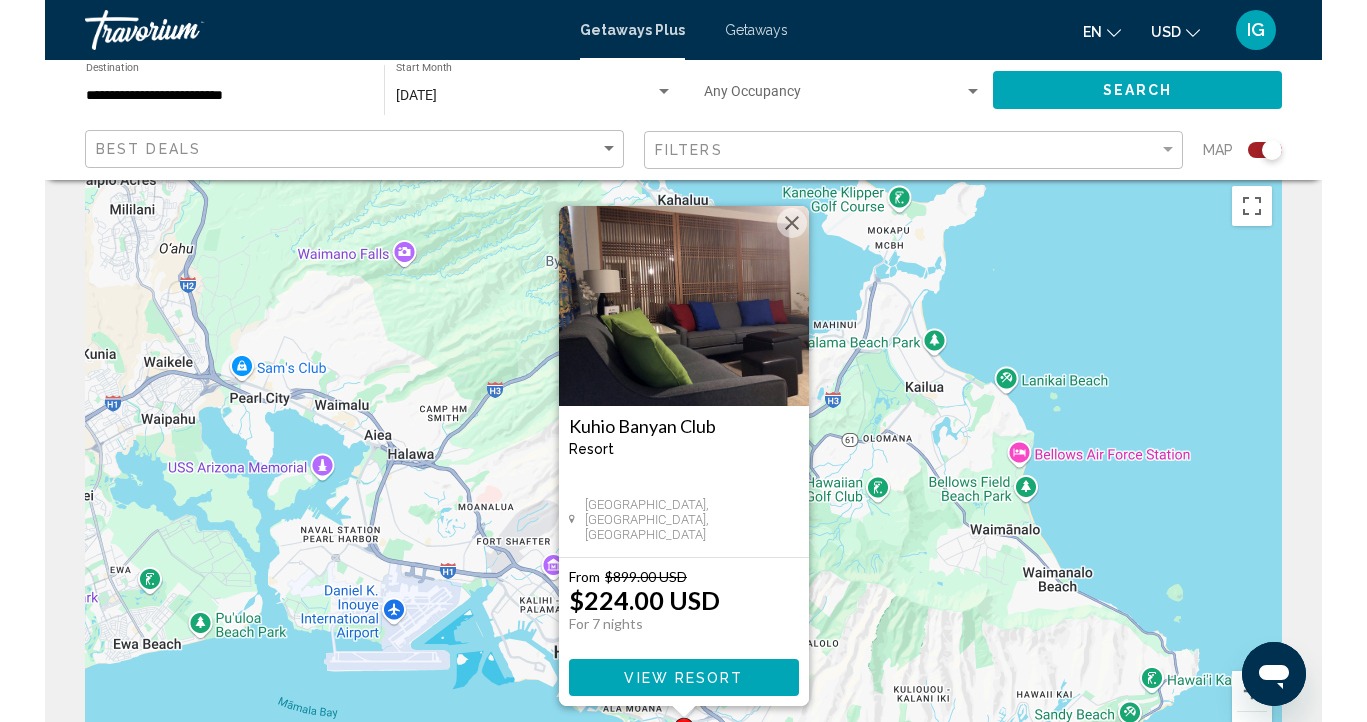 scroll, scrollTop: 22, scrollLeft: 0, axis: vertical 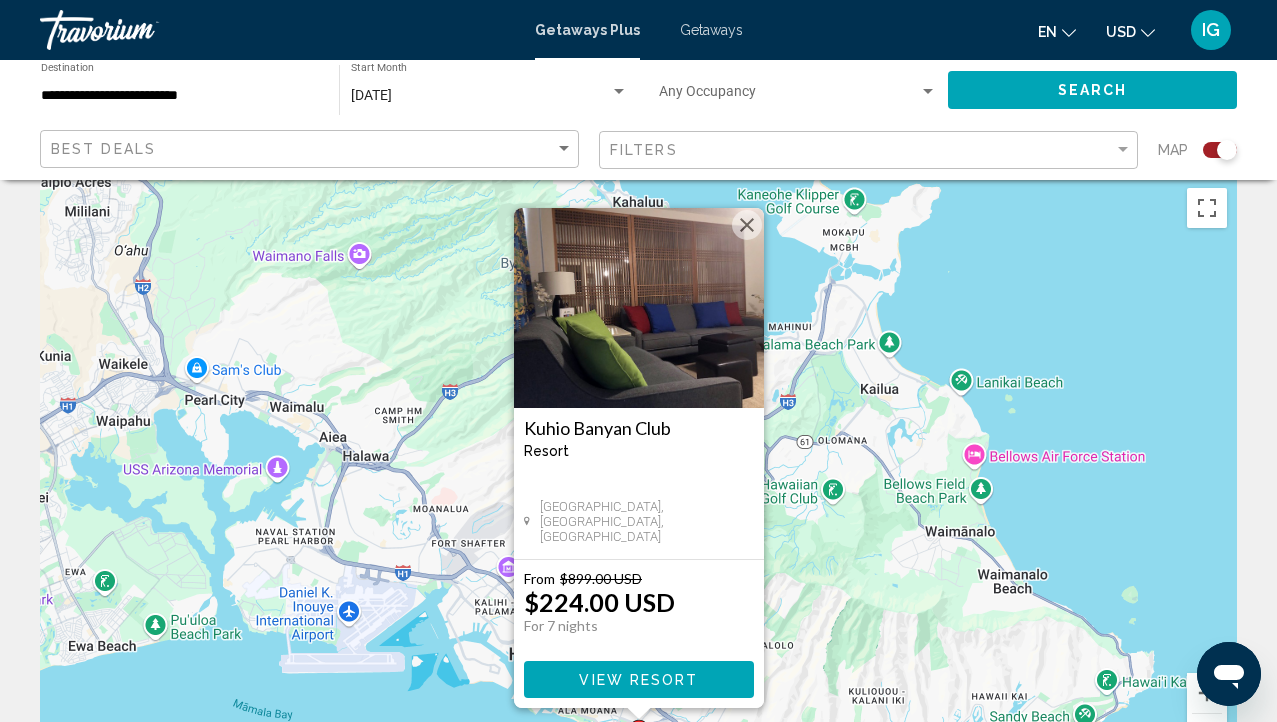 type 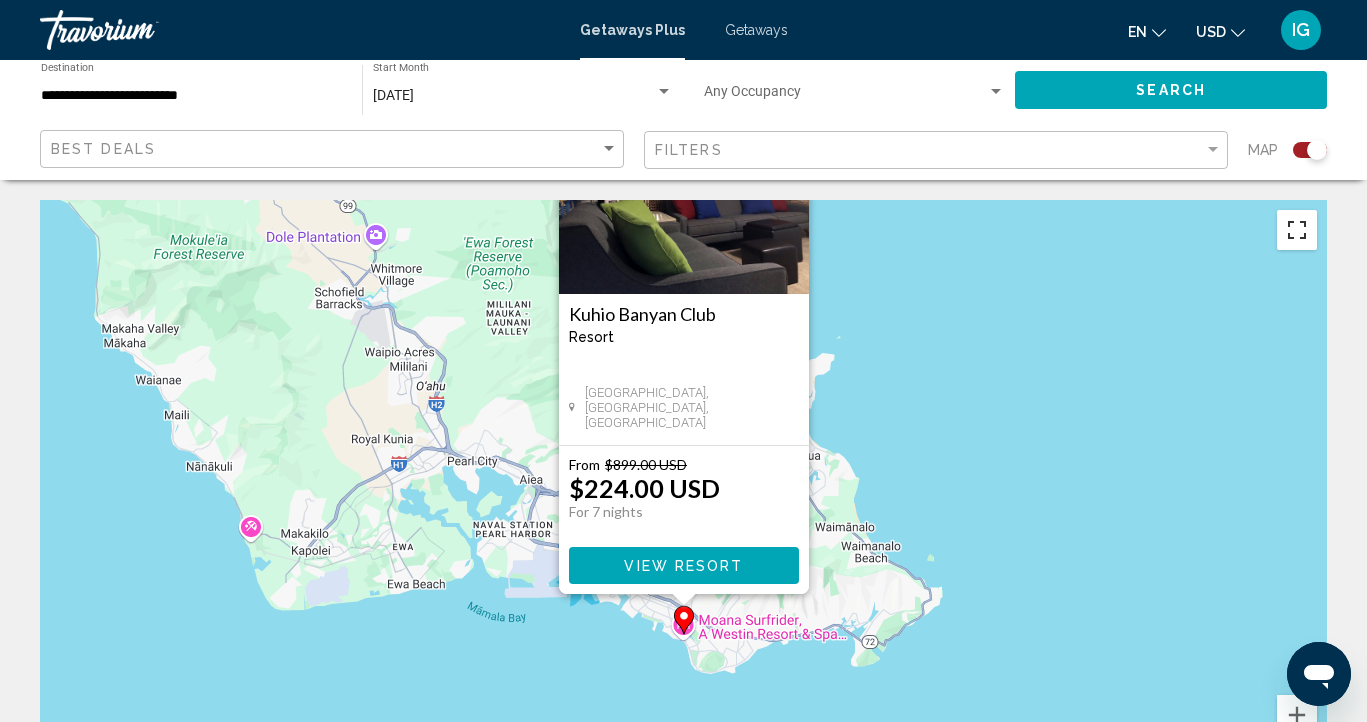 scroll, scrollTop: 0, scrollLeft: 0, axis: both 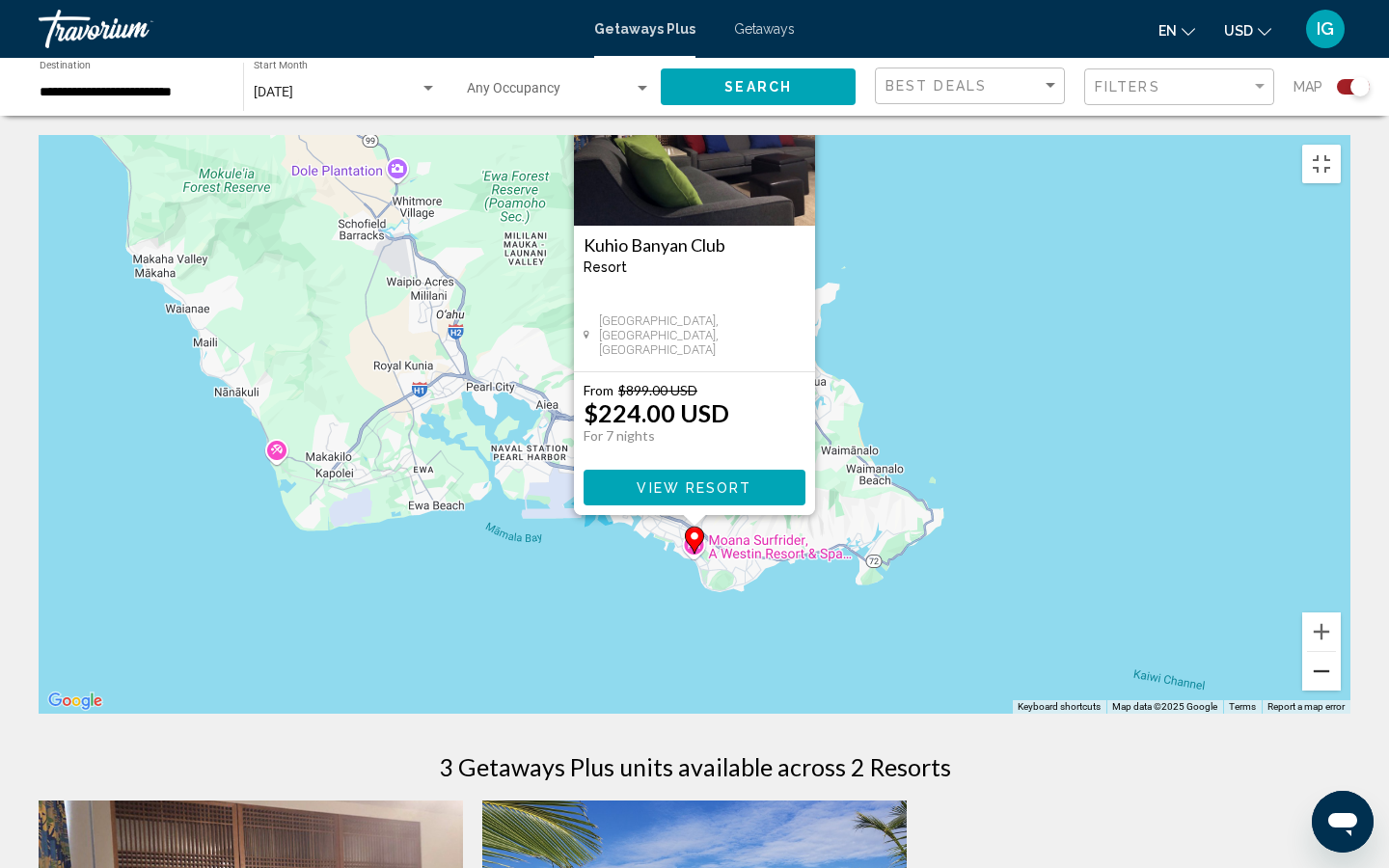 click at bounding box center [1321, 671] 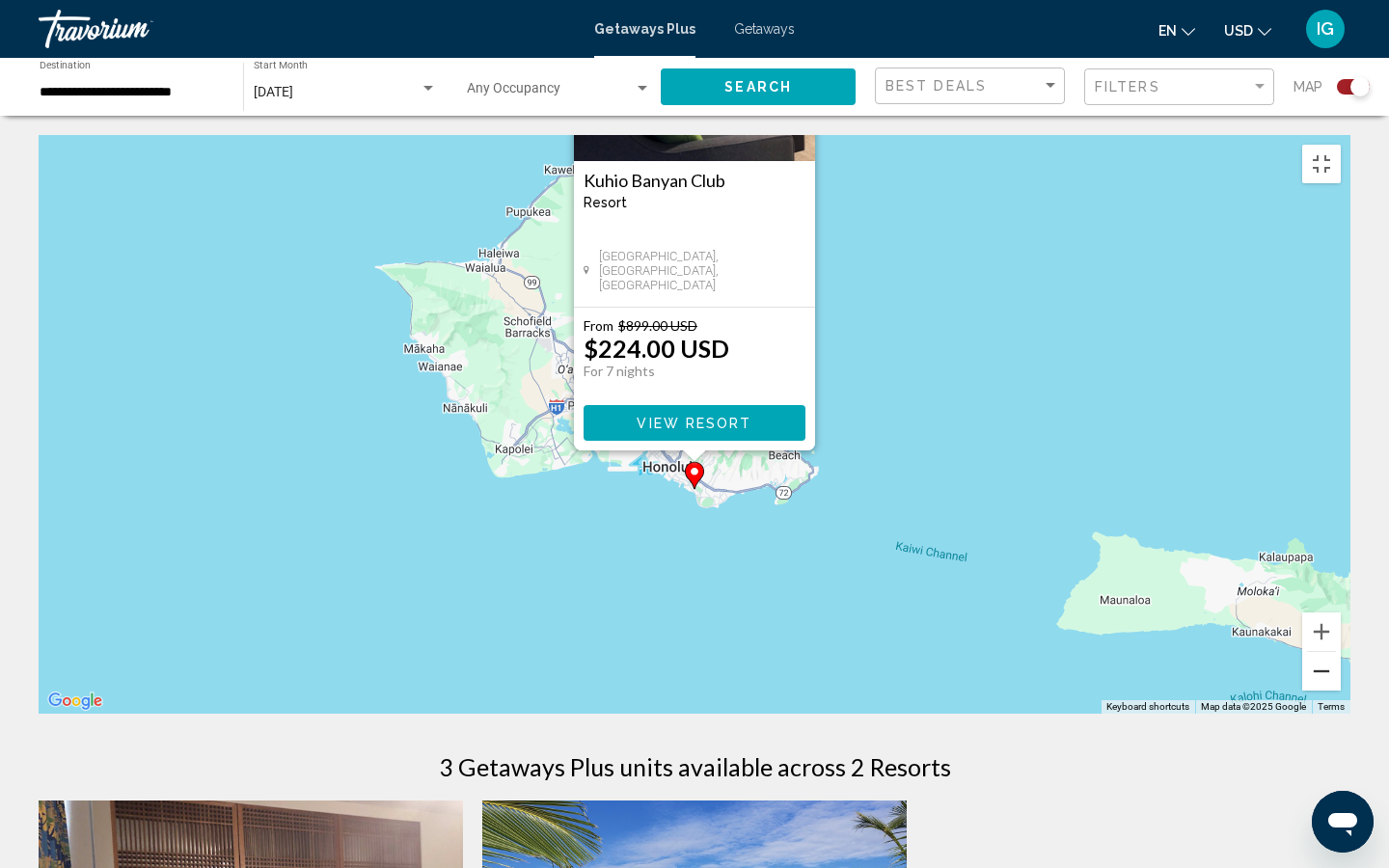click at bounding box center [1321, 671] 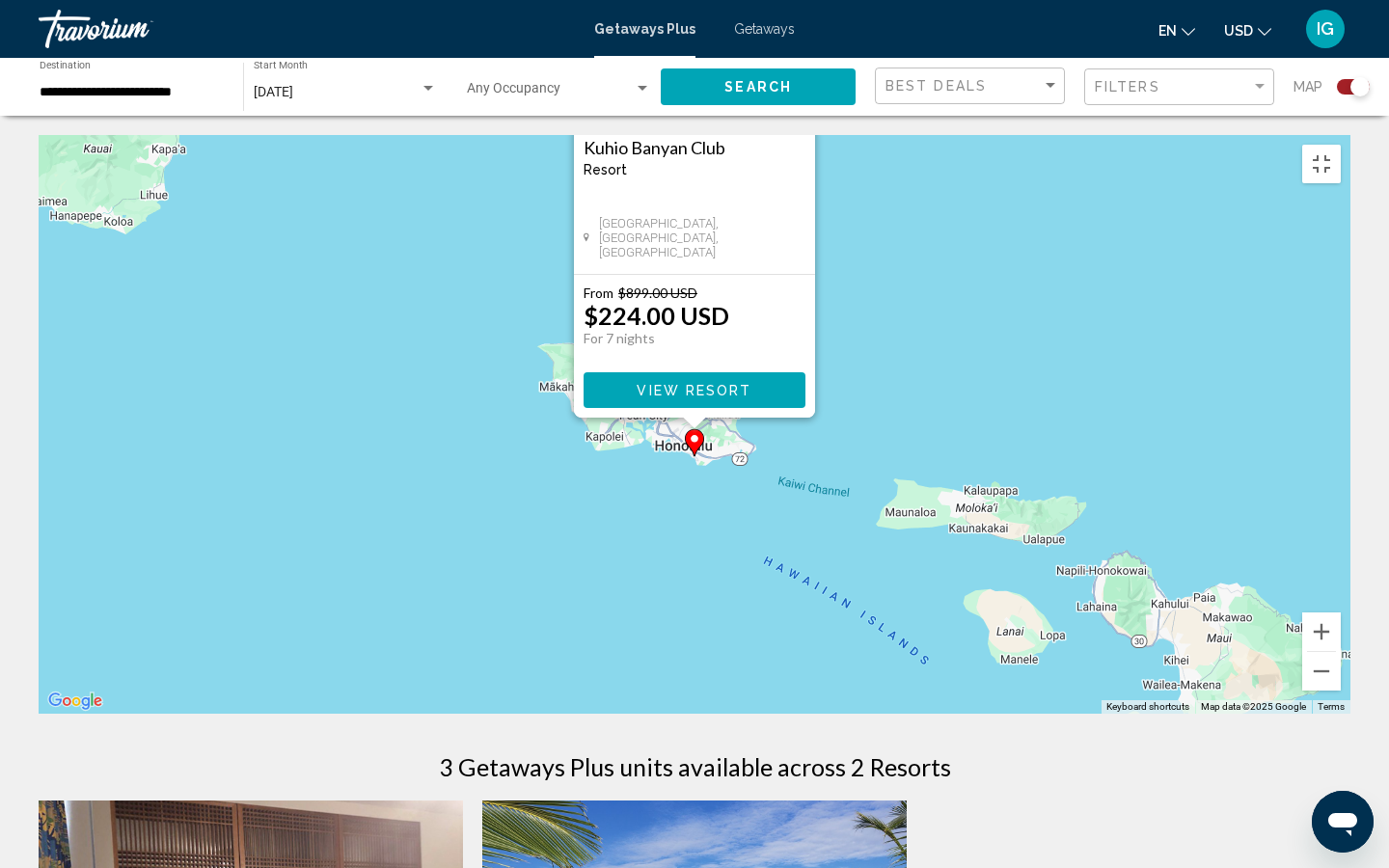 click 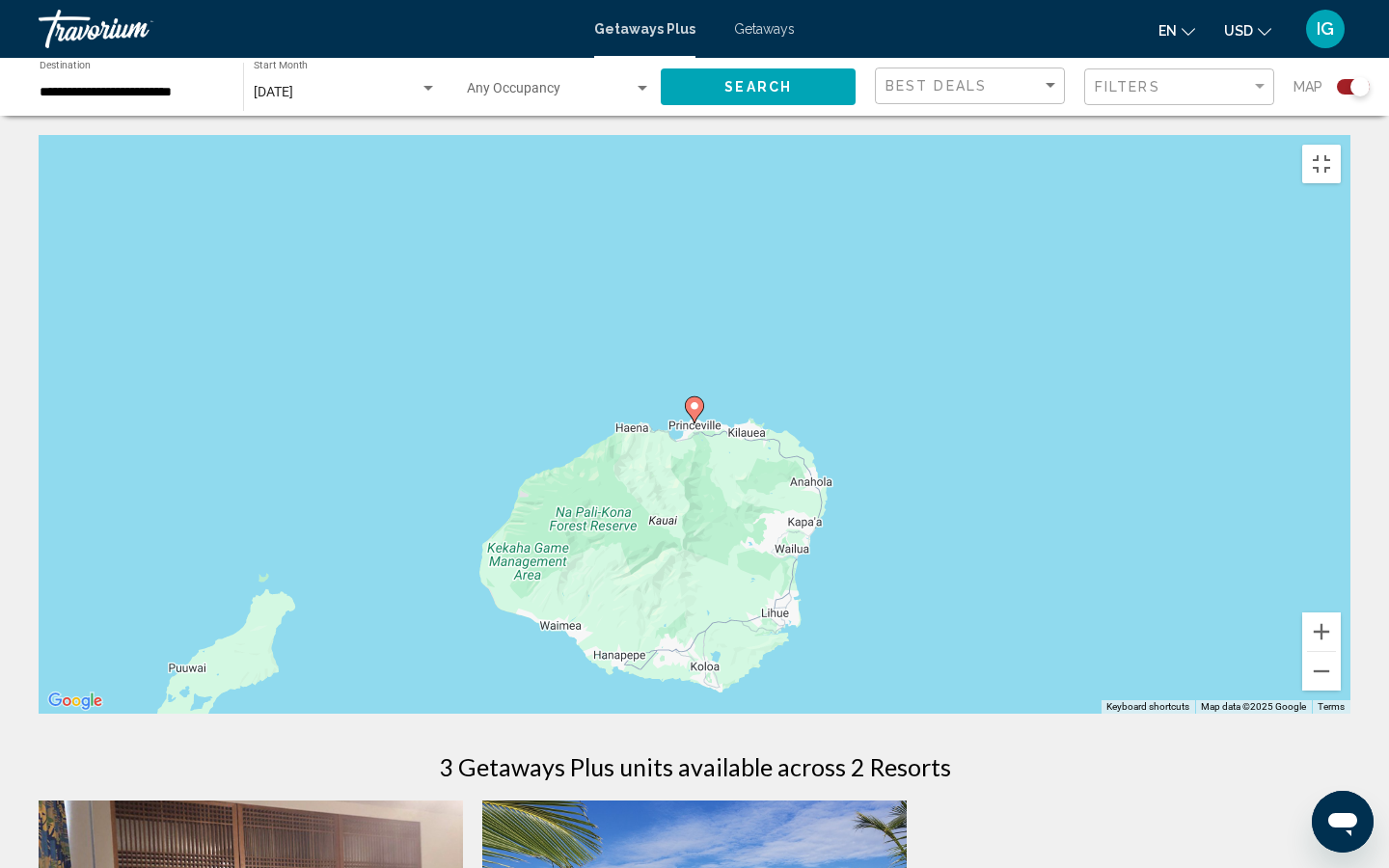 click 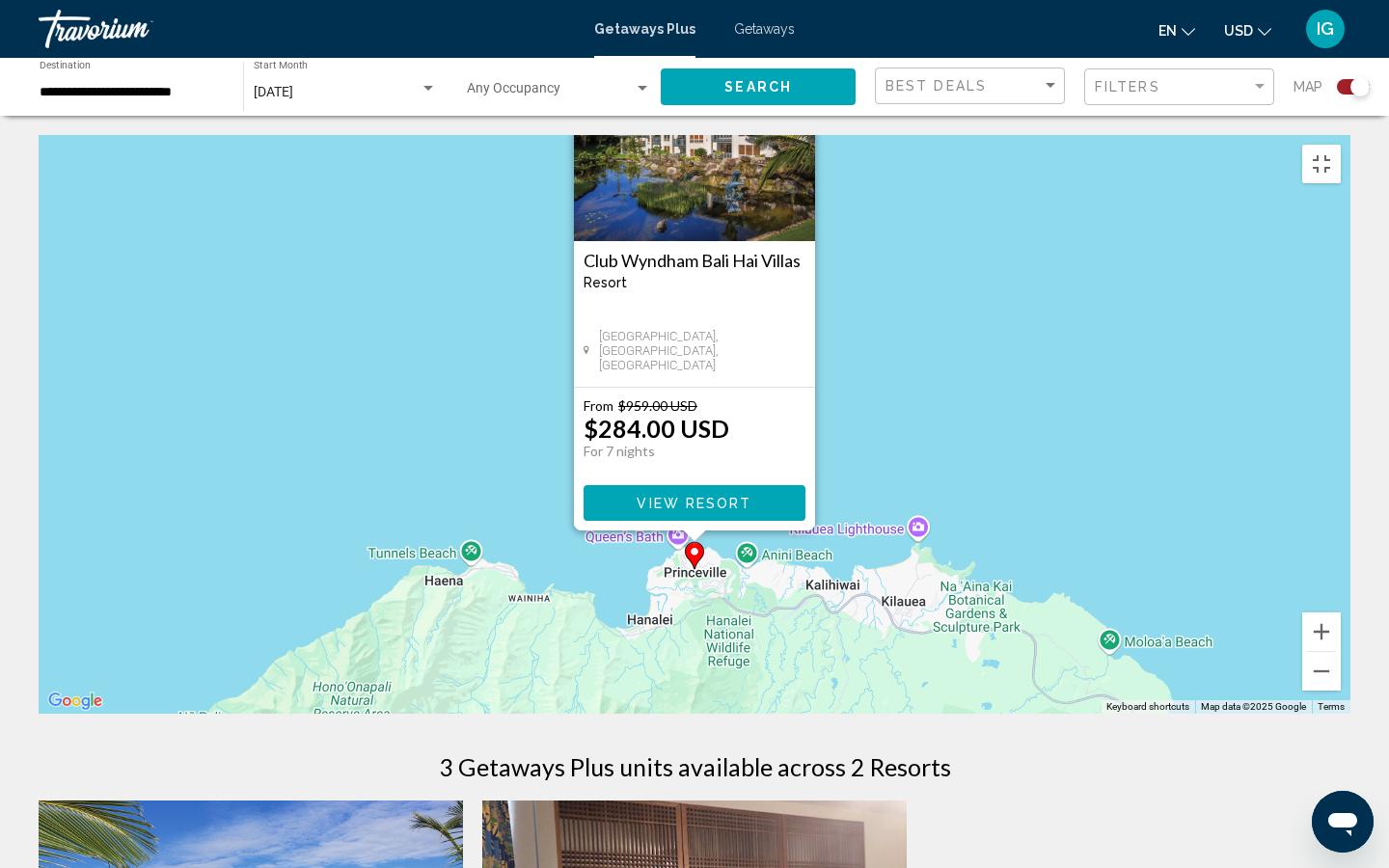 click on "View Resort" at bounding box center (694, 503) 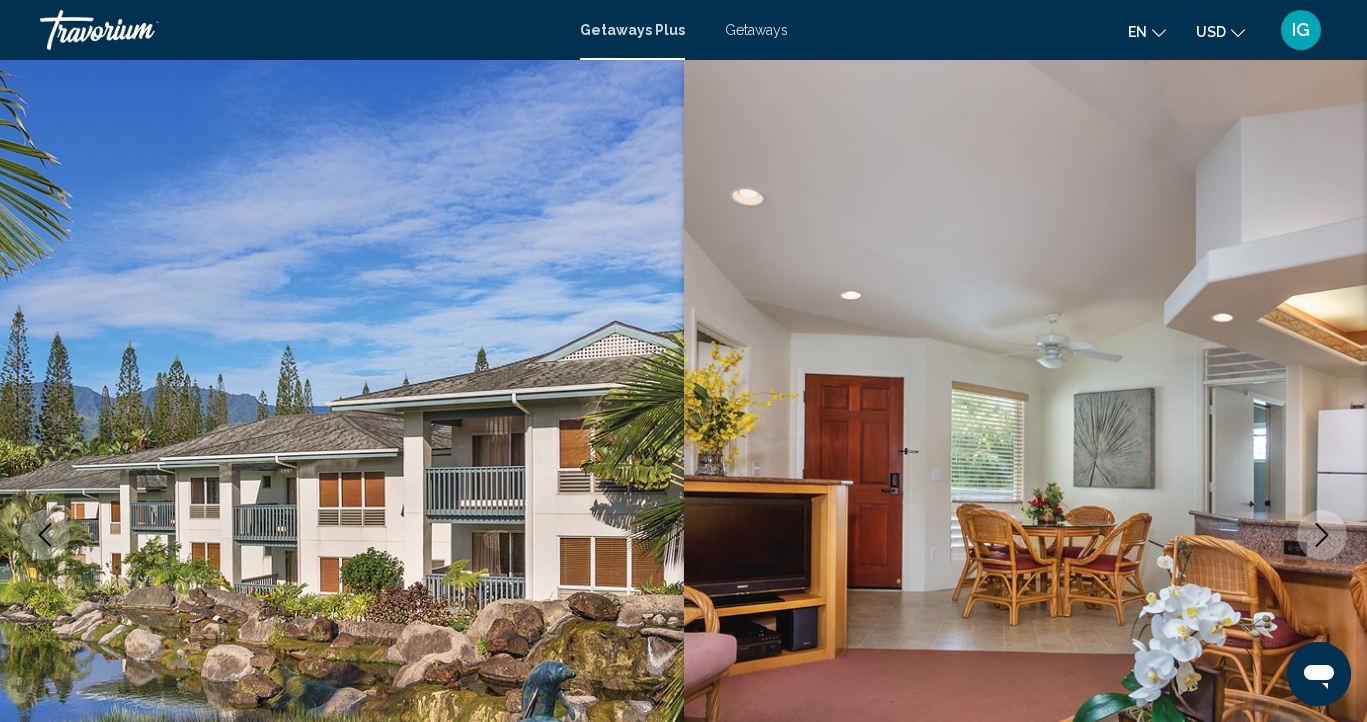 scroll, scrollTop: 0, scrollLeft: 0, axis: both 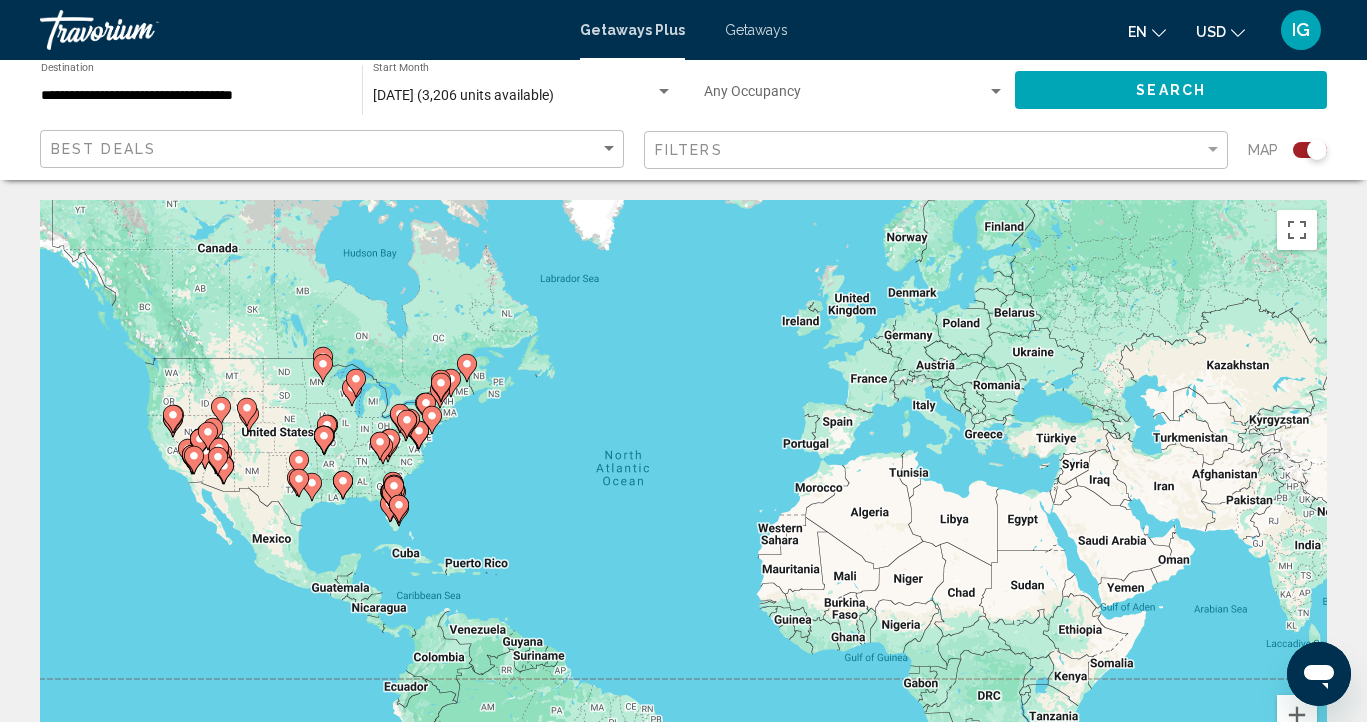 click on "[DATE] (3,206 units available)" at bounding box center [463, 95] 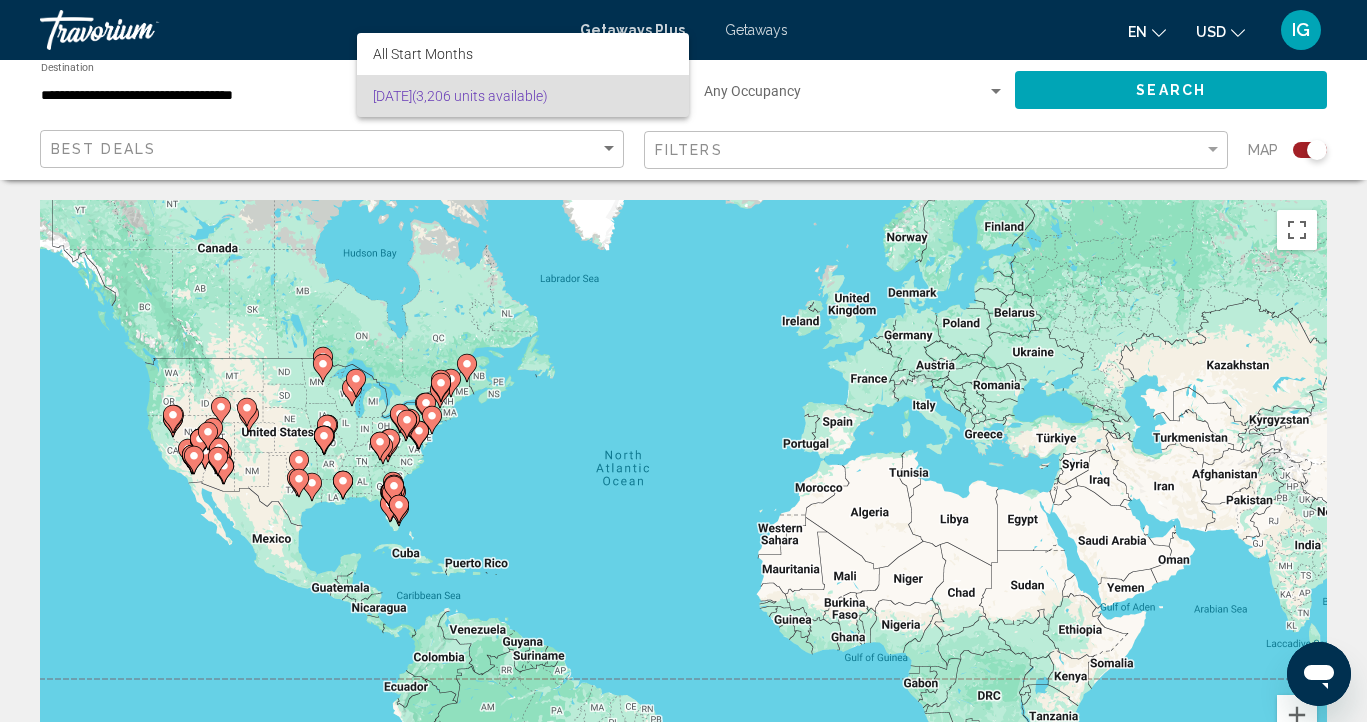 click on "[DATE]  (3,206 units available)" at bounding box center [523, 96] 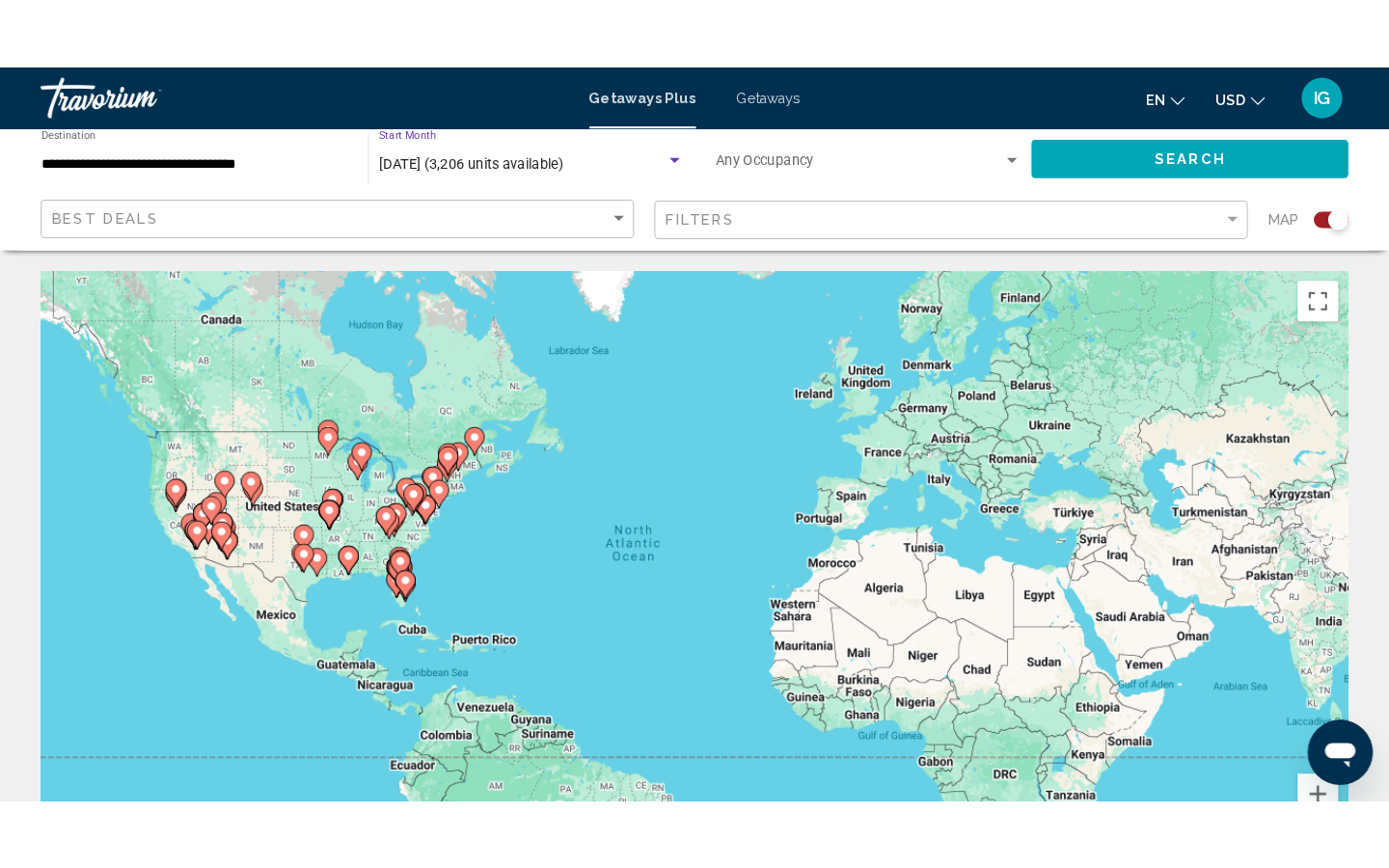 scroll, scrollTop: 0, scrollLeft: 0, axis: both 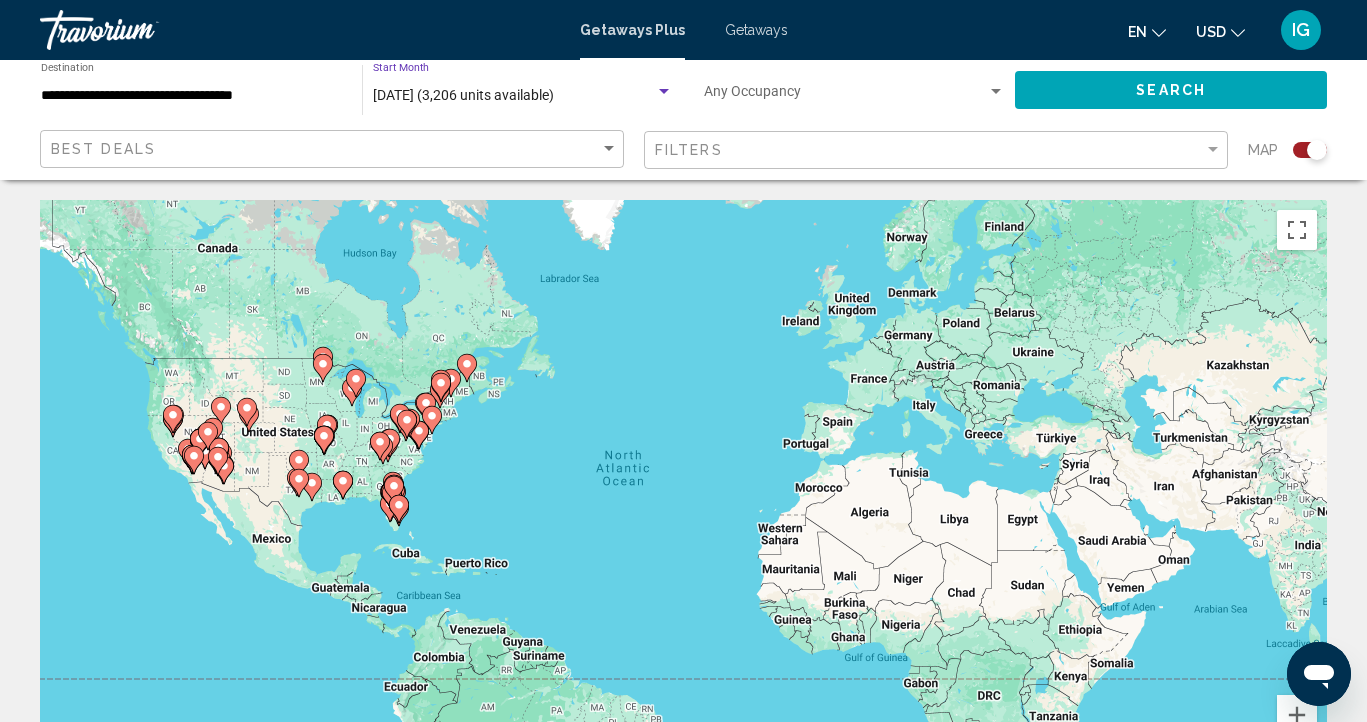 click on "[DATE] (3,206 units available)" at bounding box center [463, 95] 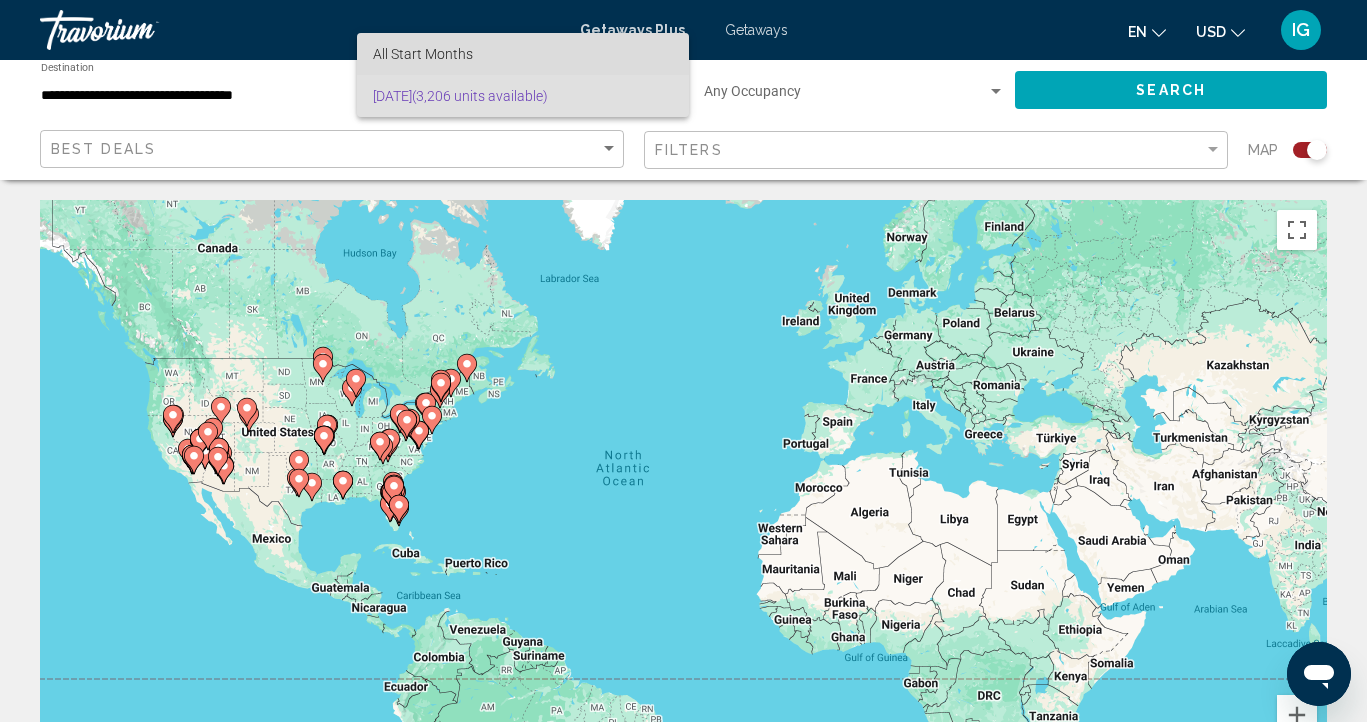 click on "All Start Months" at bounding box center [423, 54] 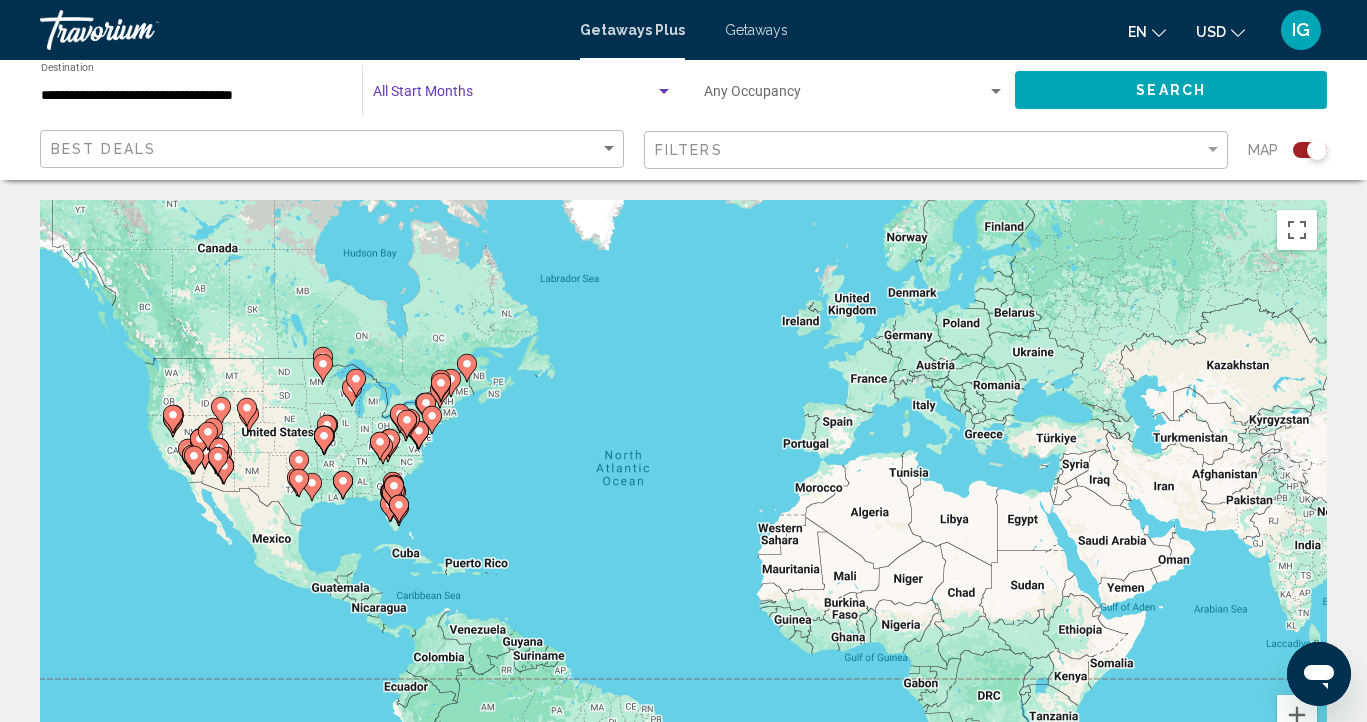 click at bounding box center [514, 96] 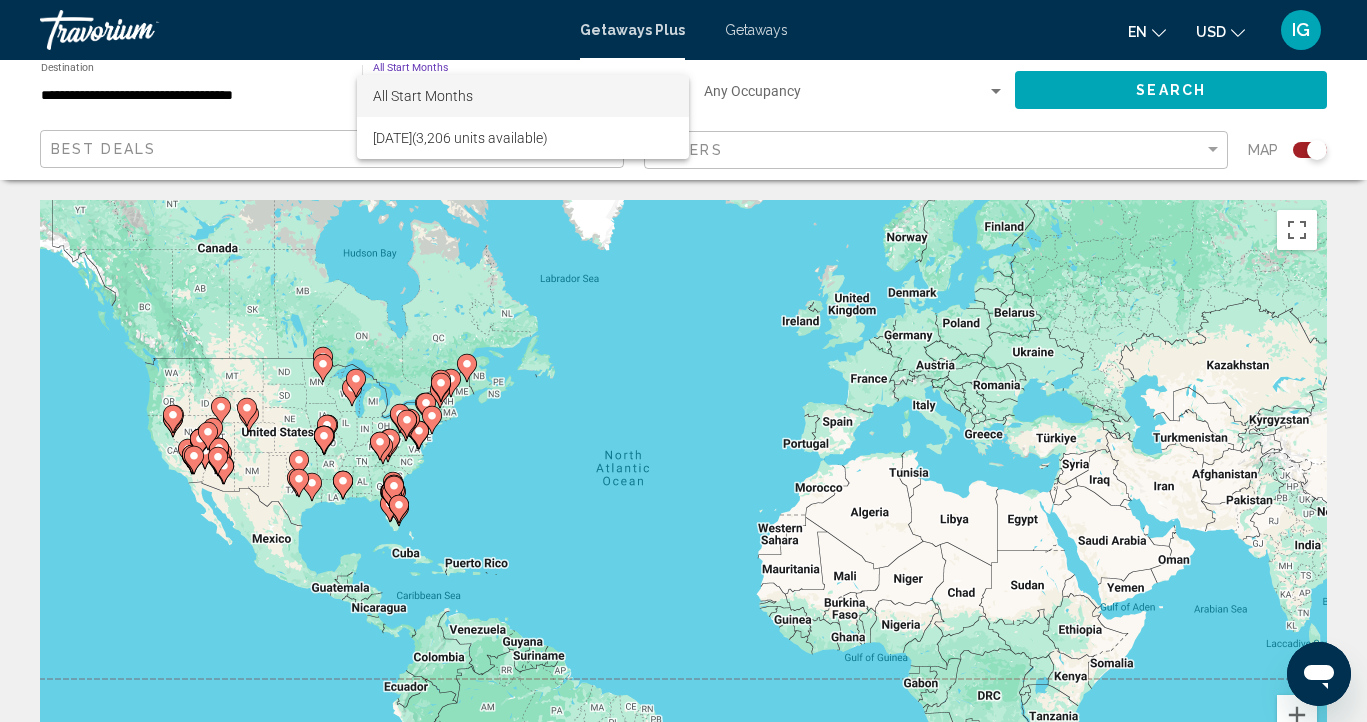 click on "All Start Months" at bounding box center (423, 96) 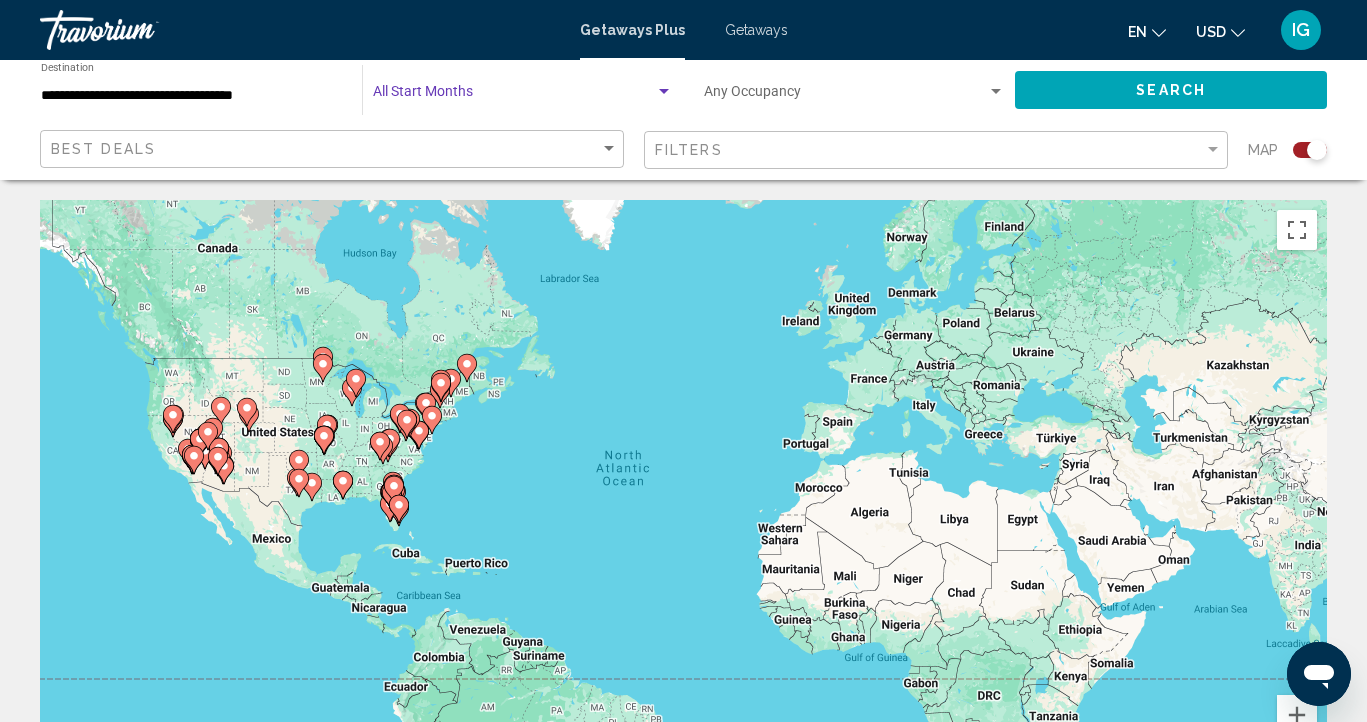 click on "Occupancy Any Occupancy" 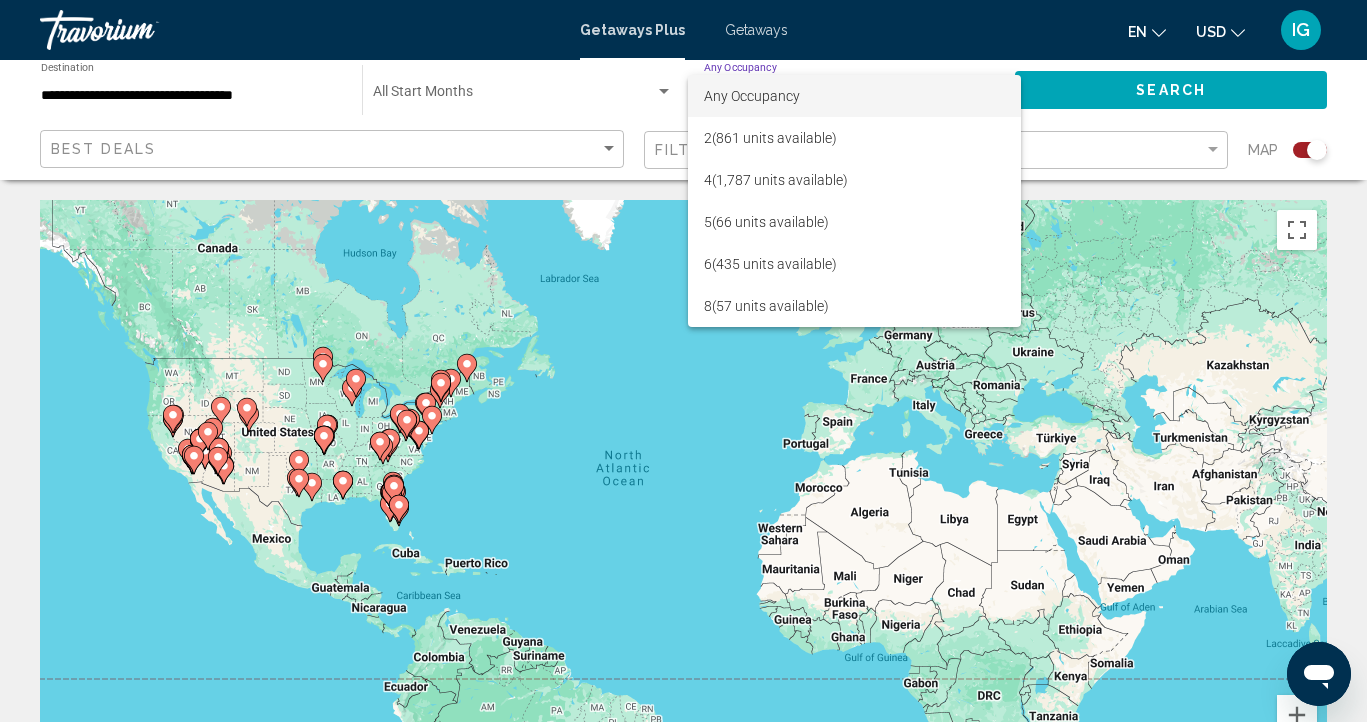 click on "Any Occupancy" at bounding box center [854, 96] 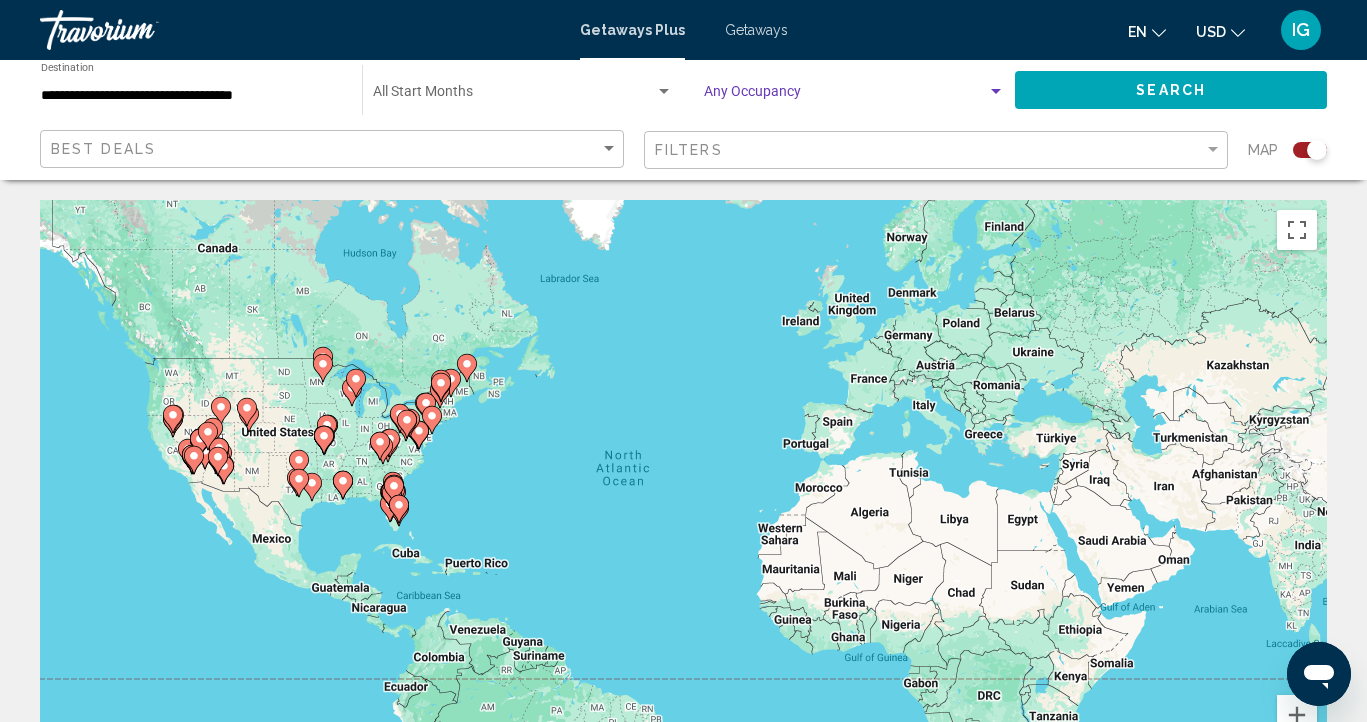 click on "Search" 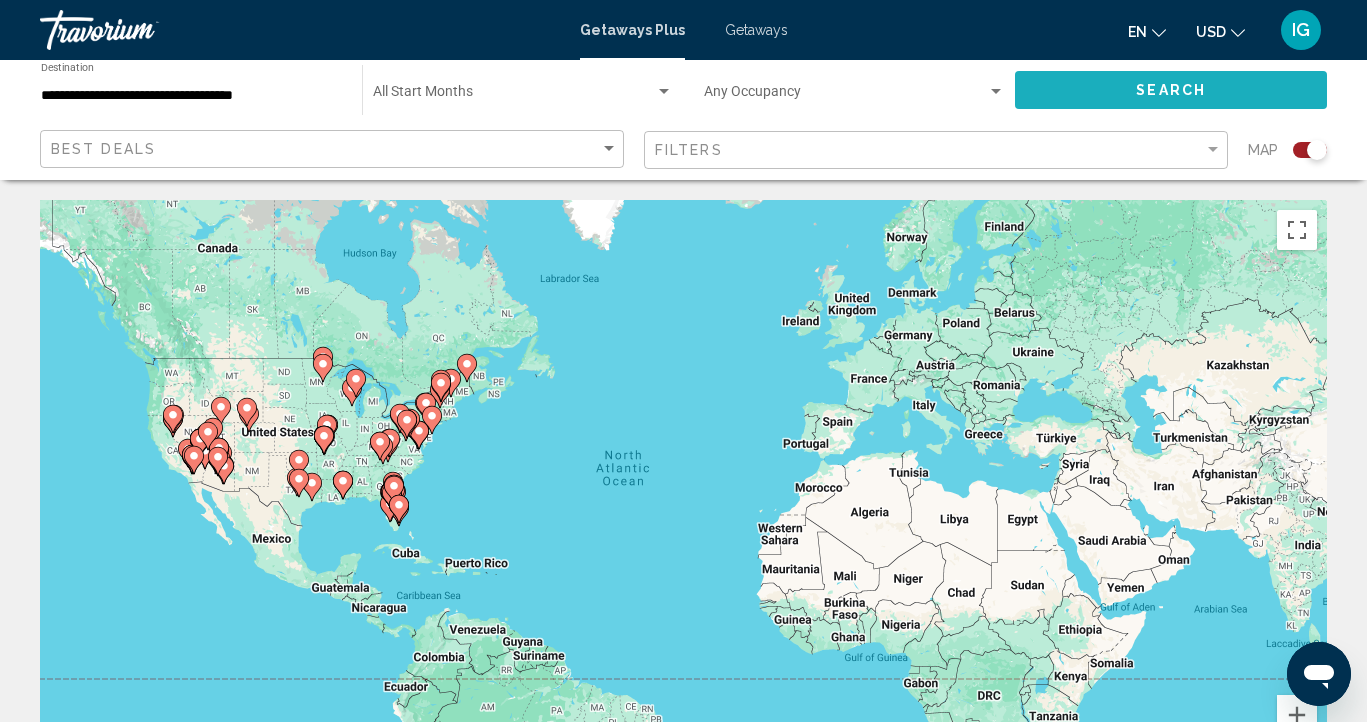 click on "Search" 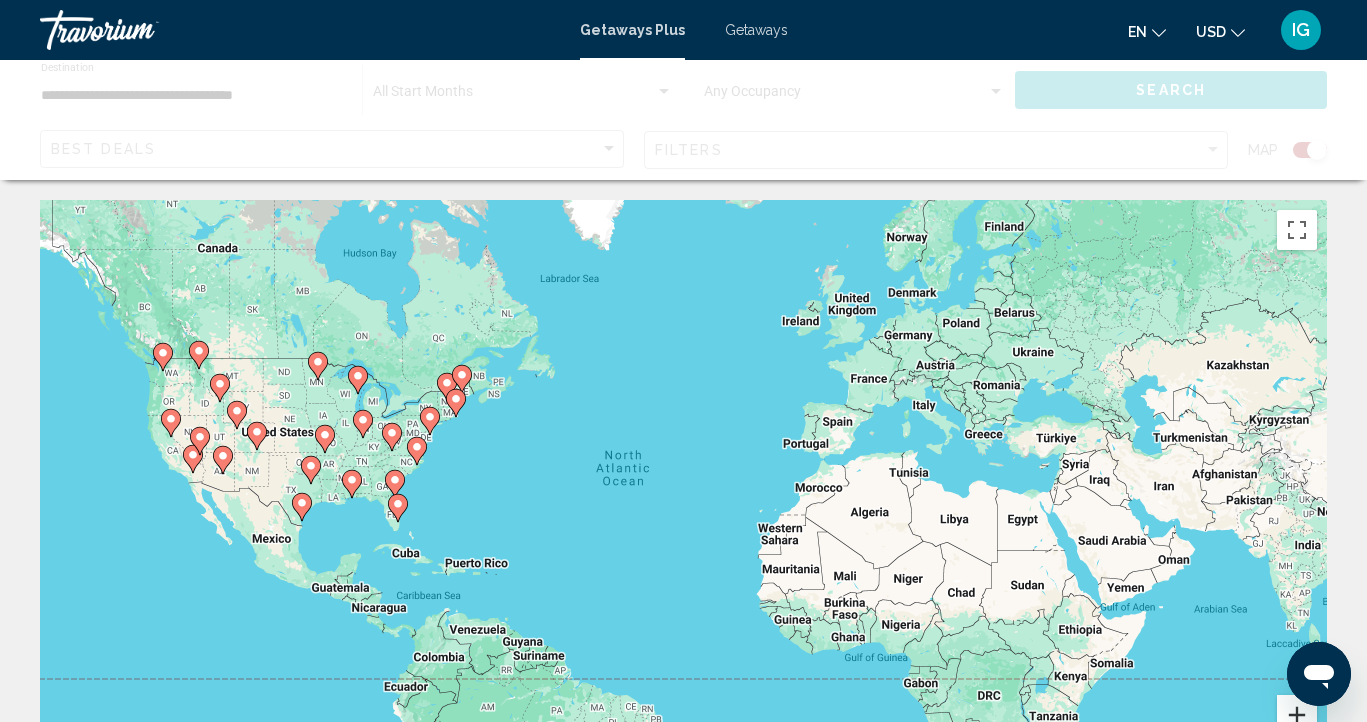 click at bounding box center (1297, 715) 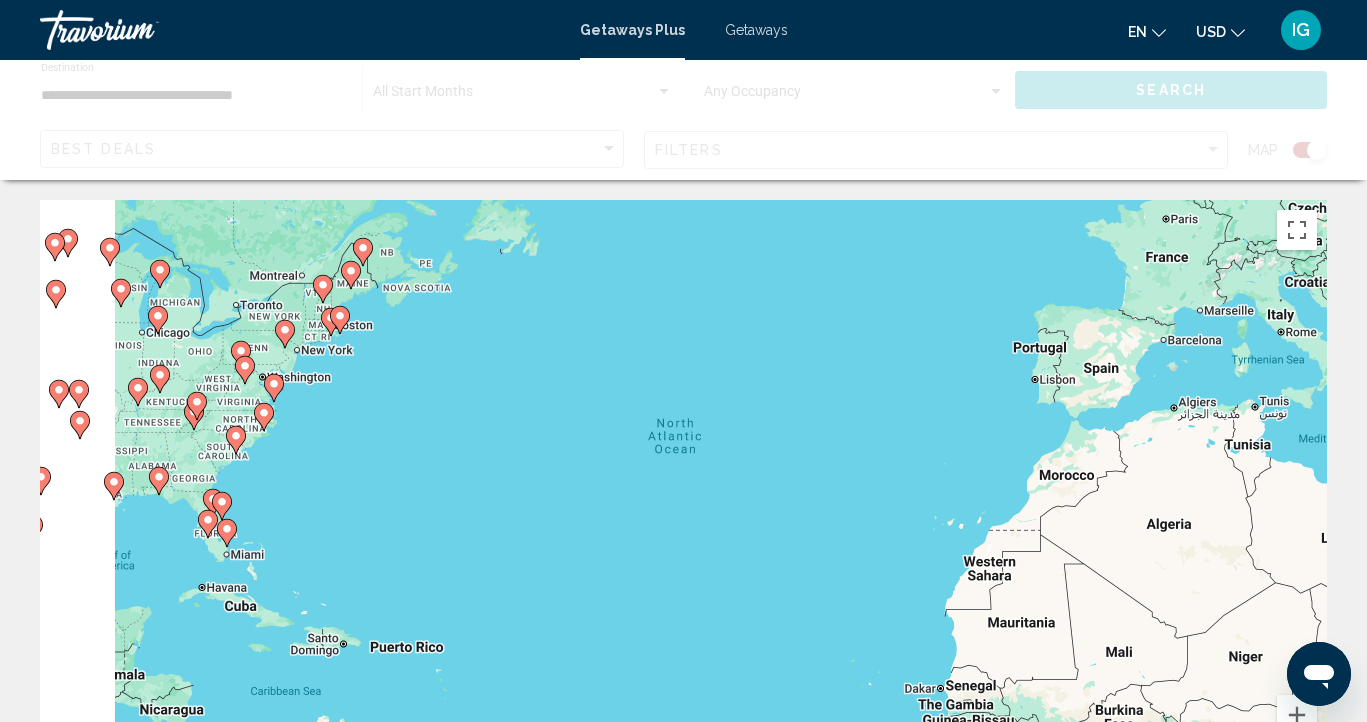 drag, startPoint x: 601, startPoint y: 576, endPoint x: 1102, endPoint y: 671, distance: 509.92746 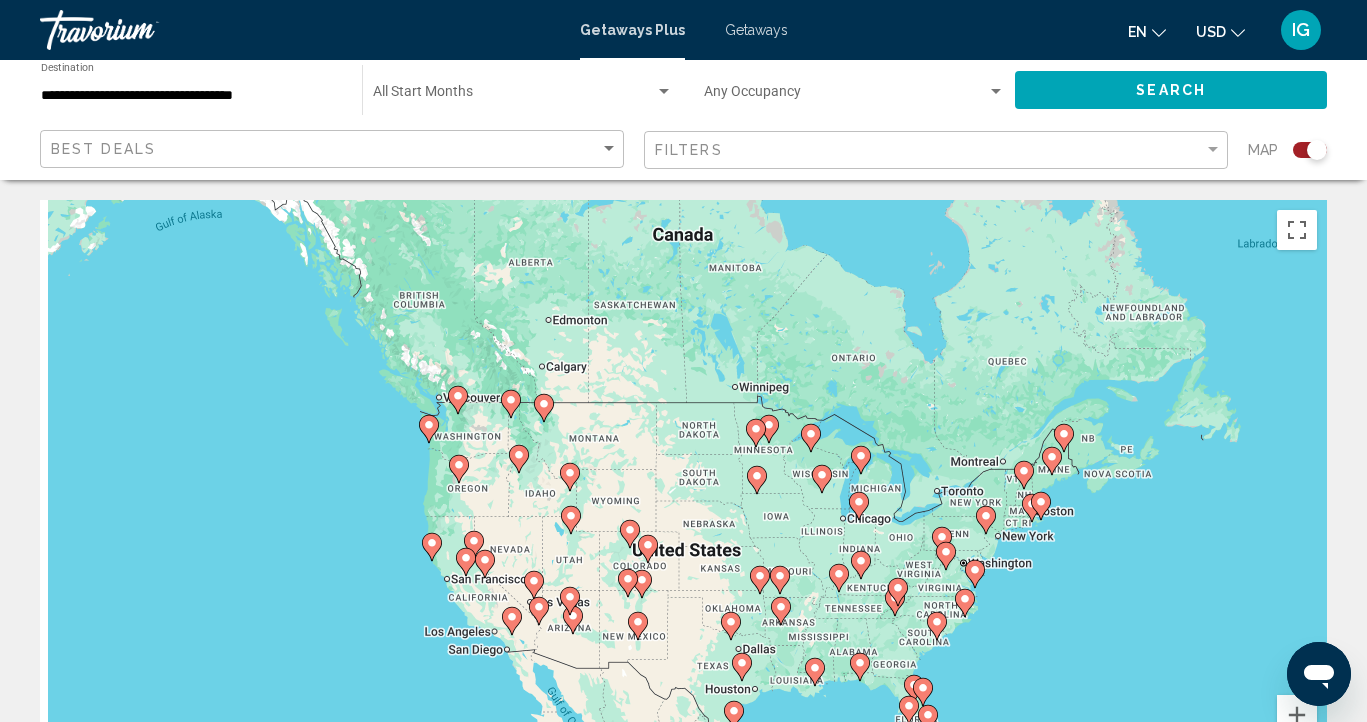 drag, startPoint x: 437, startPoint y: 437, endPoint x: 664, endPoint y: 488, distance: 232.65855 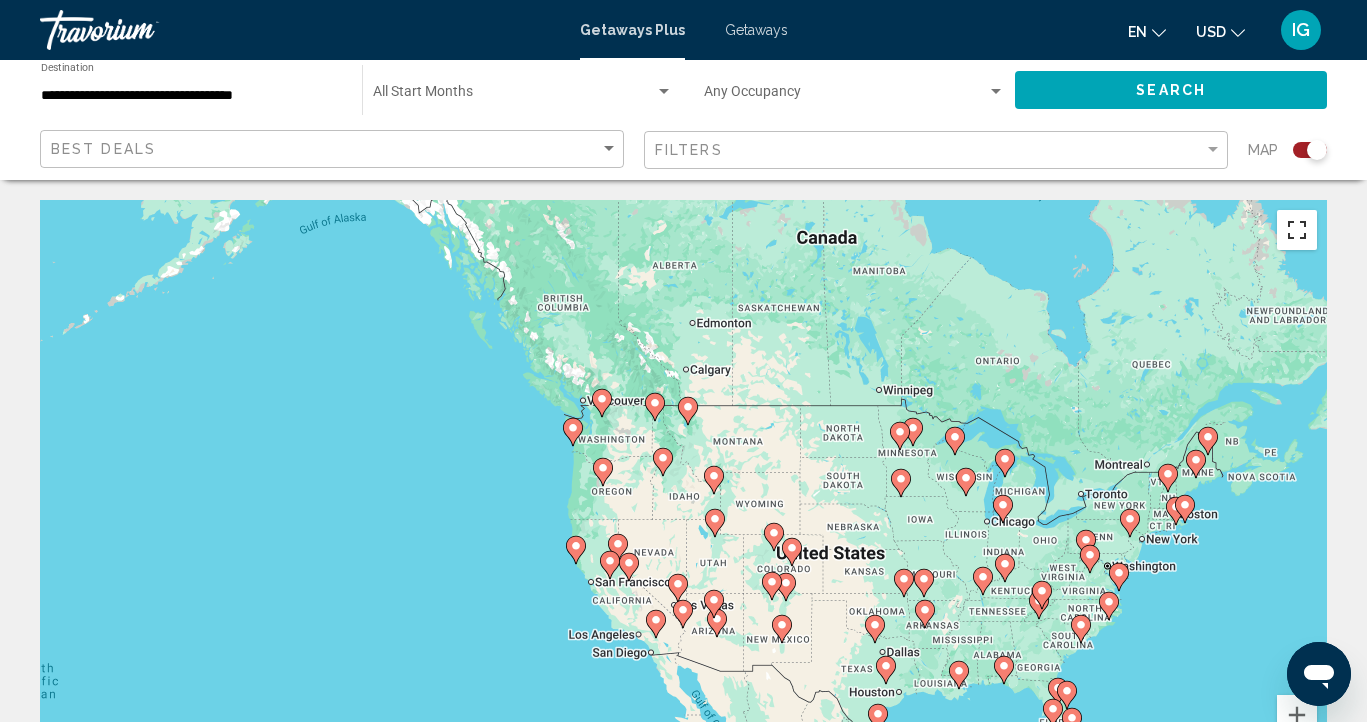 click at bounding box center [1297, 230] 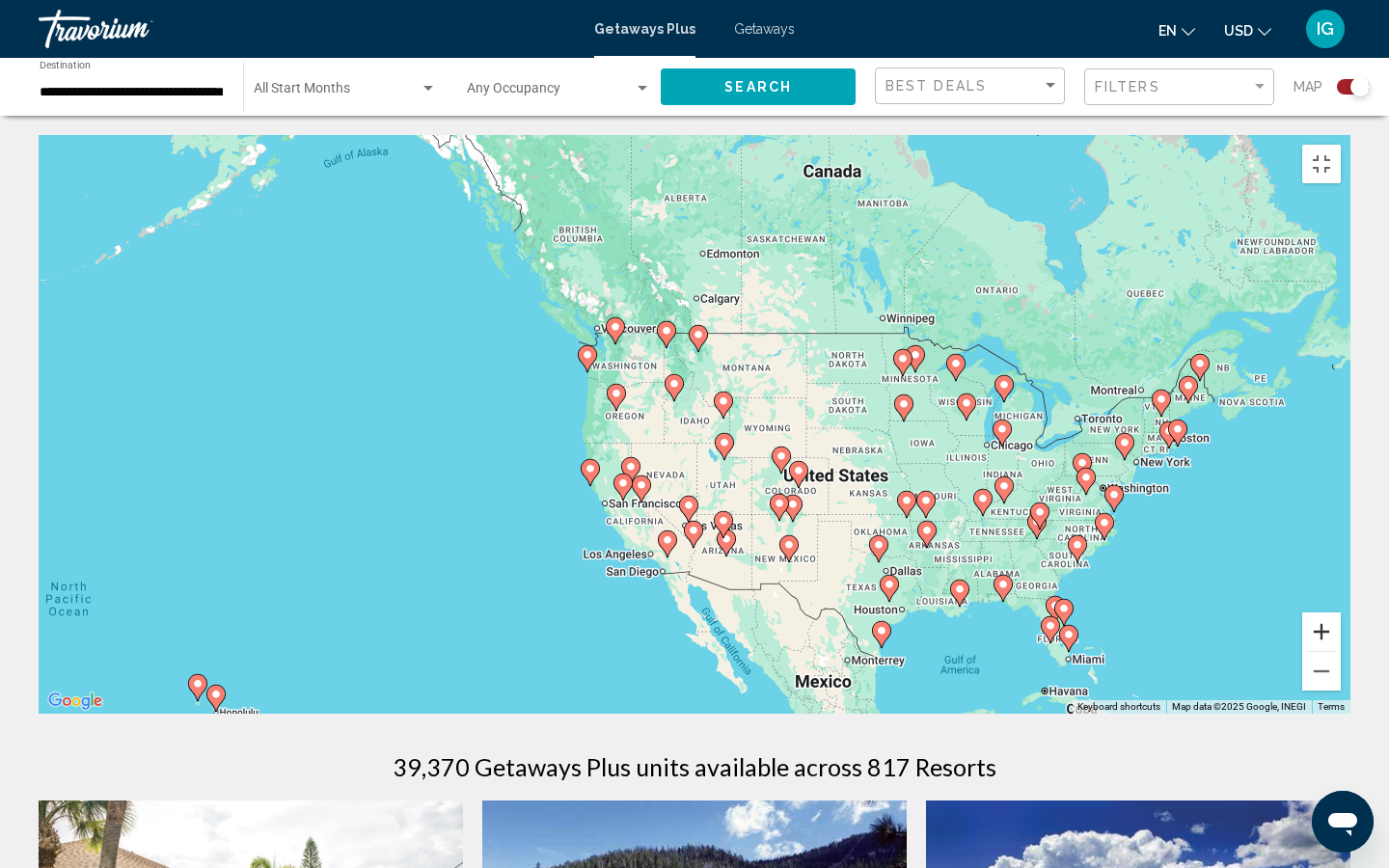 click at bounding box center (1321, 632) 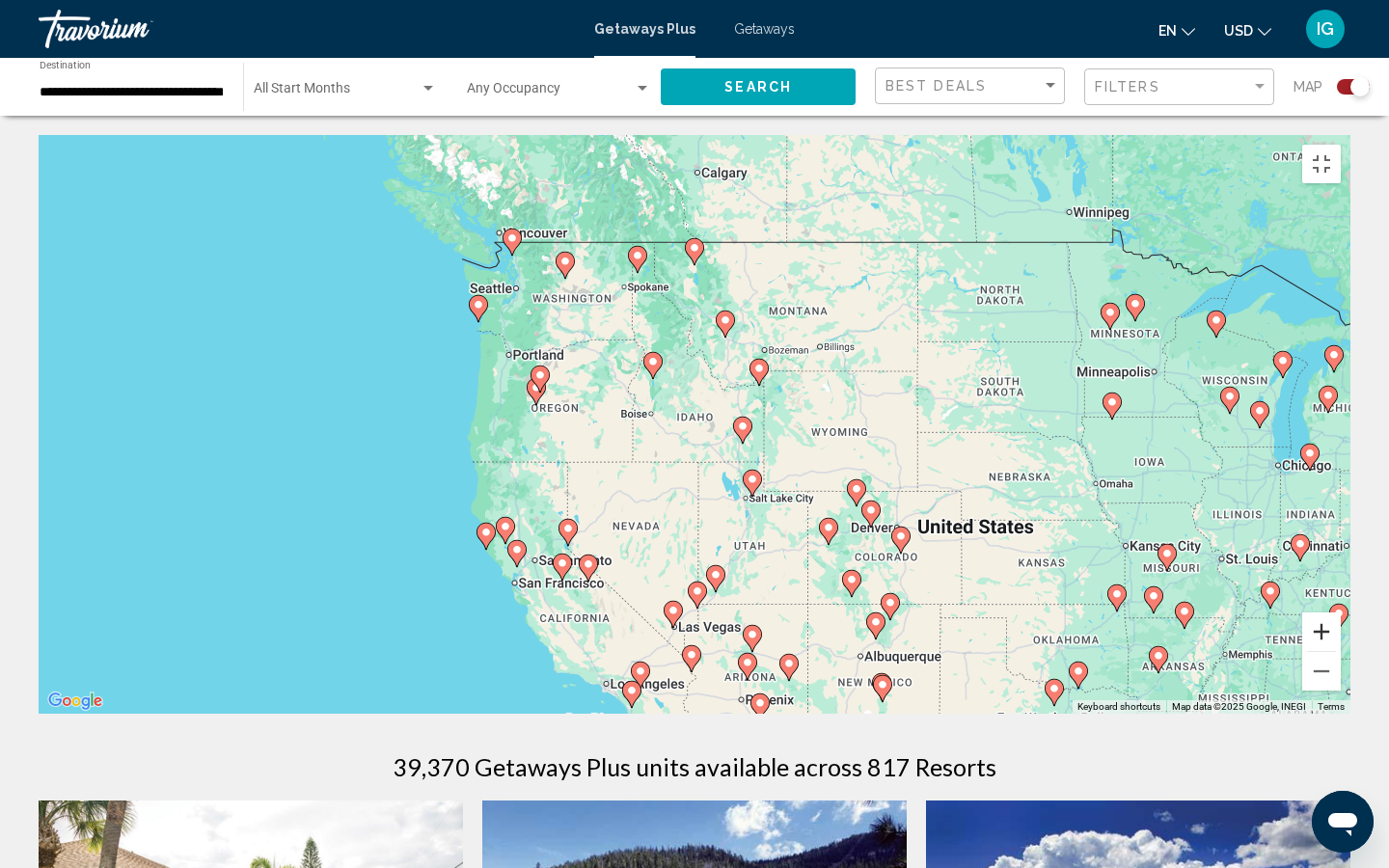 click at bounding box center [1321, 632] 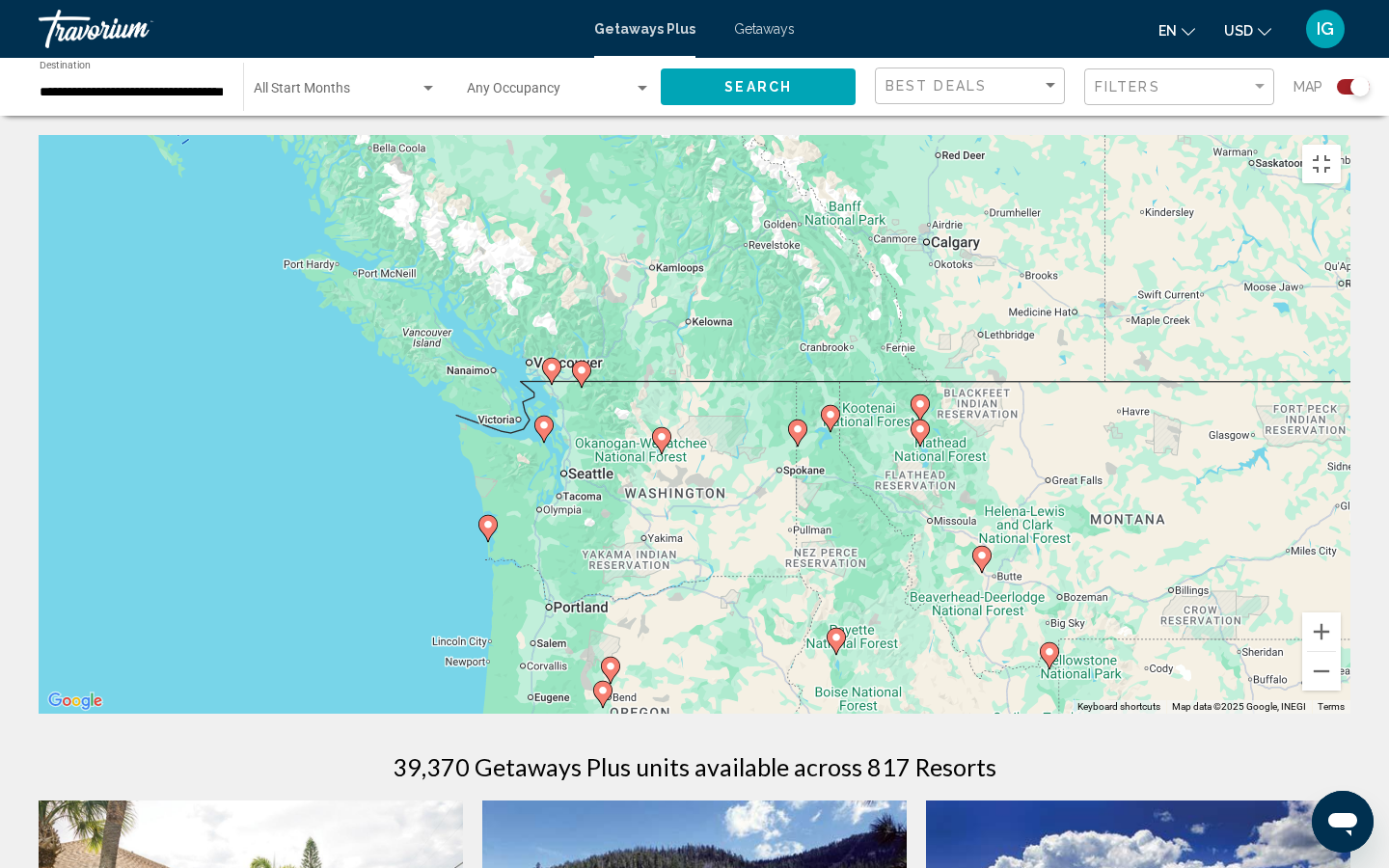drag, startPoint x: 898, startPoint y: 525, endPoint x: 1127, endPoint y: 850, distance: 397.5752 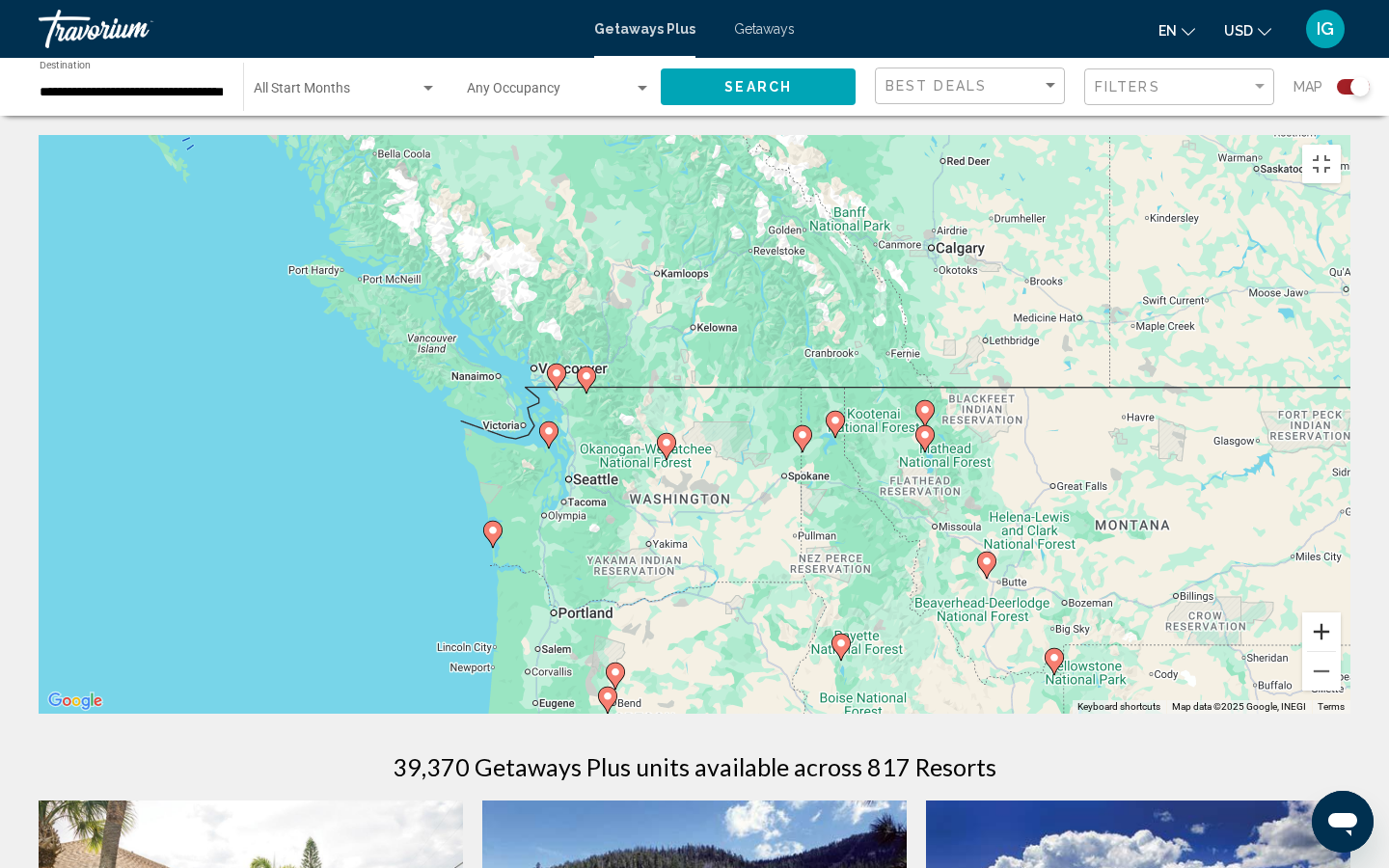 click at bounding box center [1321, 632] 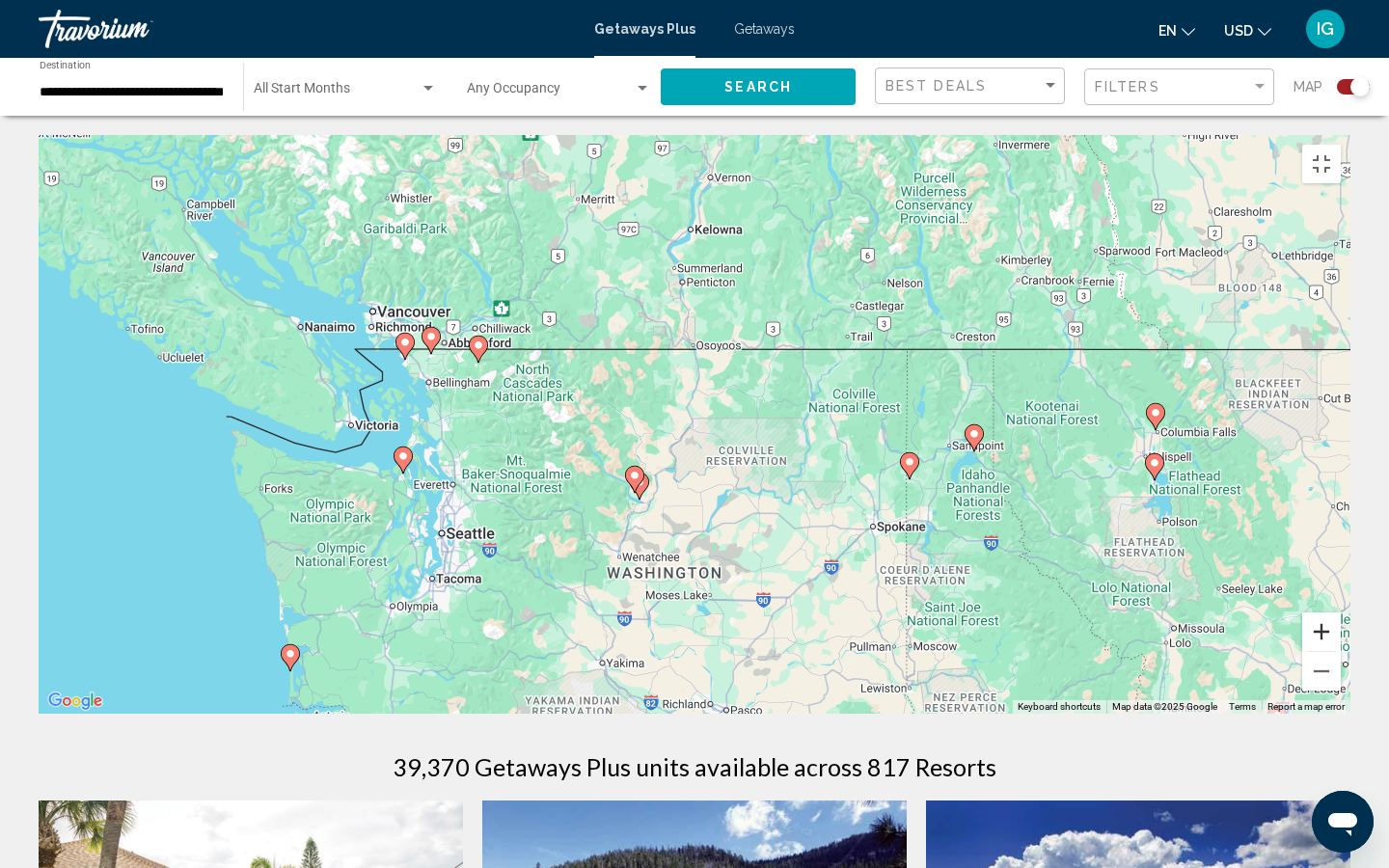click at bounding box center (1321, 632) 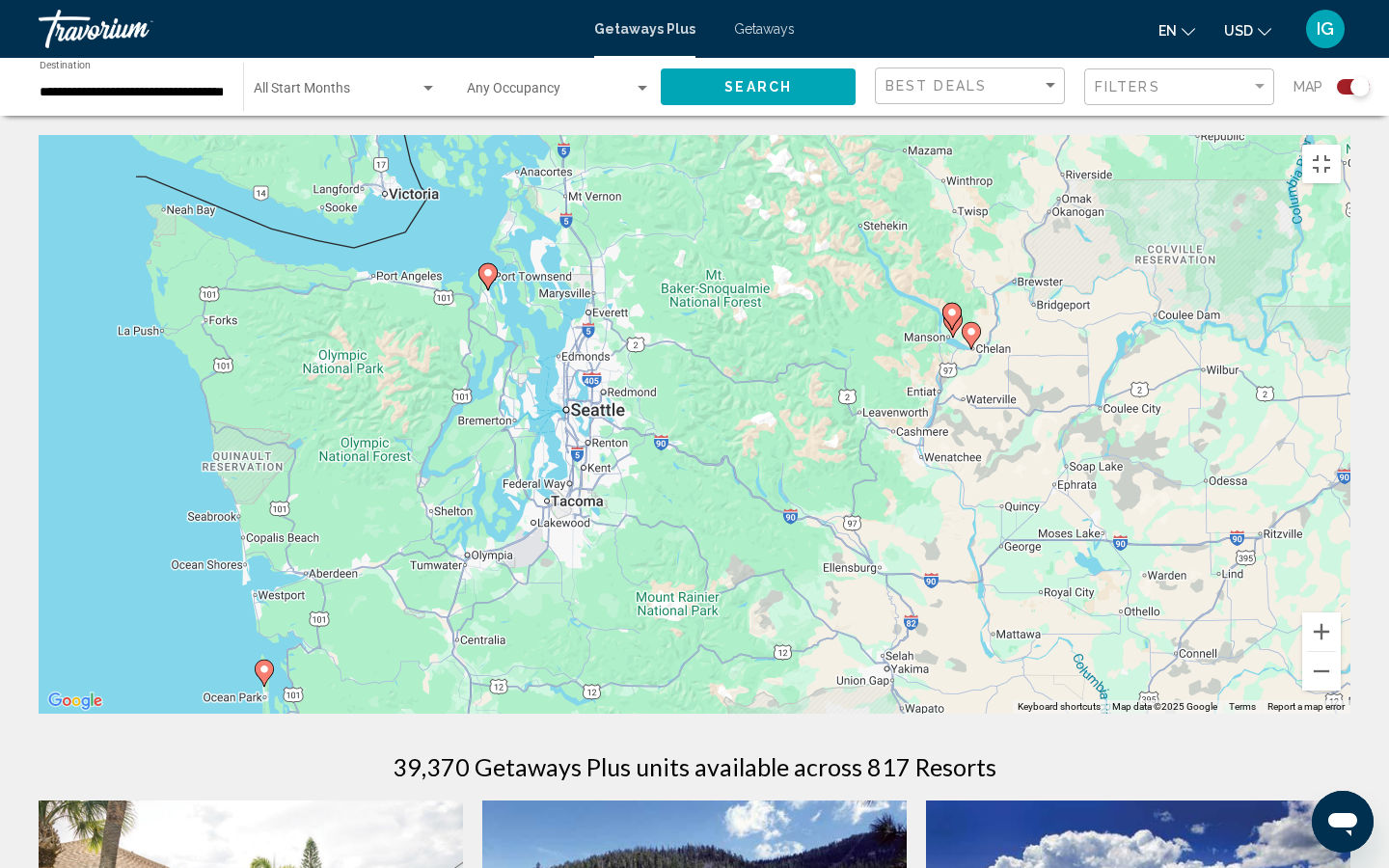 drag, startPoint x: 449, startPoint y: 729, endPoint x: 830, endPoint y: 496, distance: 446.59825 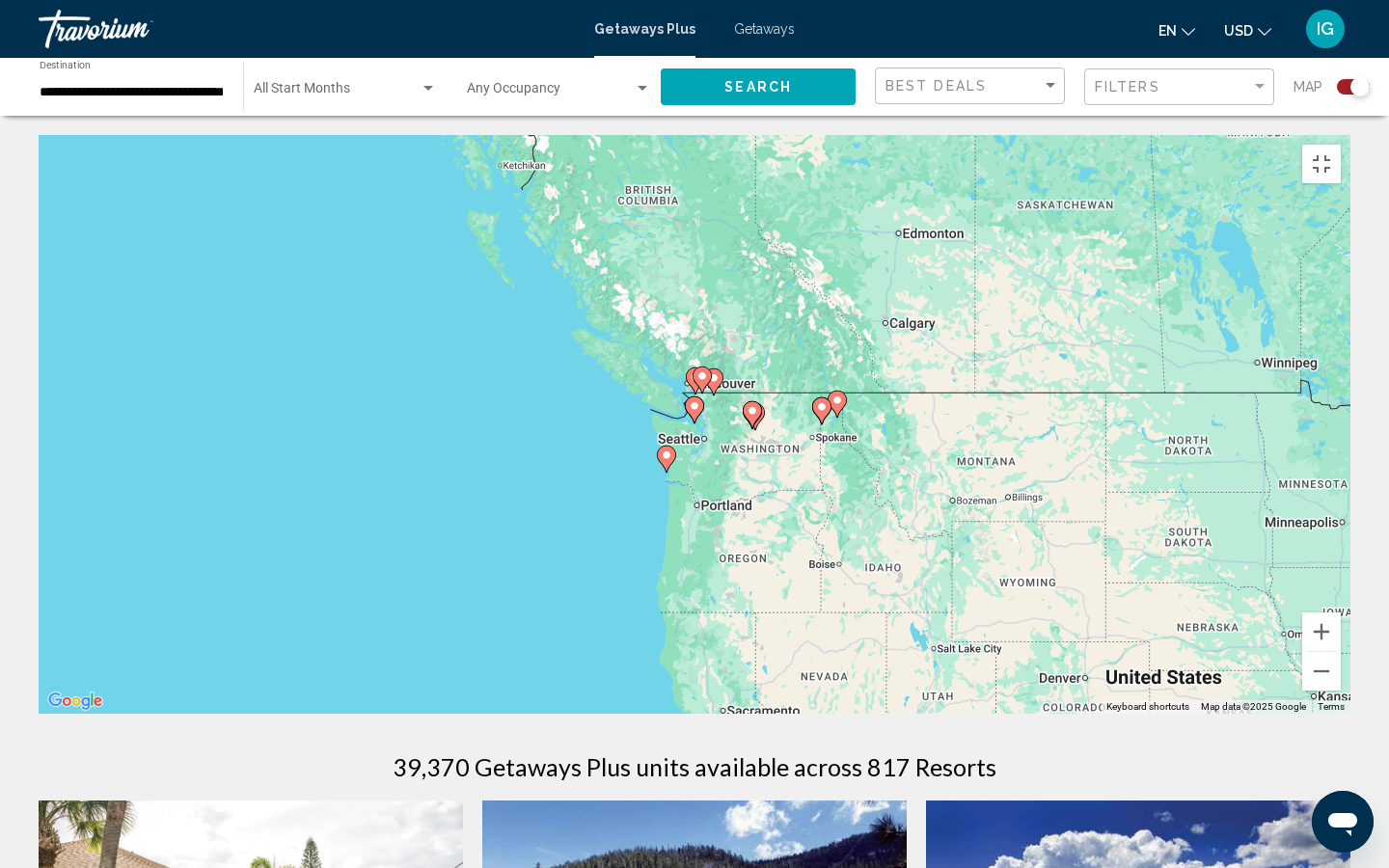 click 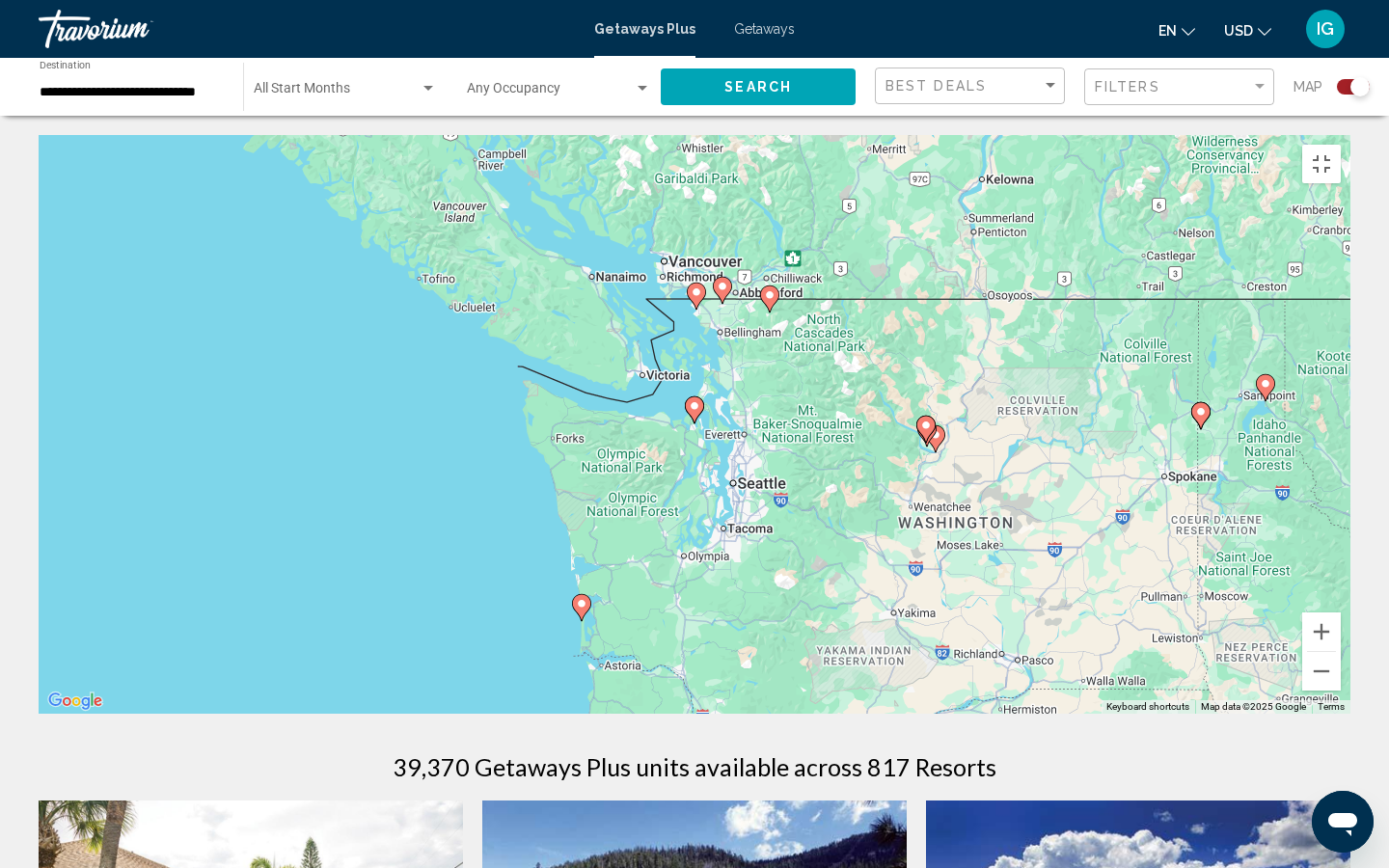 click 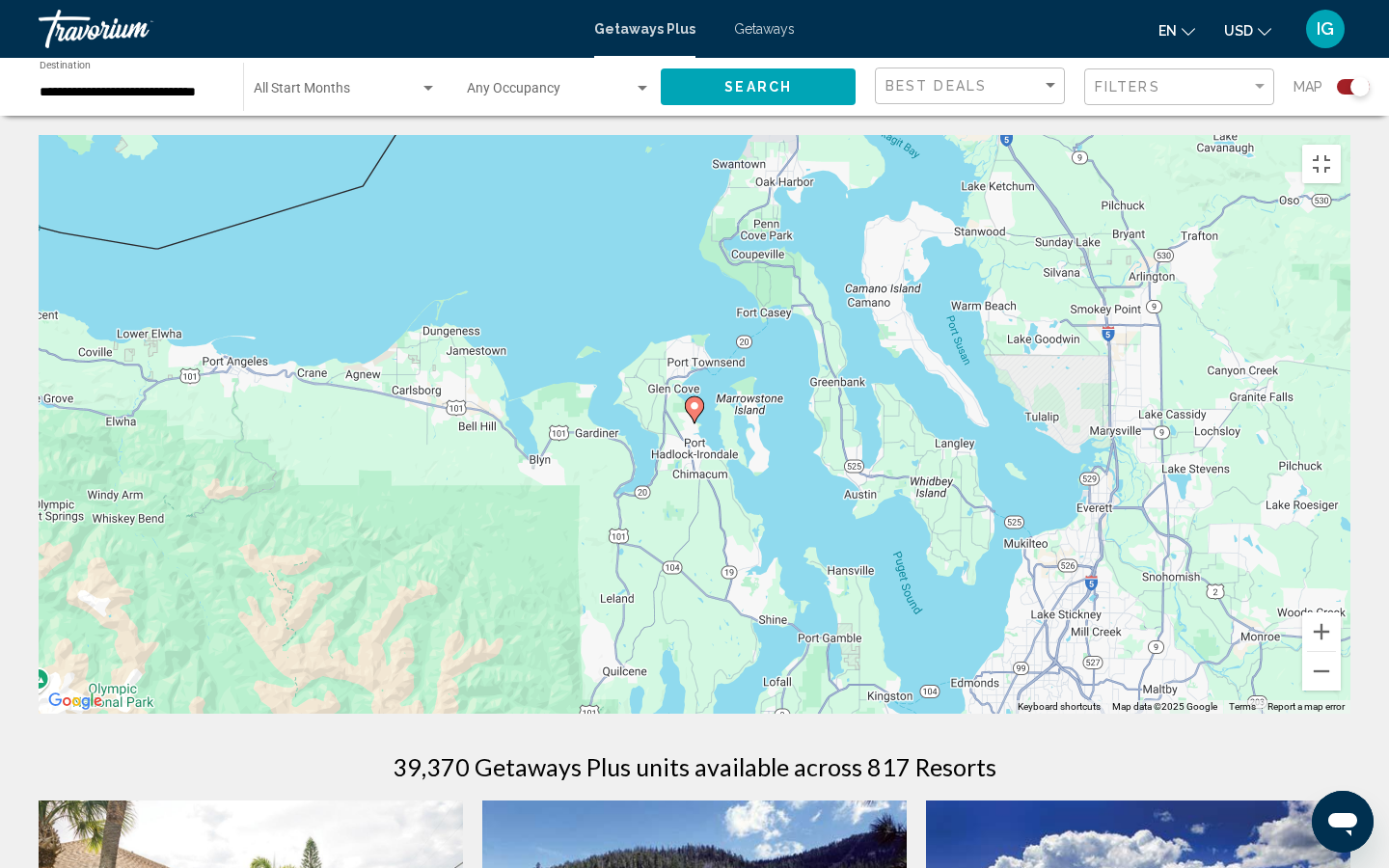 click 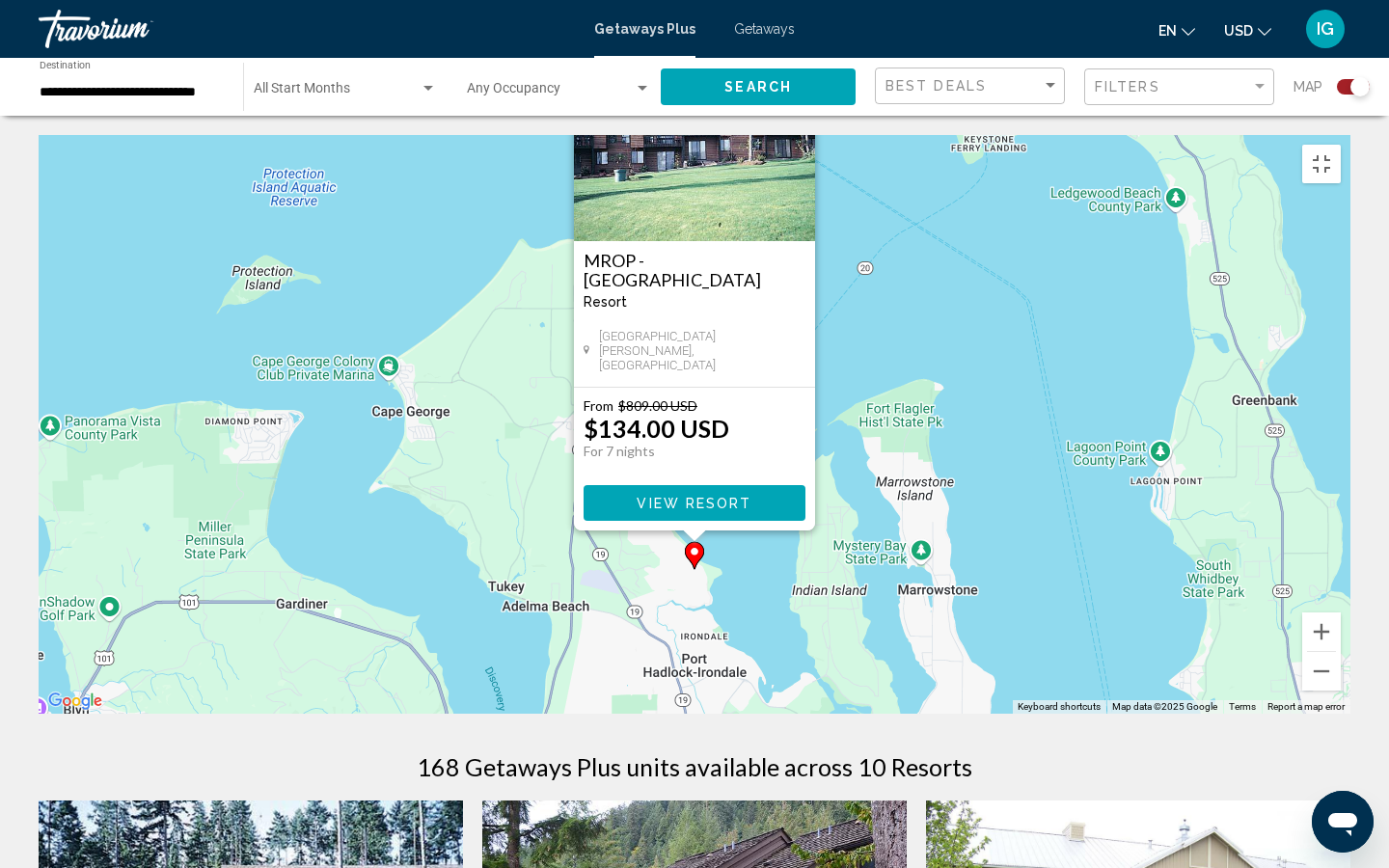 click at bounding box center [694, 145] 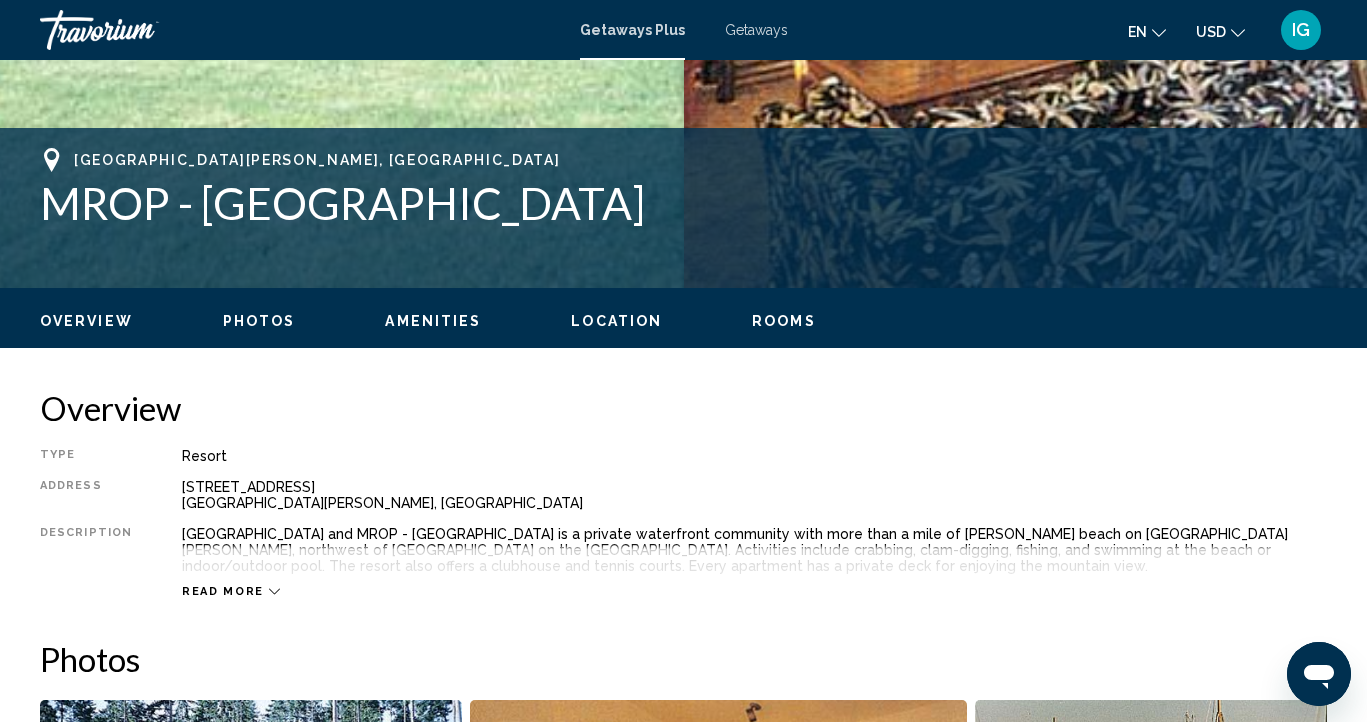scroll, scrollTop: 0, scrollLeft: 0, axis: both 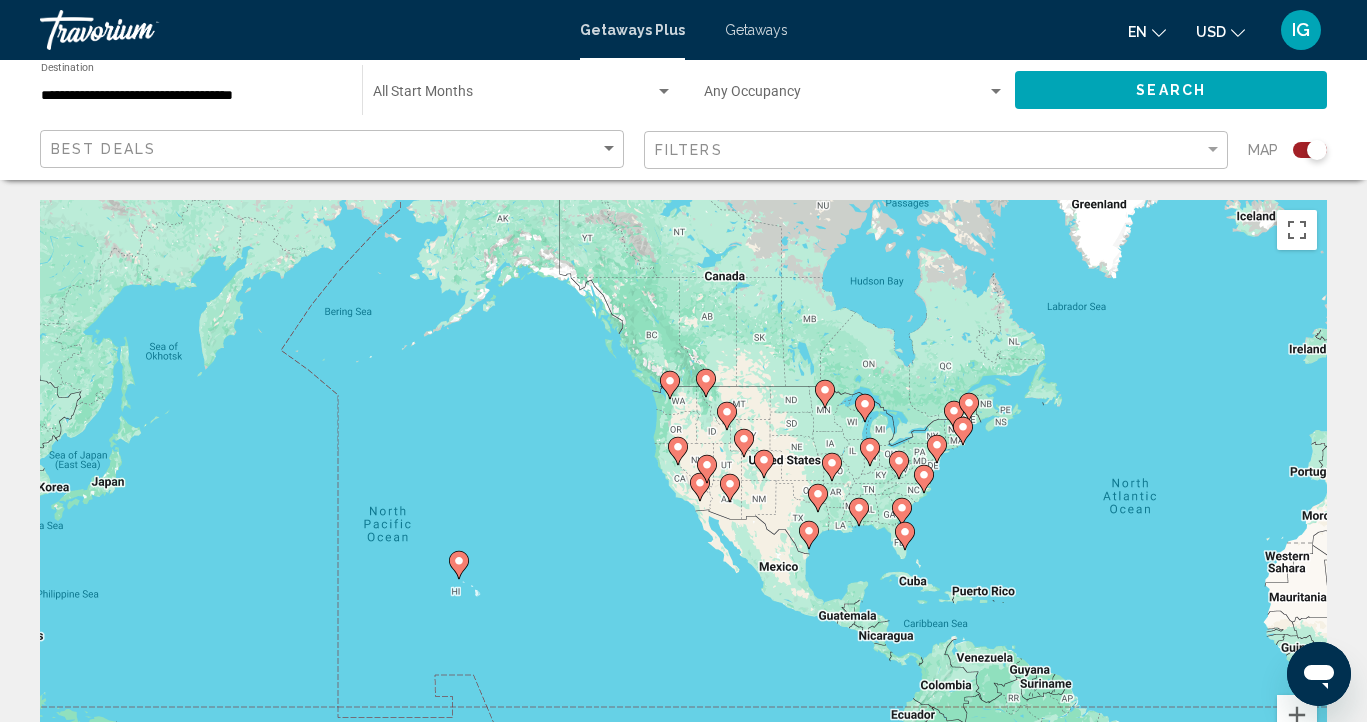drag, startPoint x: 368, startPoint y: 407, endPoint x: 902, endPoint y: 440, distance: 535.0187 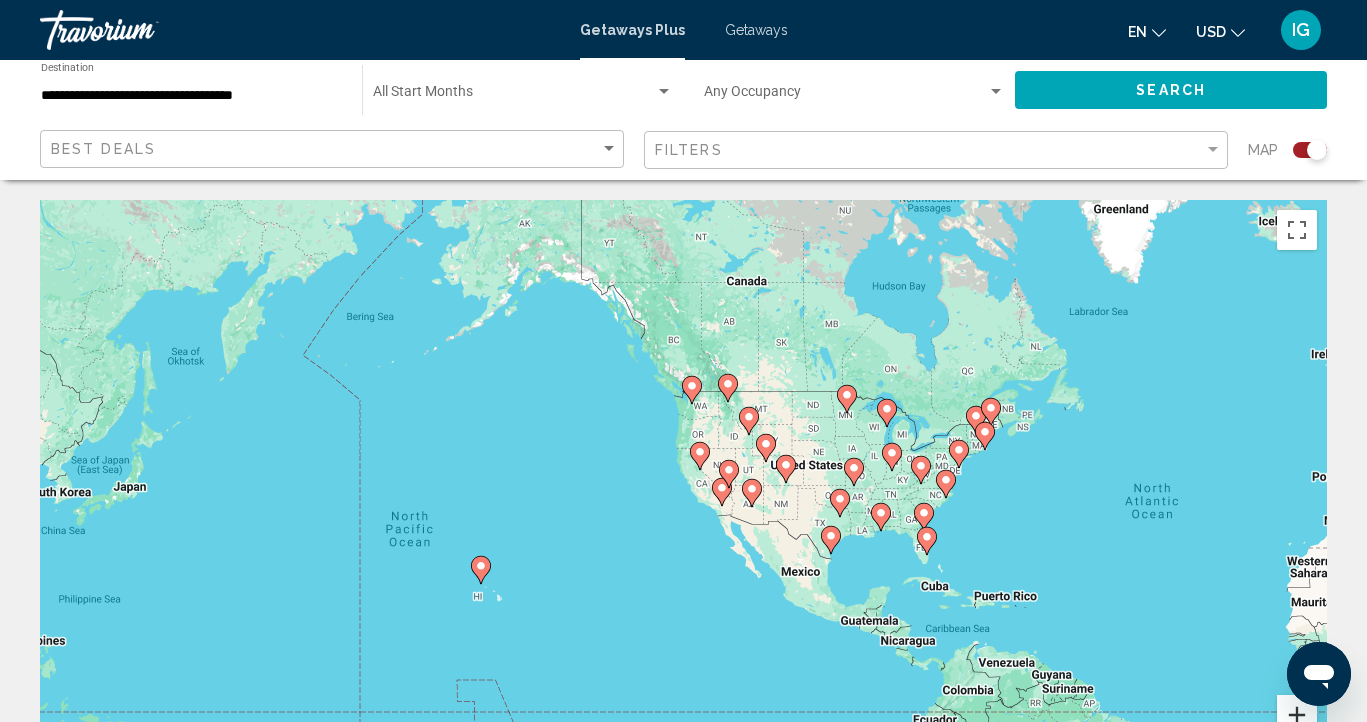 click at bounding box center (1297, 715) 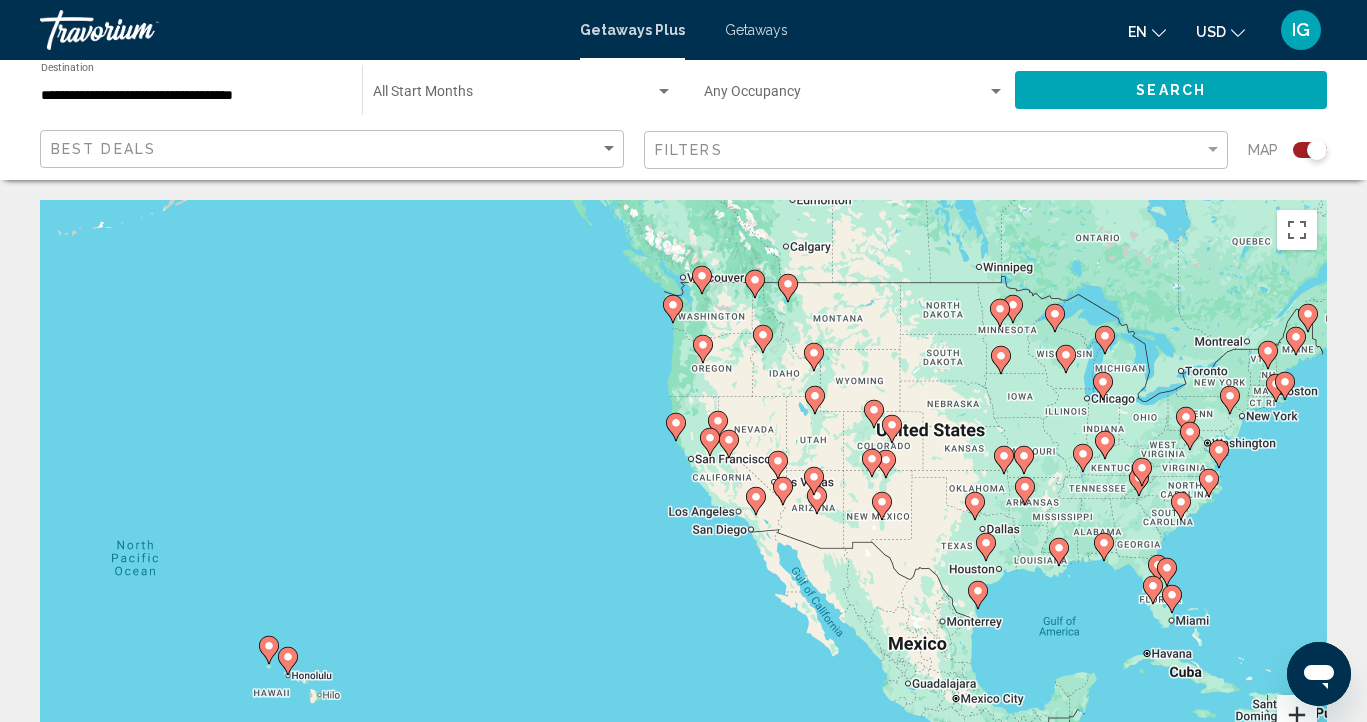 click at bounding box center (1297, 715) 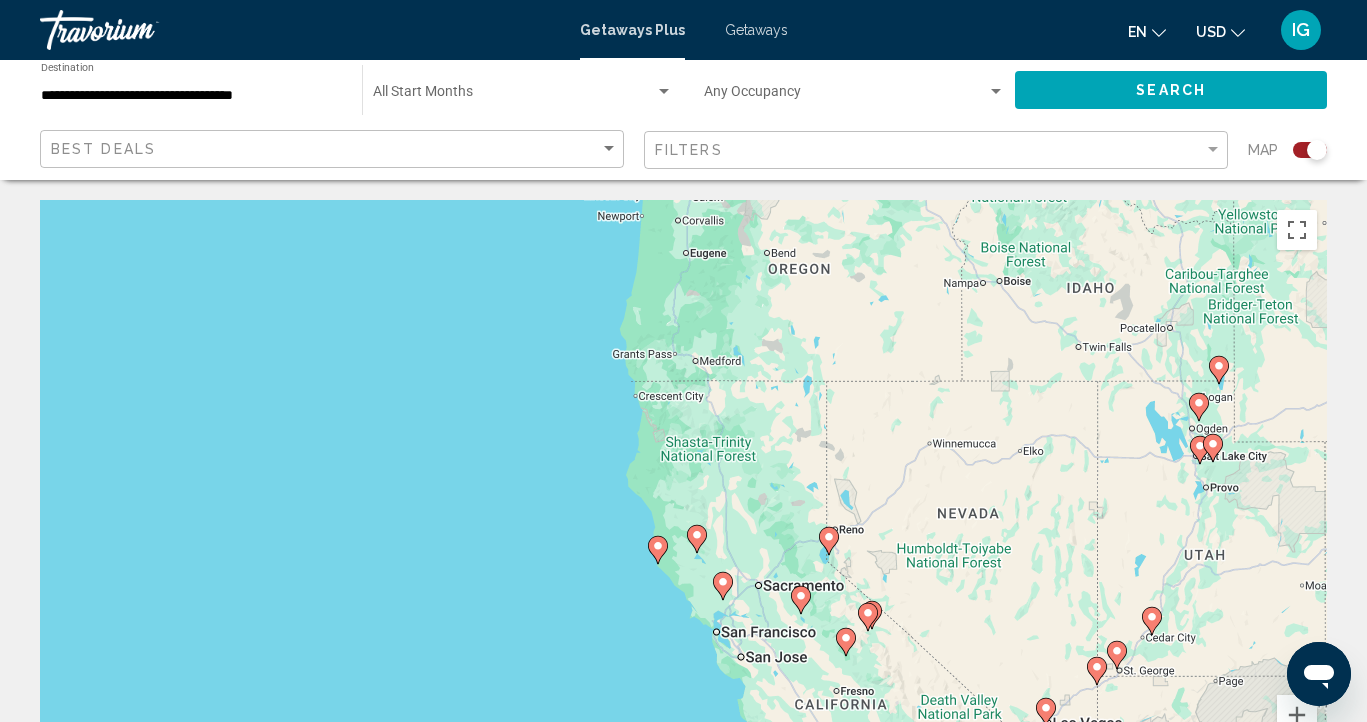 drag, startPoint x: 899, startPoint y: 361, endPoint x: 925, endPoint y: 732, distance: 371.90994 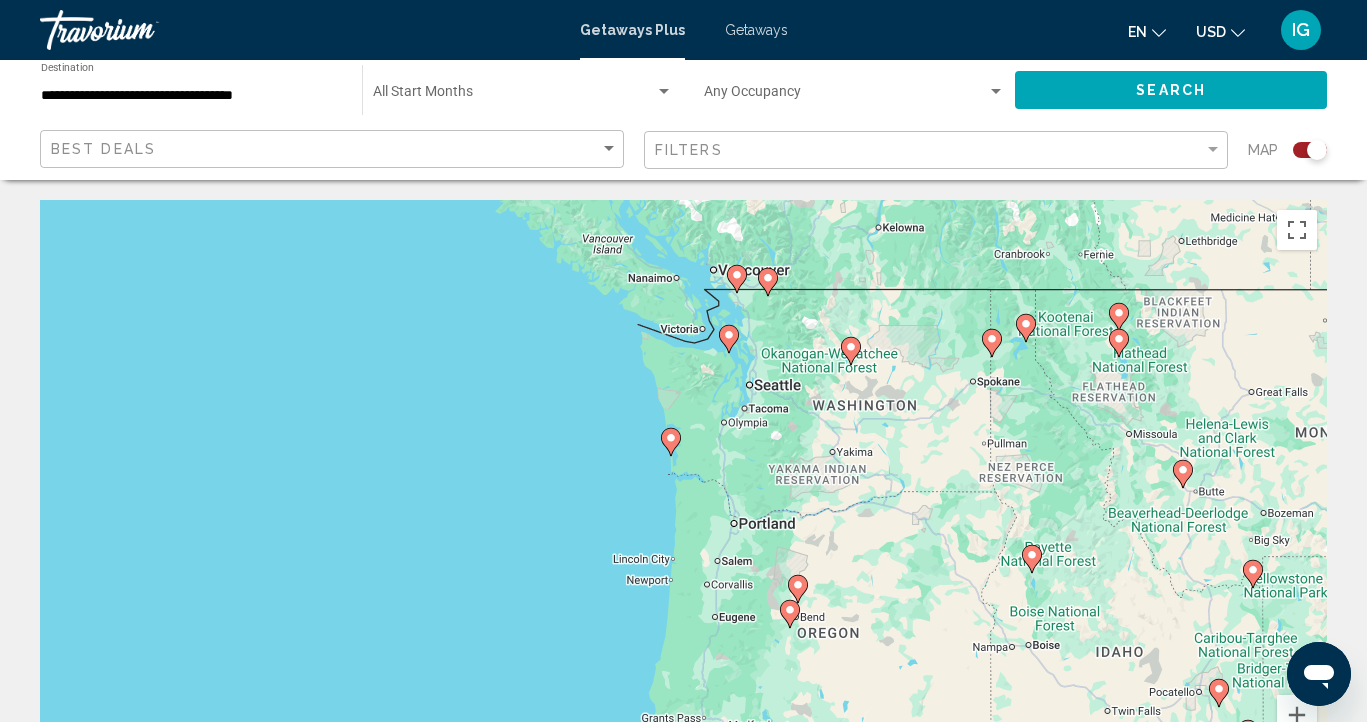 drag, startPoint x: 743, startPoint y: 315, endPoint x: 708, endPoint y: 592, distance: 279.20242 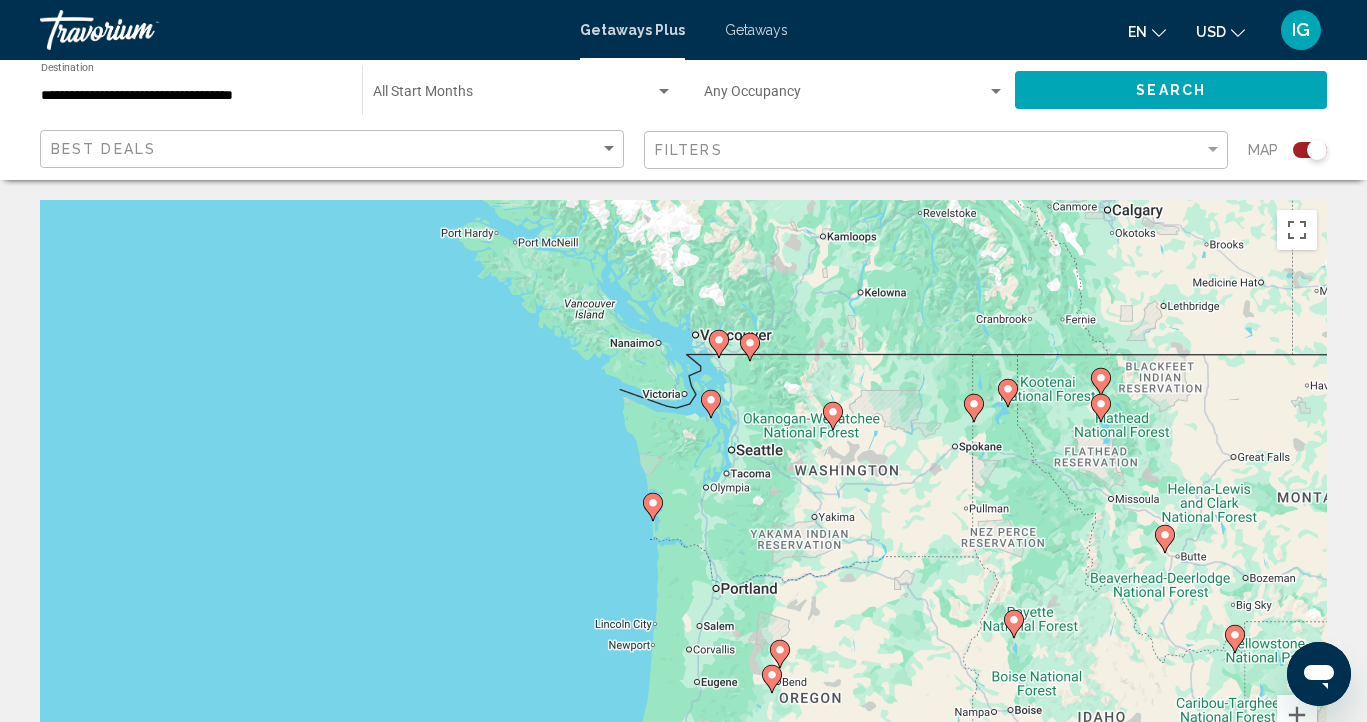 click 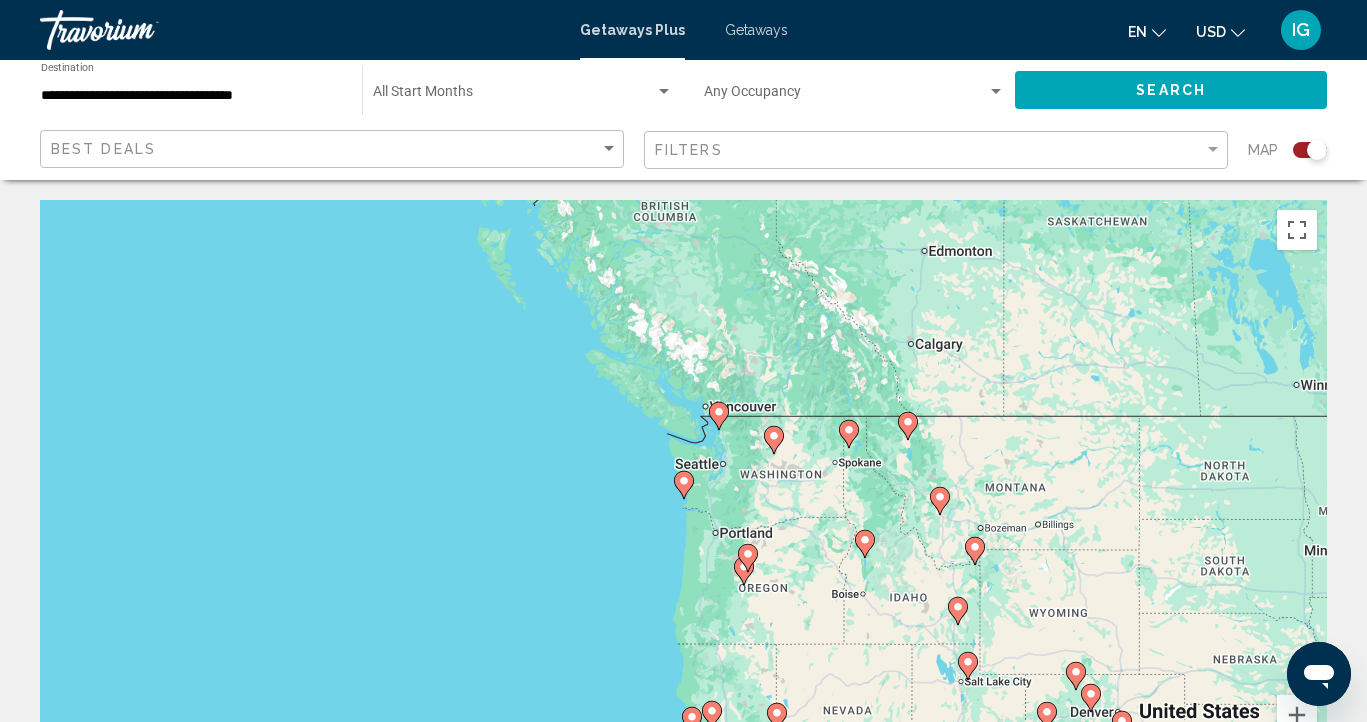 click 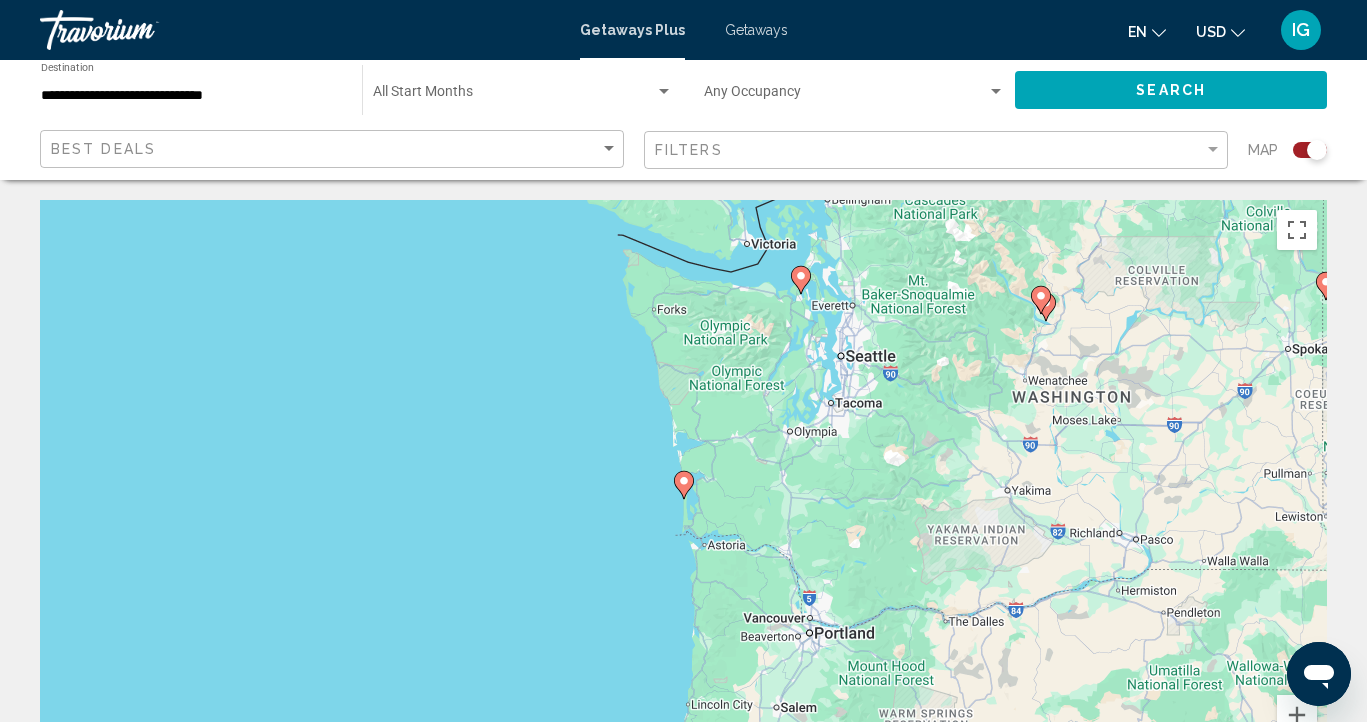 click 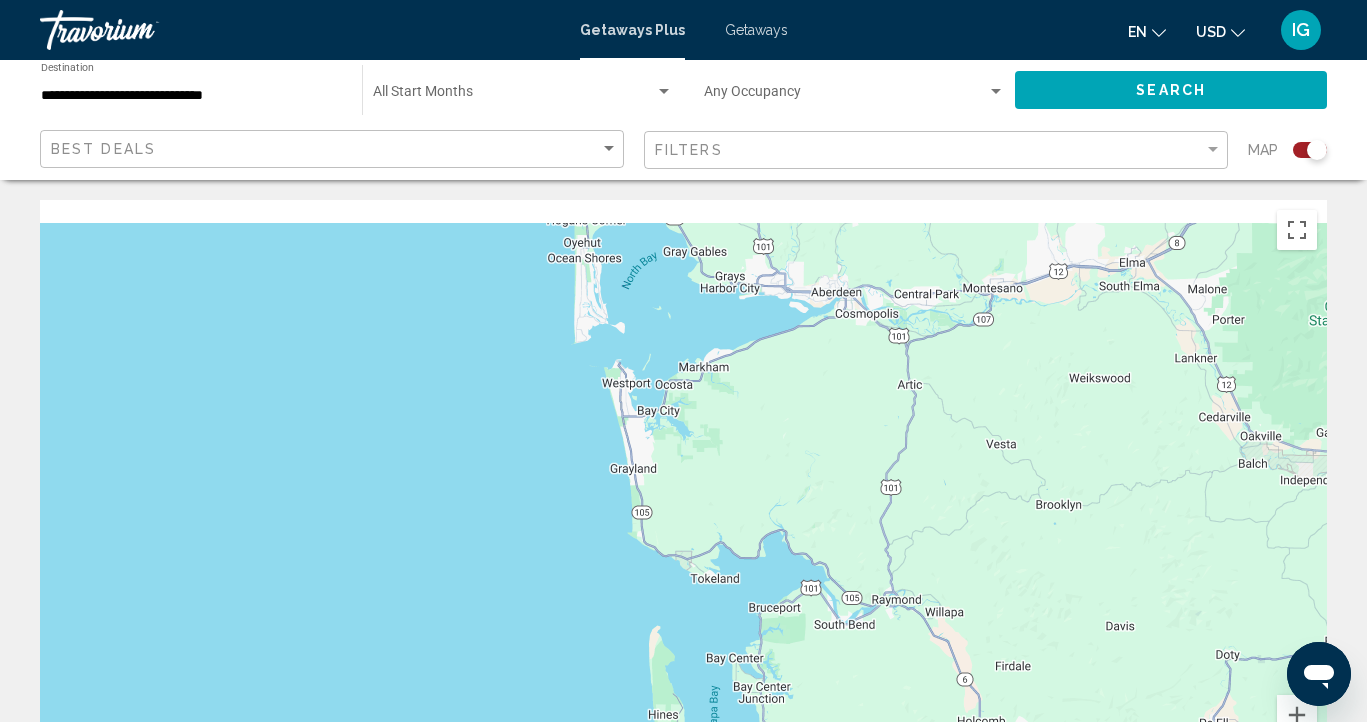drag, startPoint x: 728, startPoint y: 432, endPoint x: 663, endPoint y: 794, distance: 367.78934 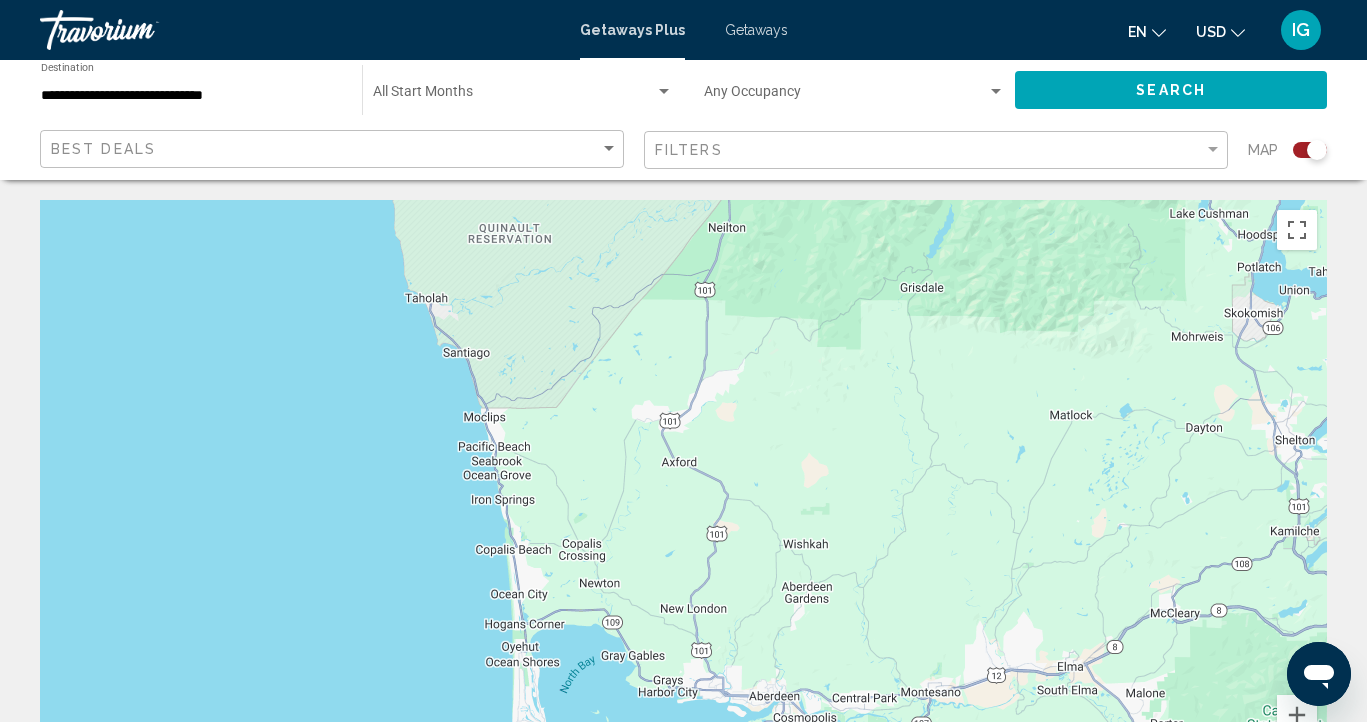 drag, startPoint x: 727, startPoint y: 434, endPoint x: 734, endPoint y: 704, distance: 270.09073 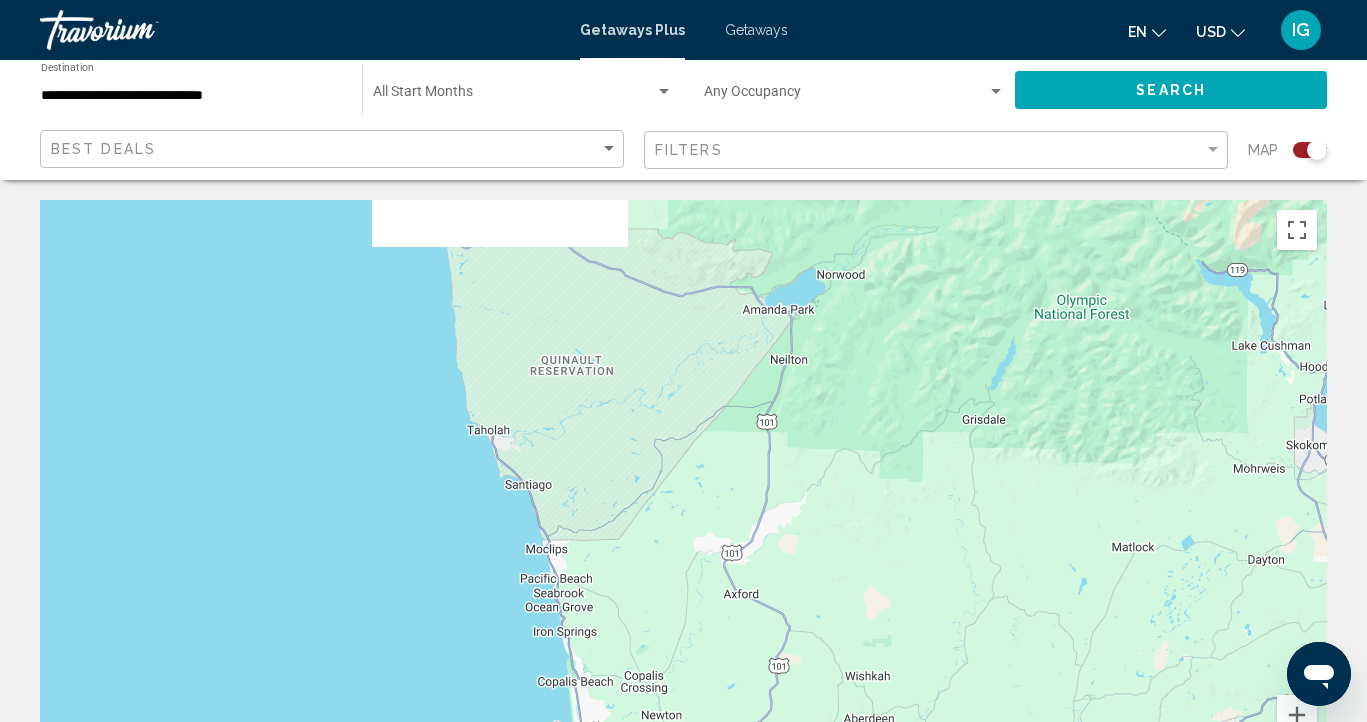 drag, startPoint x: 679, startPoint y: 517, endPoint x: 742, endPoint y: 648, distance: 145.36162 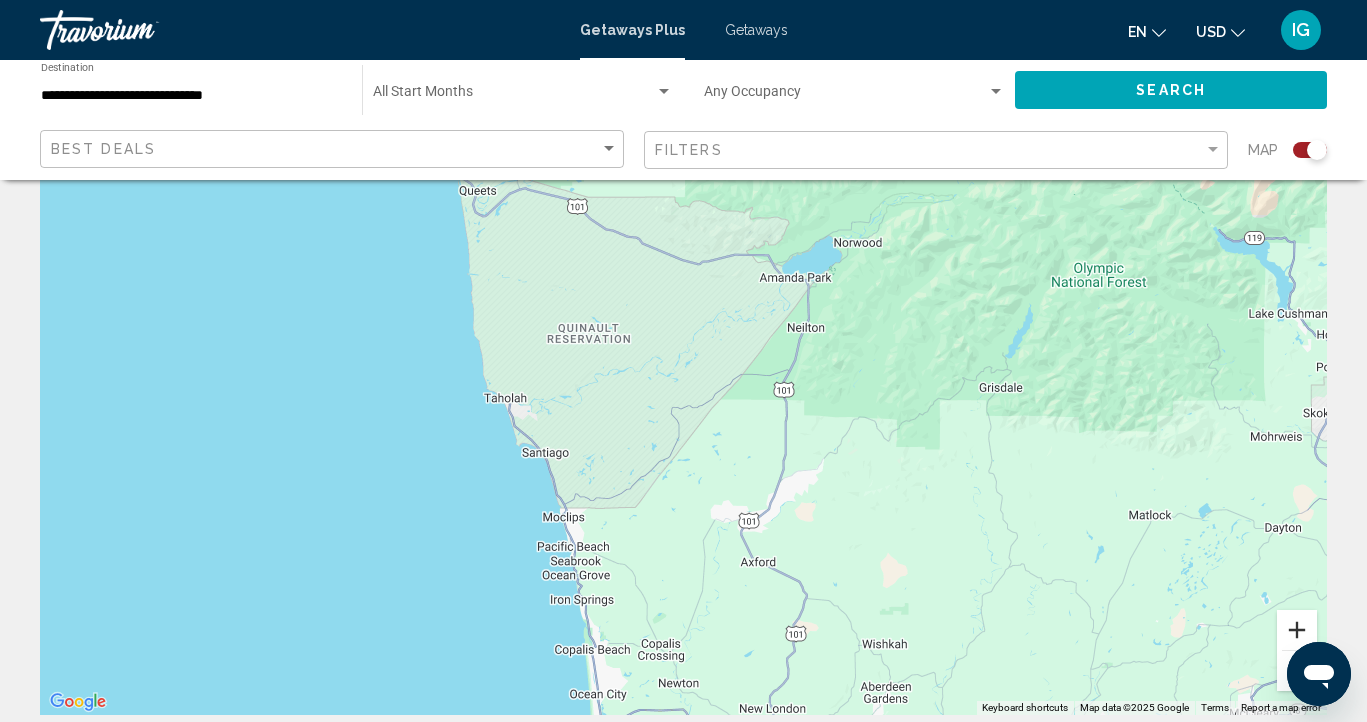 scroll, scrollTop: 240, scrollLeft: 0, axis: vertical 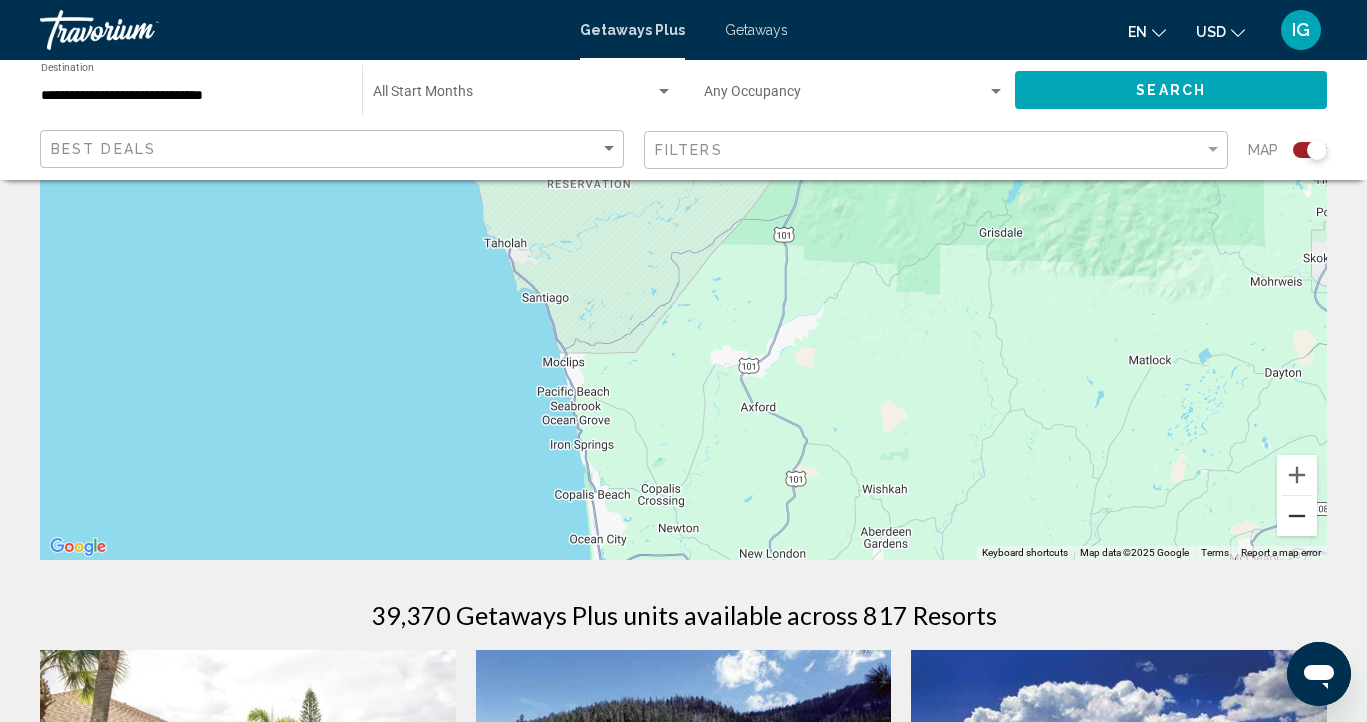 click at bounding box center [1297, 516] 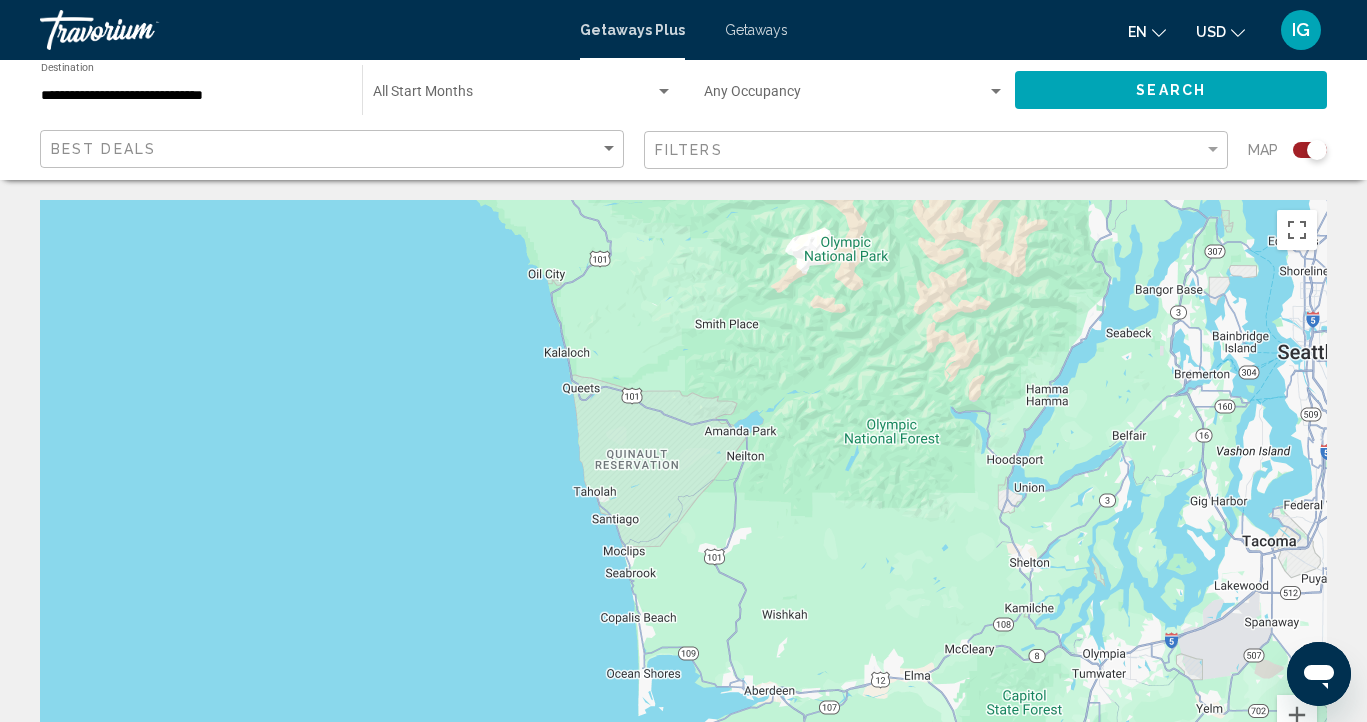 scroll, scrollTop: 0, scrollLeft: 0, axis: both 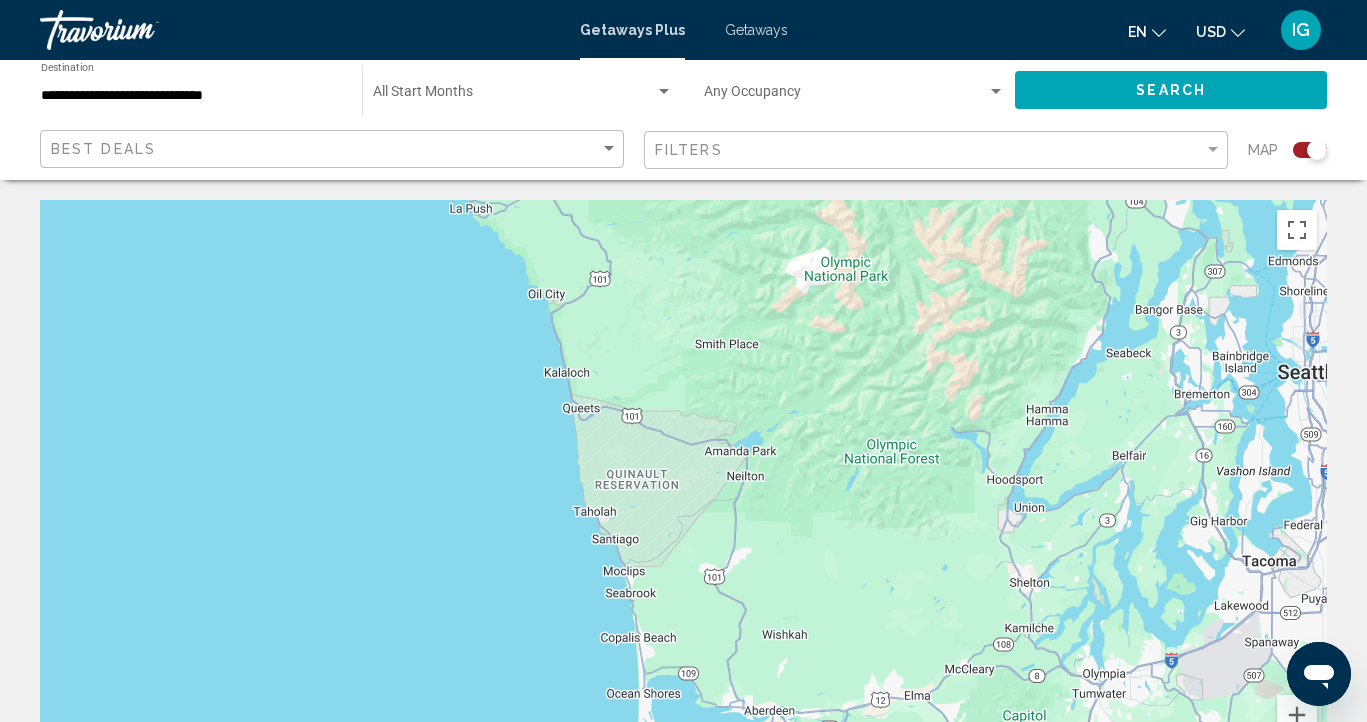 drag, startPoint x: 790, startPoint y: 469, endPoint x: 802, endPoint y: 794, distance: 325.22147 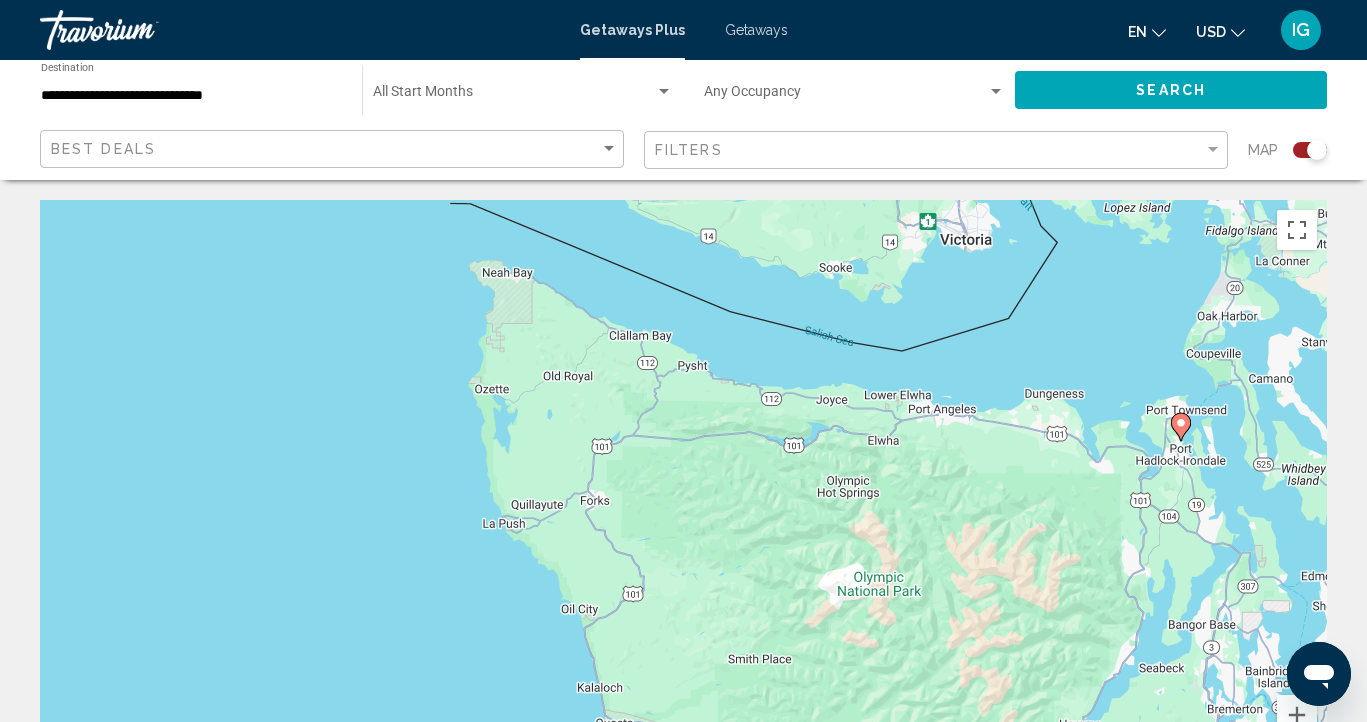 drag, startPoint x: 800, startPoint y: 660, endPoint x: 826, endPoint y: 480, distance: 181.86809 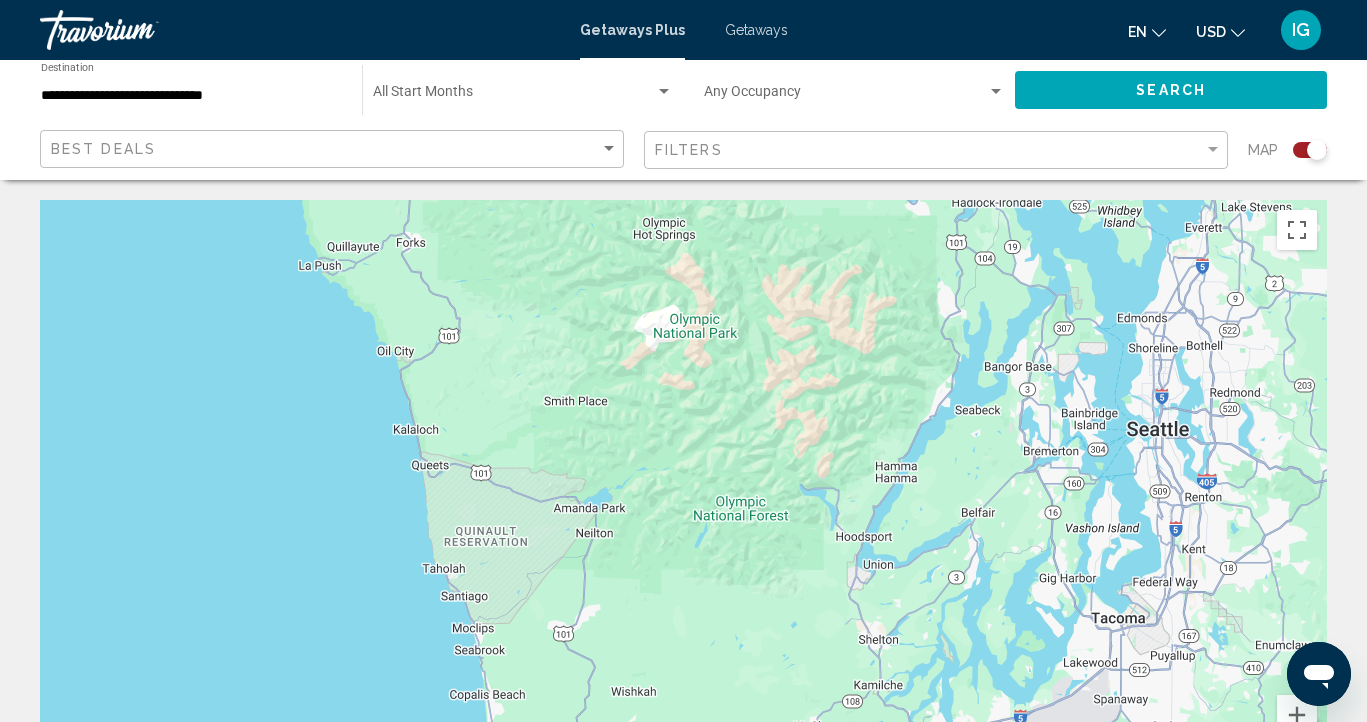 drag, startPoint x: 988, startPoint y: 518, endPoint x: 774, endPoint y: 261, distance: 334.43234 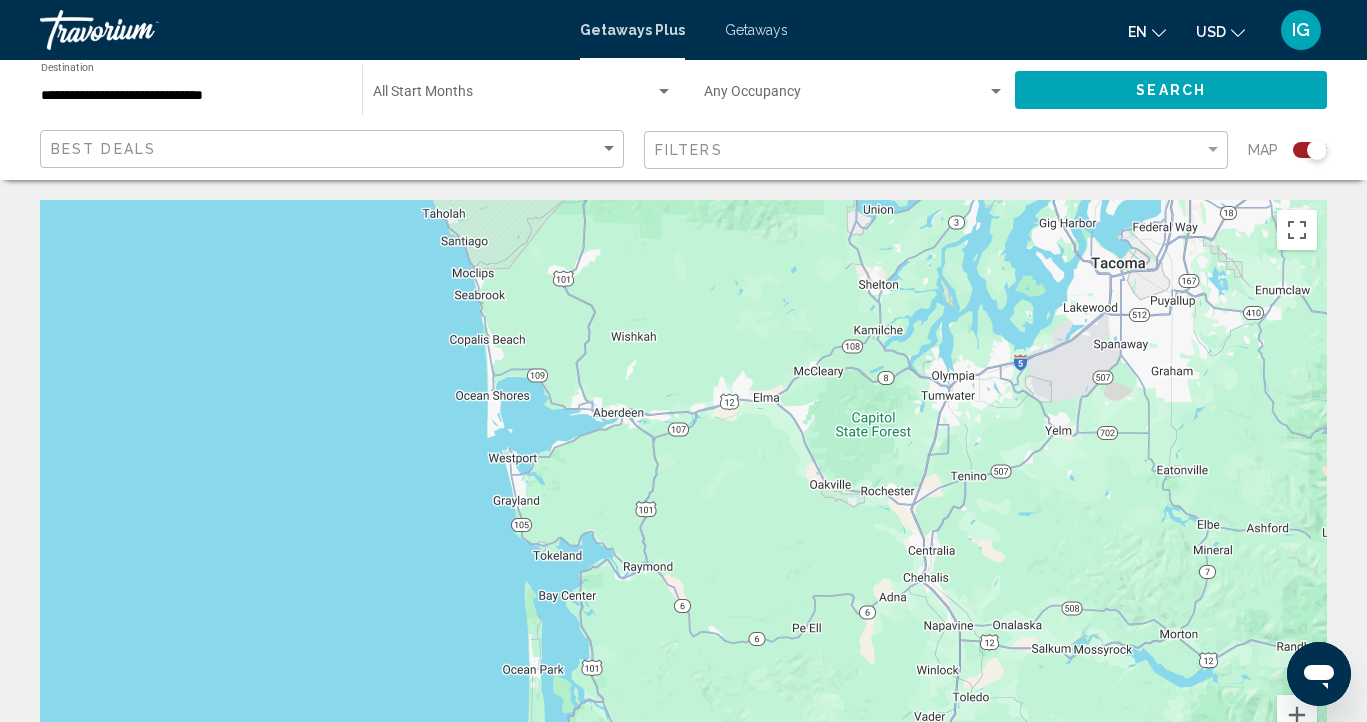 drag, startPoint x: 586, startPoint y: 411, endPoint x: 596, endPoint y: 116, distance: 295.16943 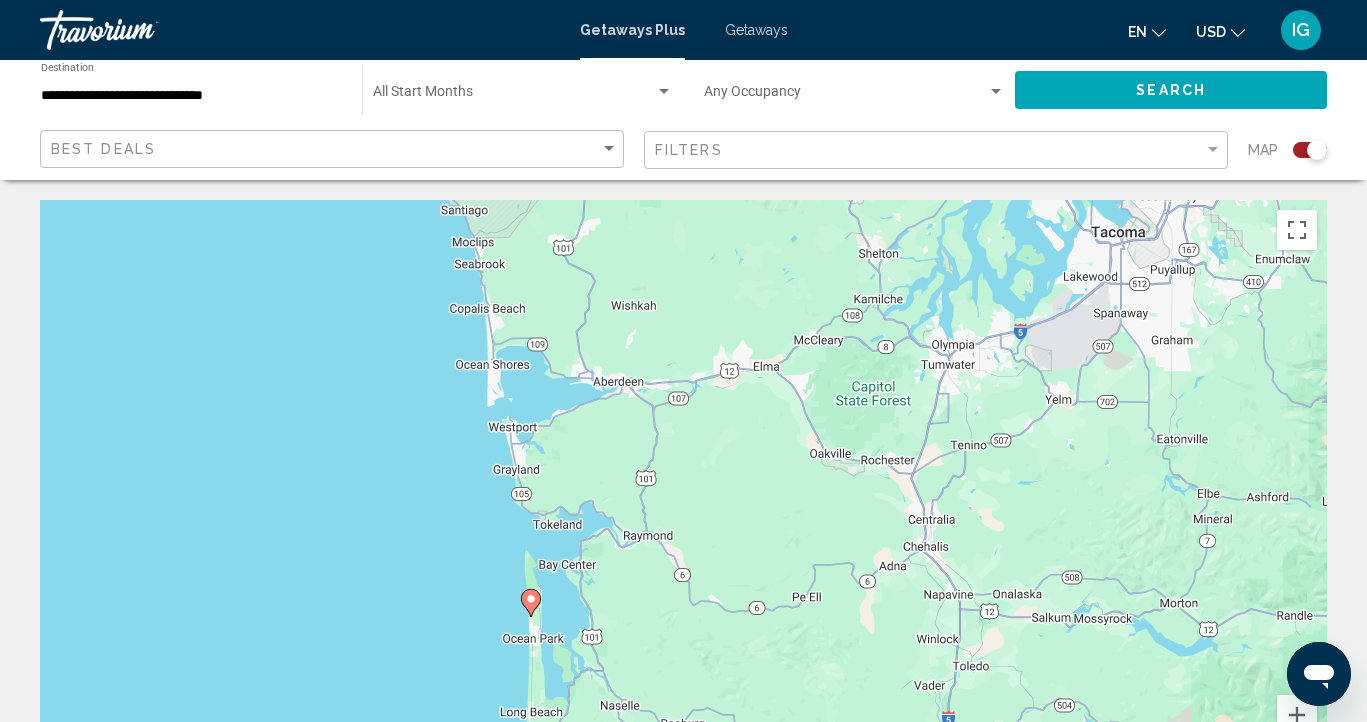 drag, startPoint x: 612, startPoint y: 411, endPoint x: 612, endPoint y: 376, distance: 35 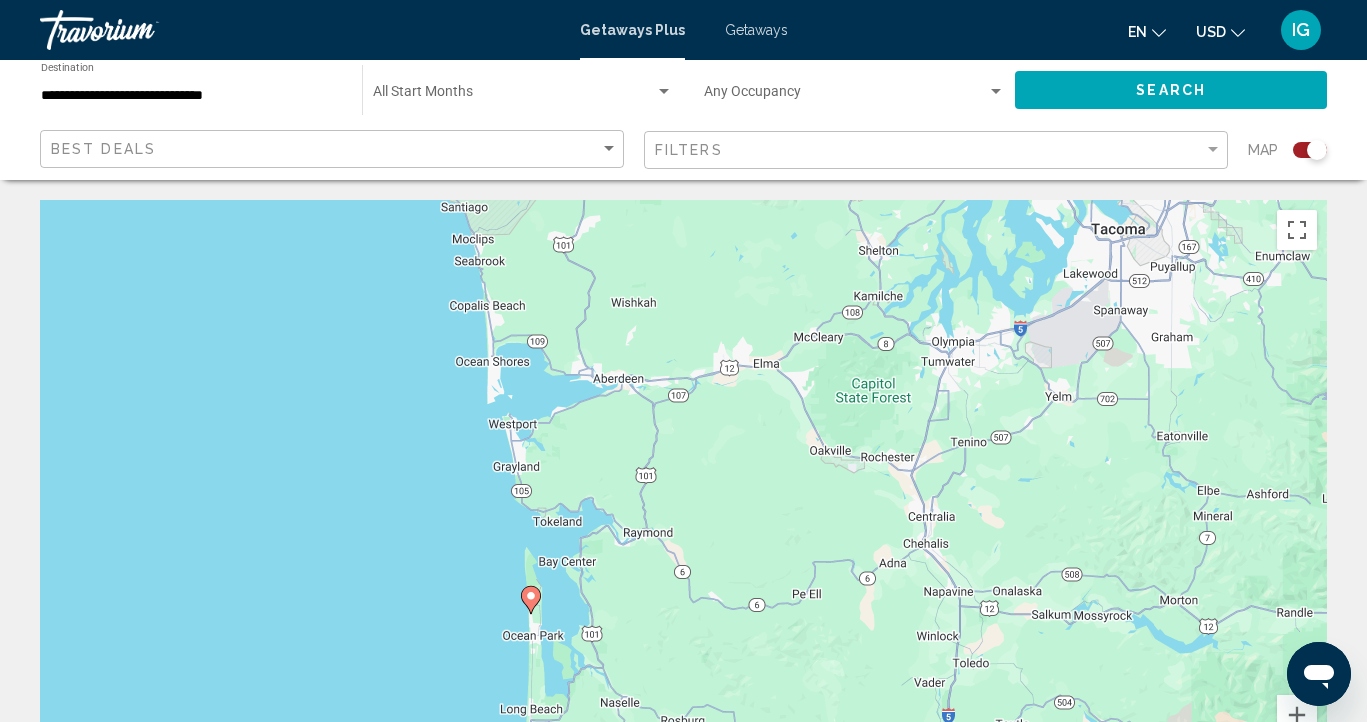 click 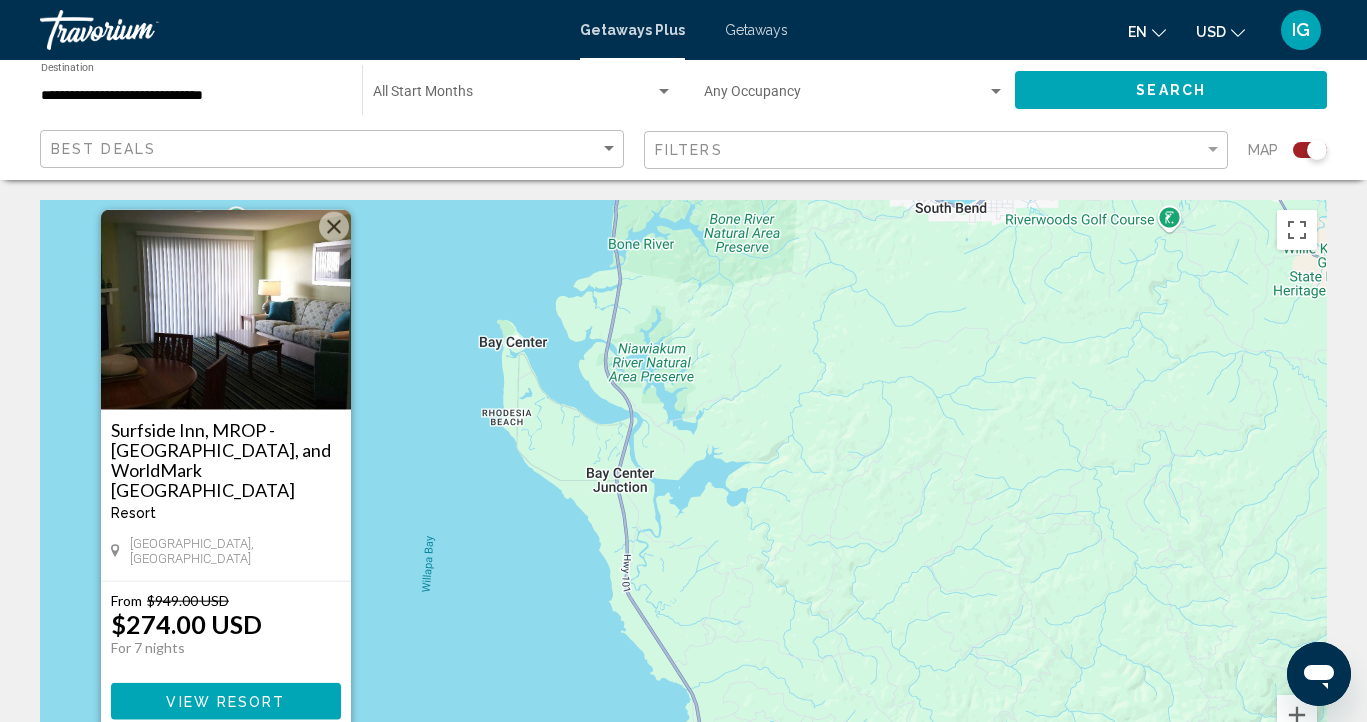click at bounding box center [334, 227] 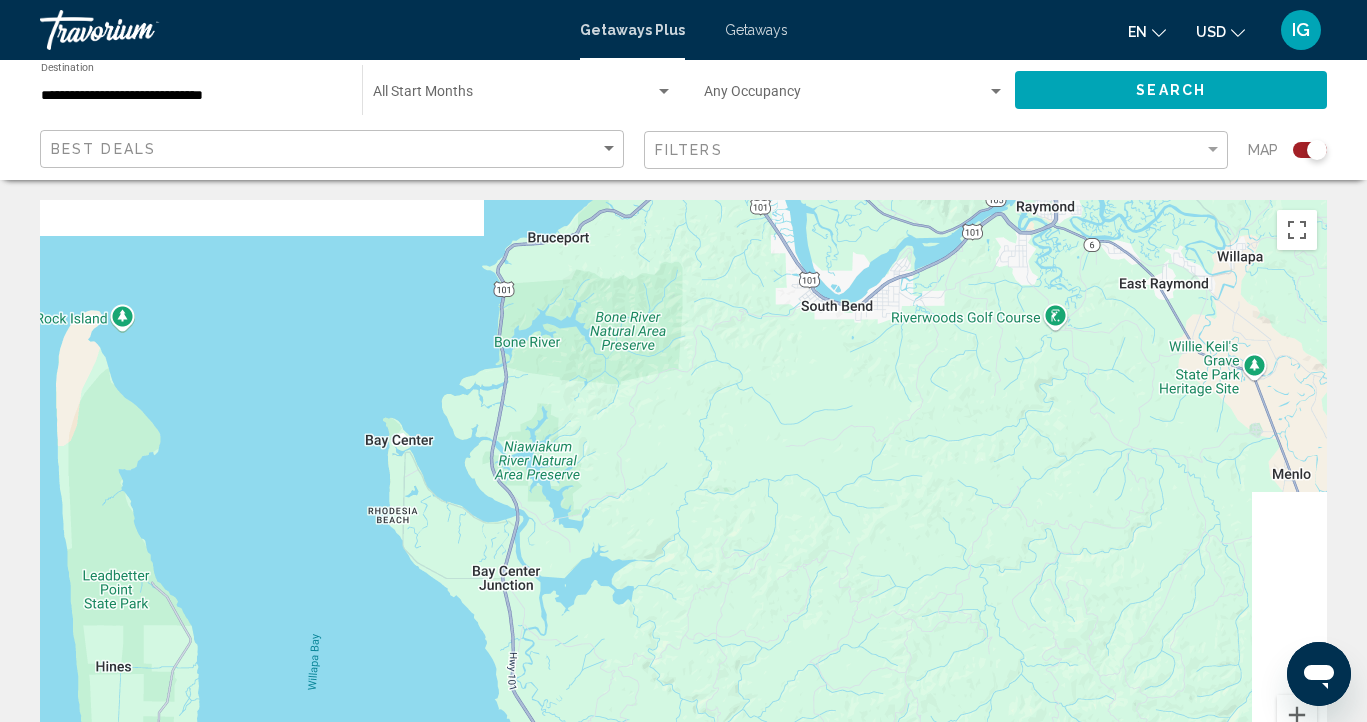 drag, startPoint x: 674, startPoint y: 444, endPoint x: 304, endPoint y: 781, distance: 500.46878 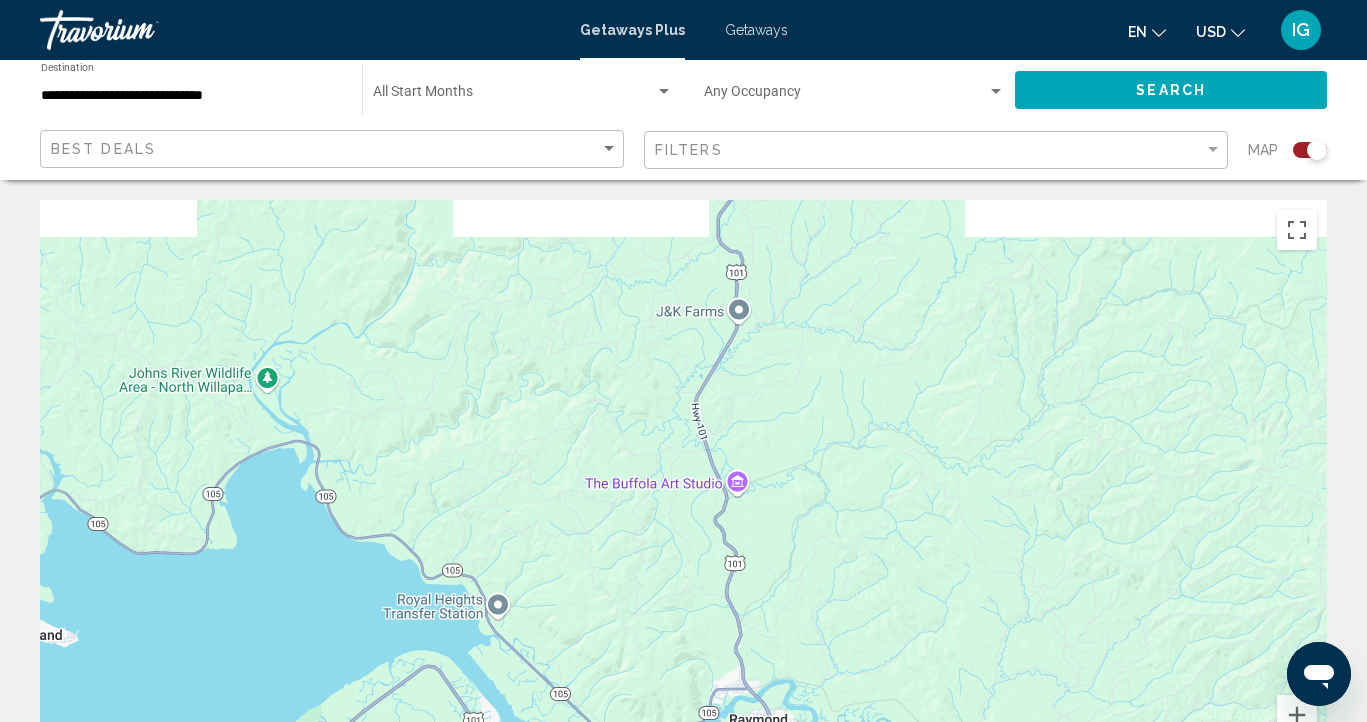 drag, startPoint x: 602, startPoint y: 435, endPoint x: 1012, endPoint y: 688, distance: 481.77692 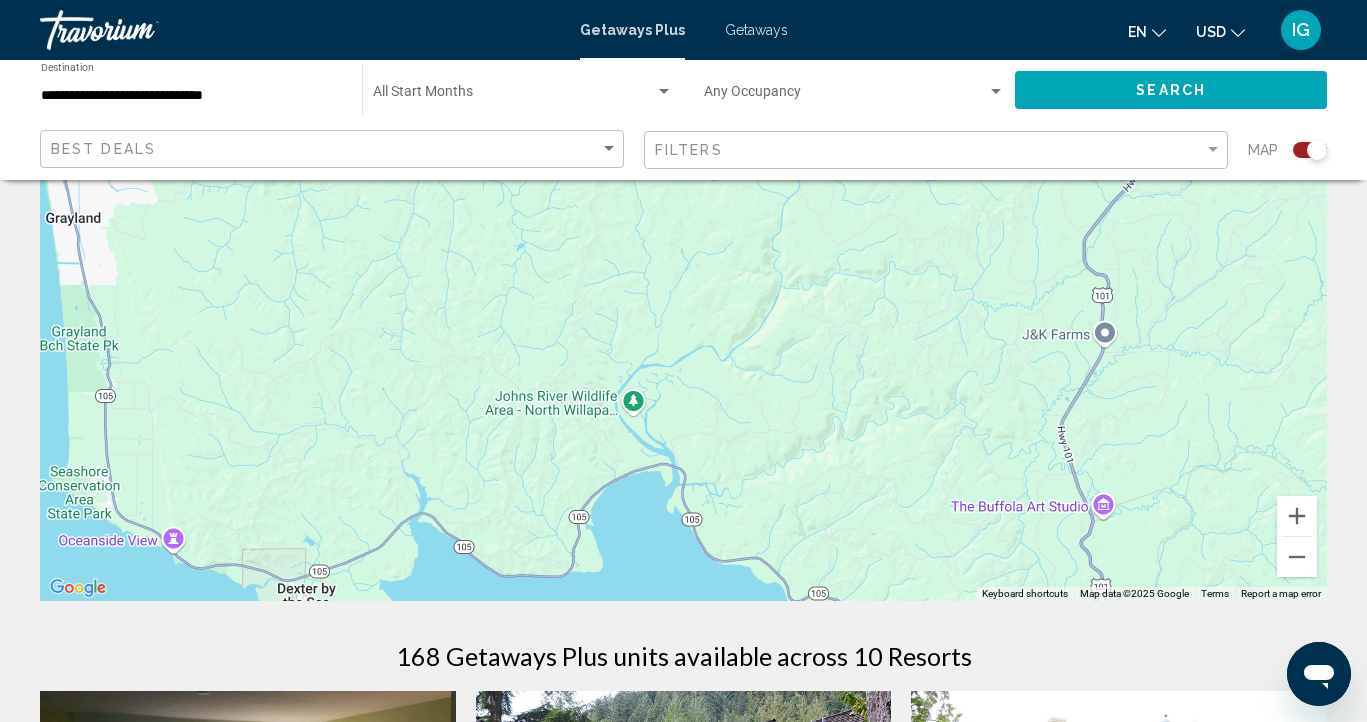 scroll, scrollTop: 308, scrollLeft: 0, axis: vertical 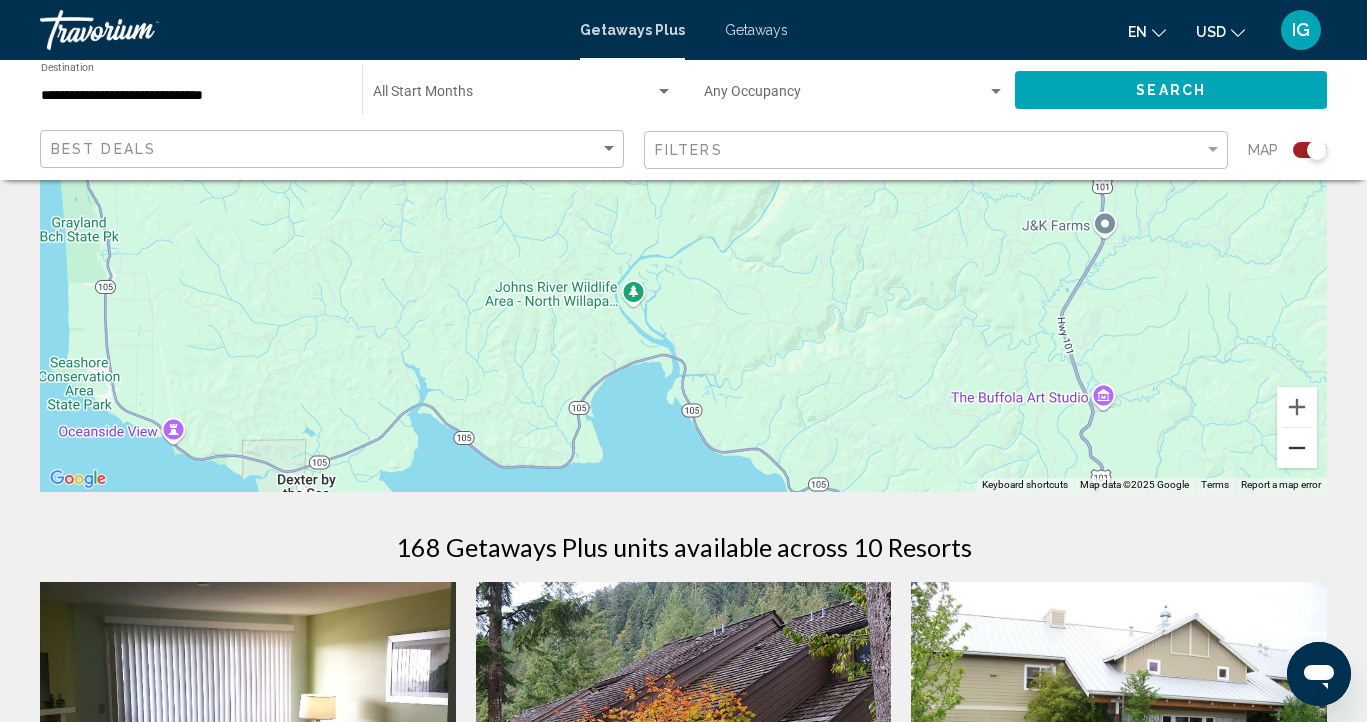 click at bounding box center [1297, 448] 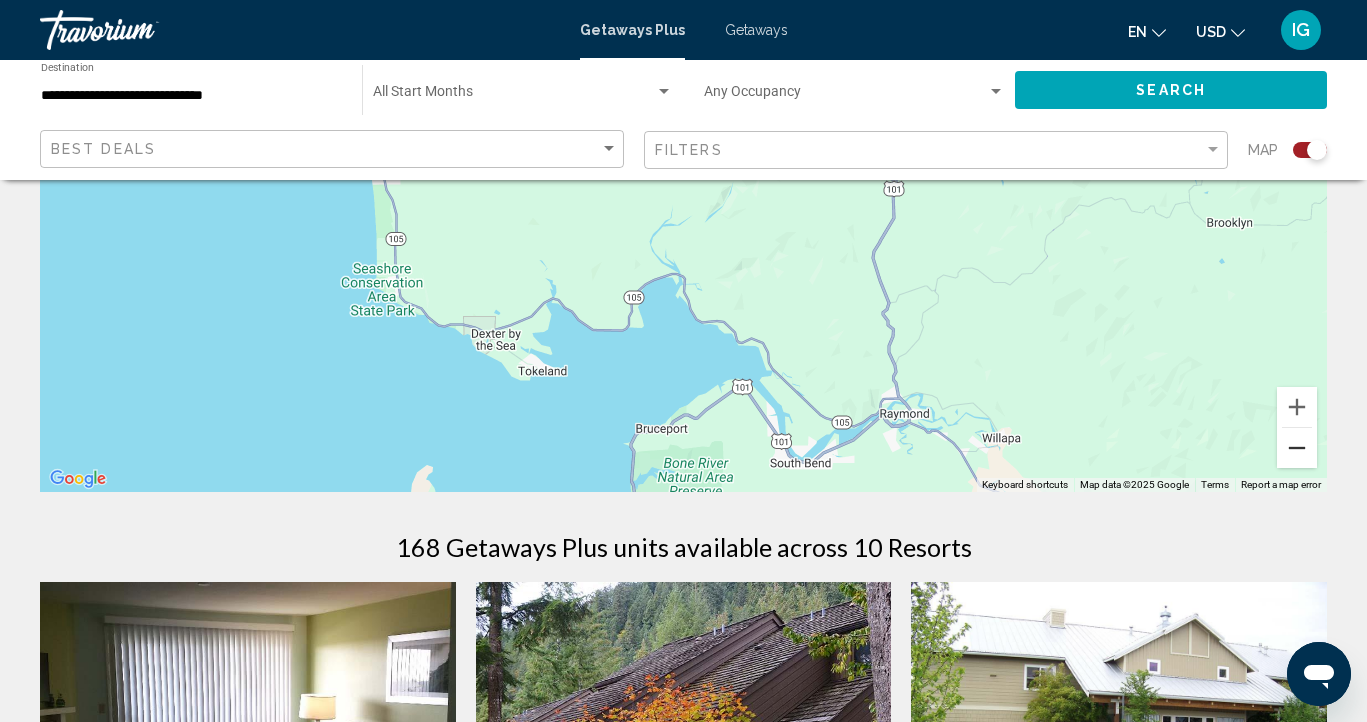 click at bounding box center [1297, 448] 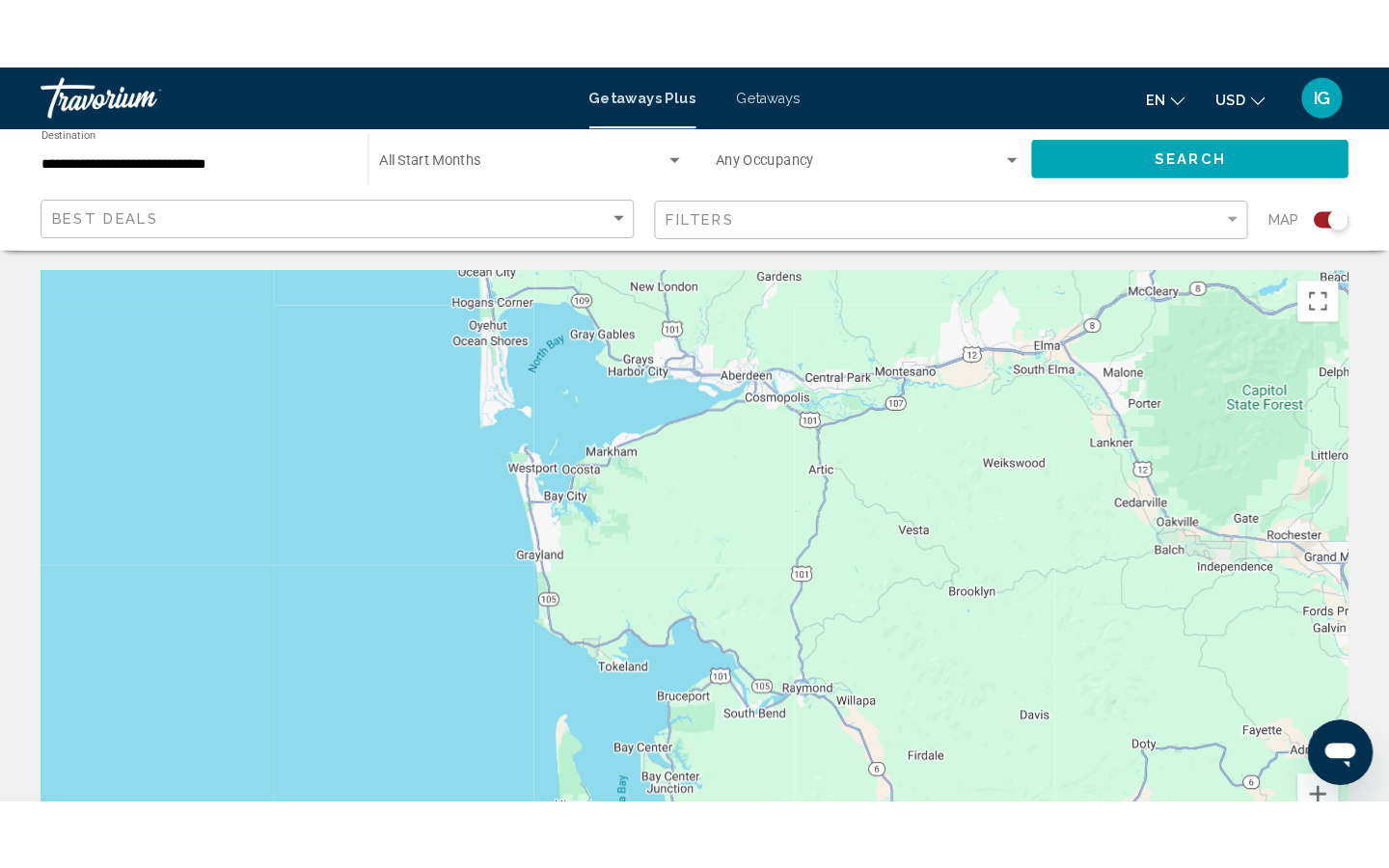 scroll, scrollTop: 0, scrollLeft: 0, axis: both 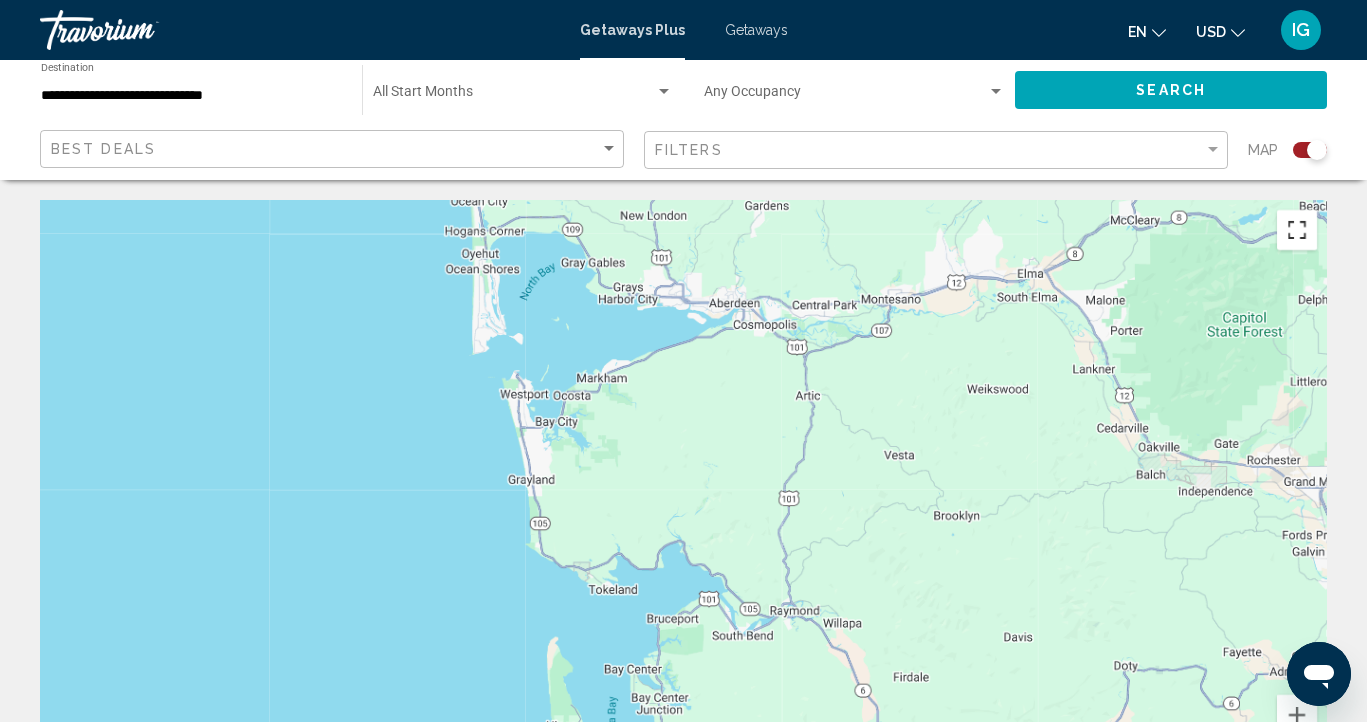 click at bounding box center (1297, 230) 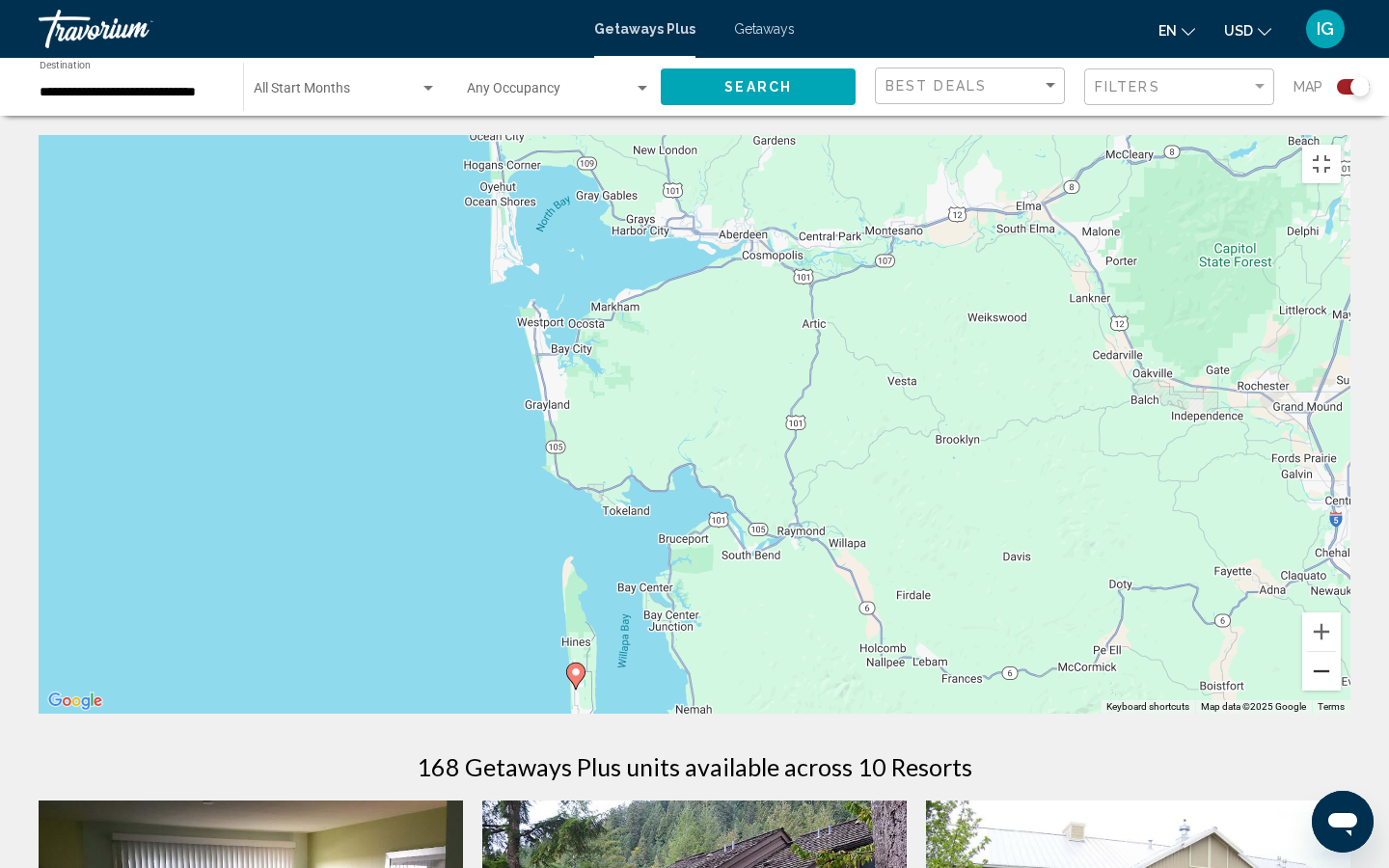 click at bounding box center [1321, 671] 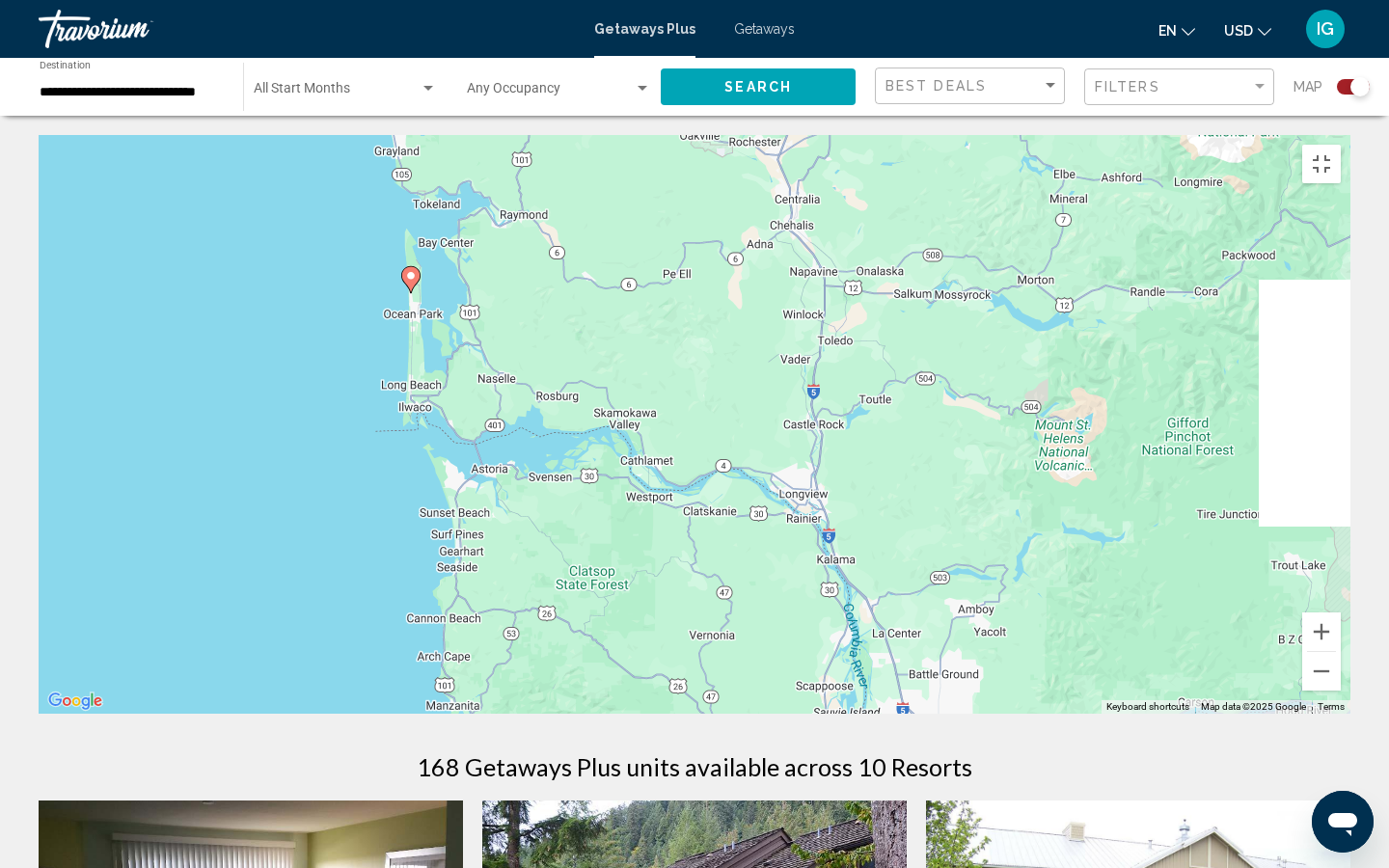 drag, startPoint x: 1011, startPoint y: 612, endPoint x: 781, endPoint y: 342, distance: 354.68296 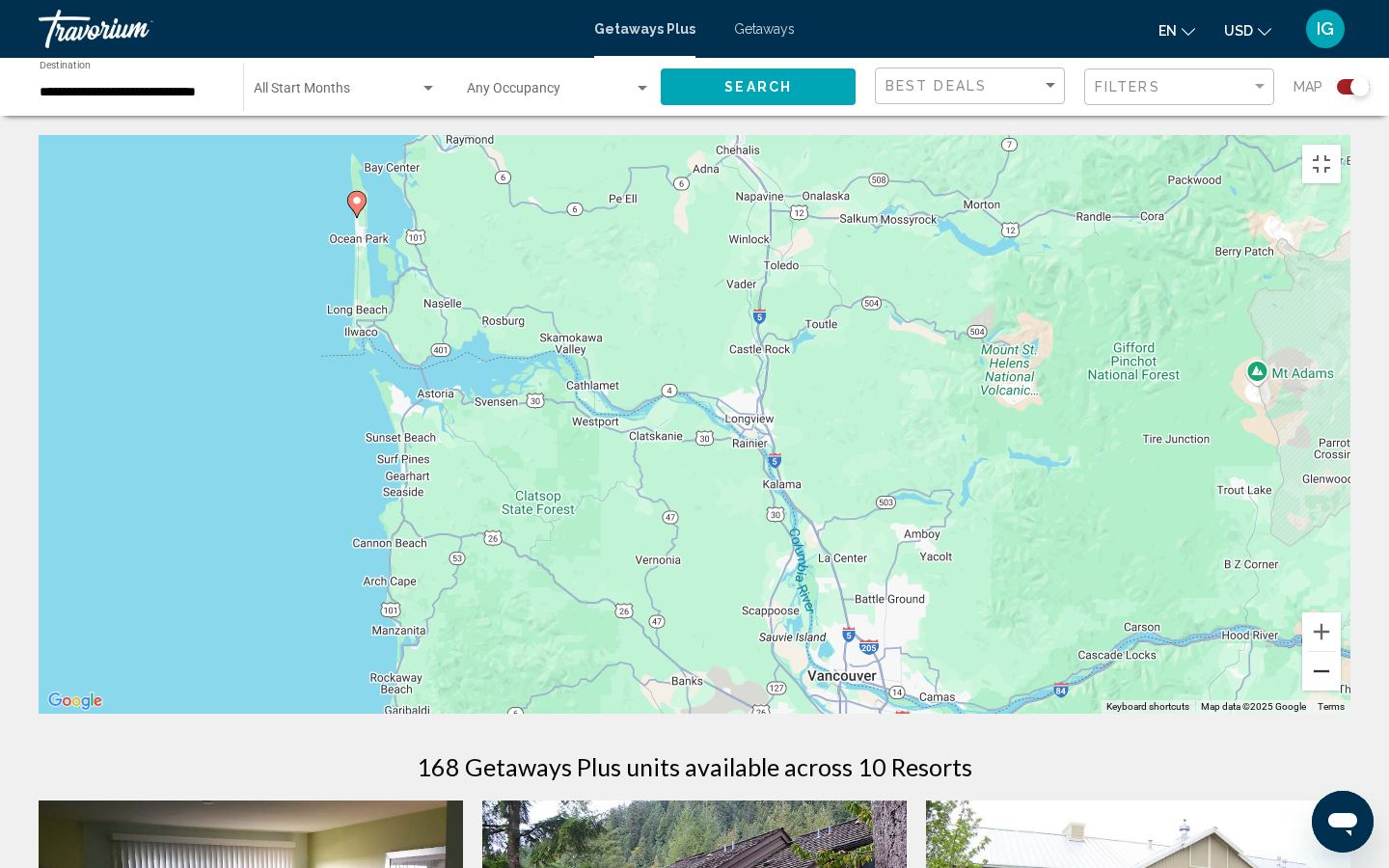 click at bounding box center [1321, 671] 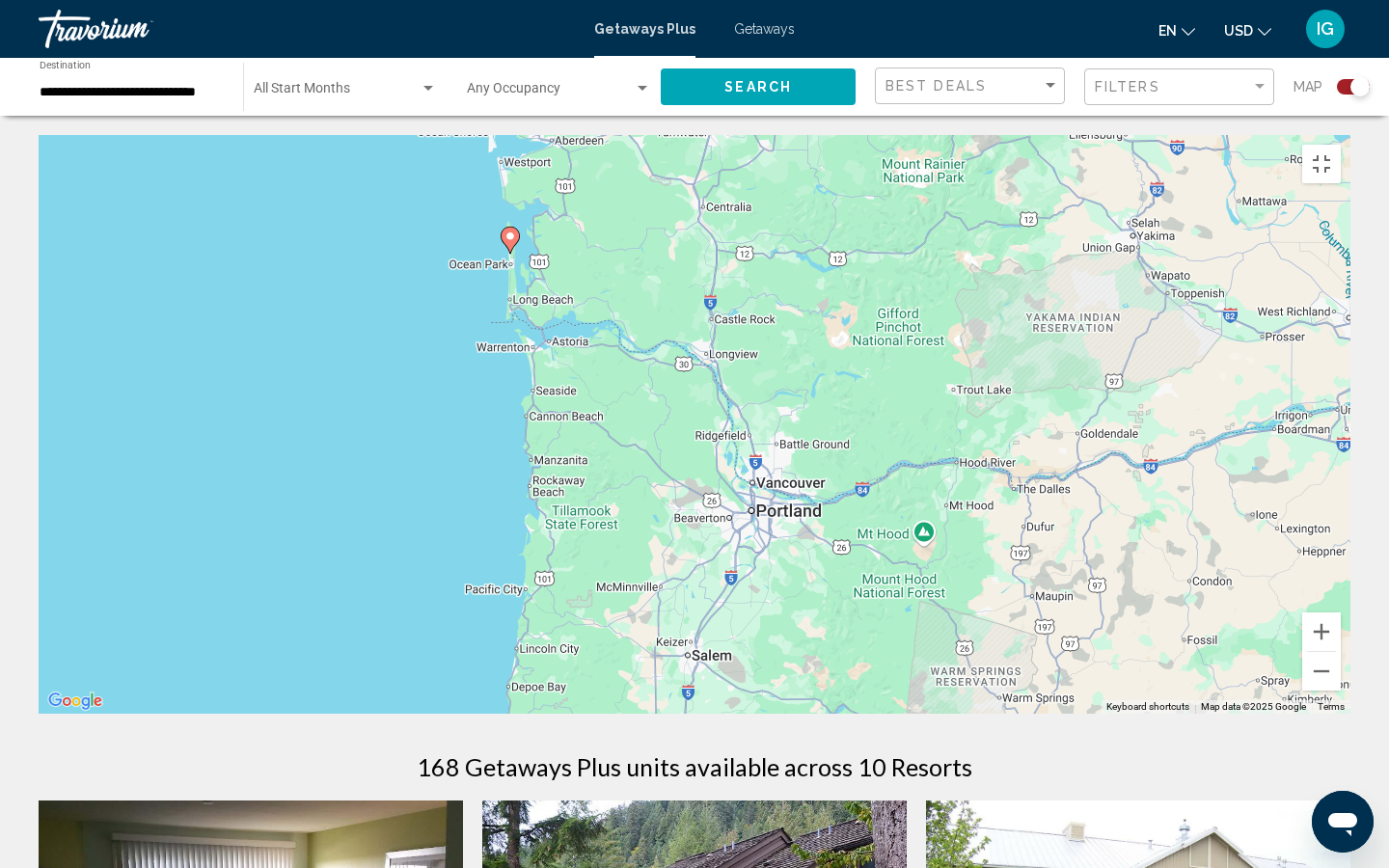 drag, startPoint x: 910, startPoint y: 665, endPoint x: 856, endPoint y: 484, distance: 188.88356 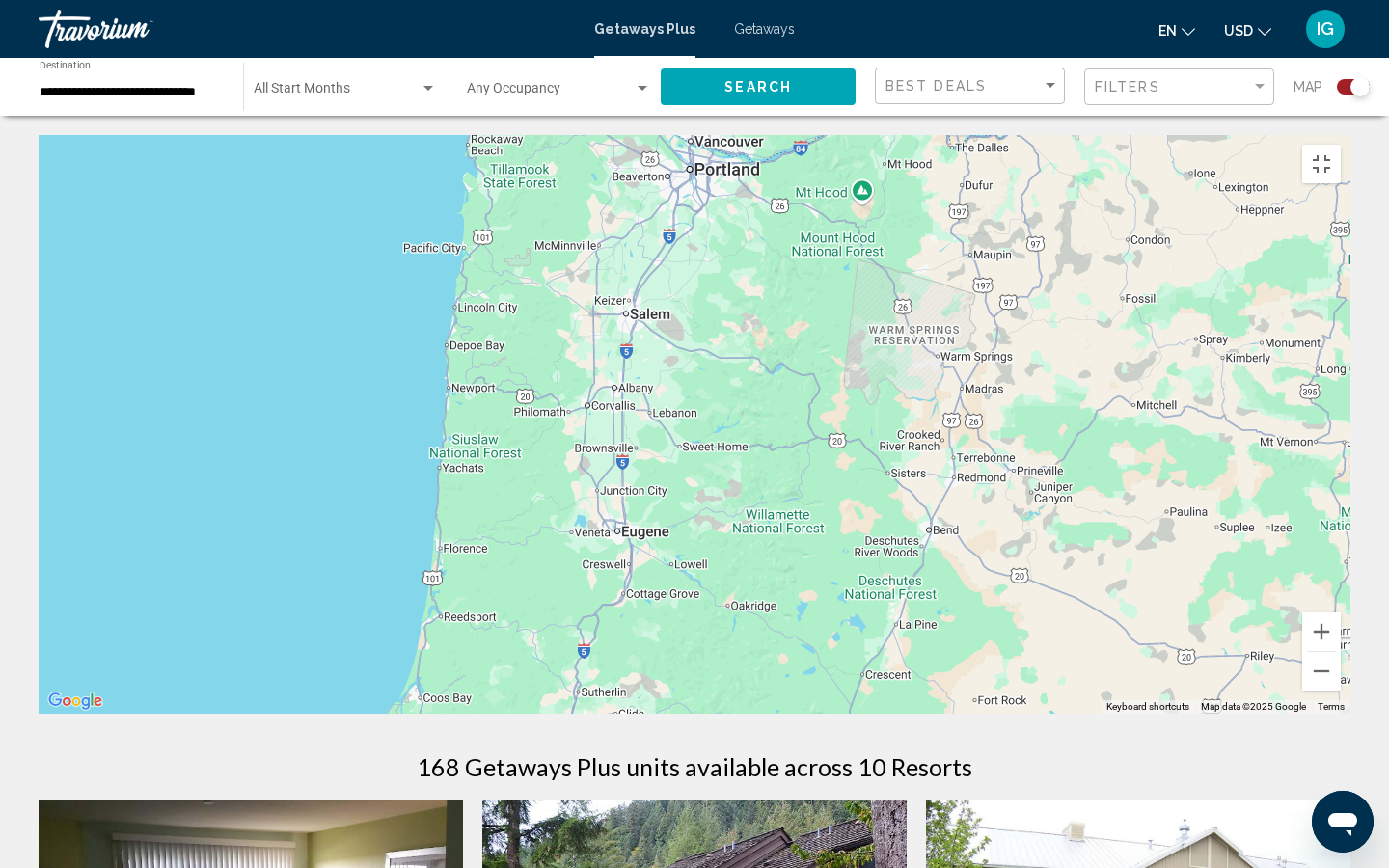 drag, startPoint x: 772, startPoint y: 677, endPoint x: 772, endPoint y: 506, distance: 171 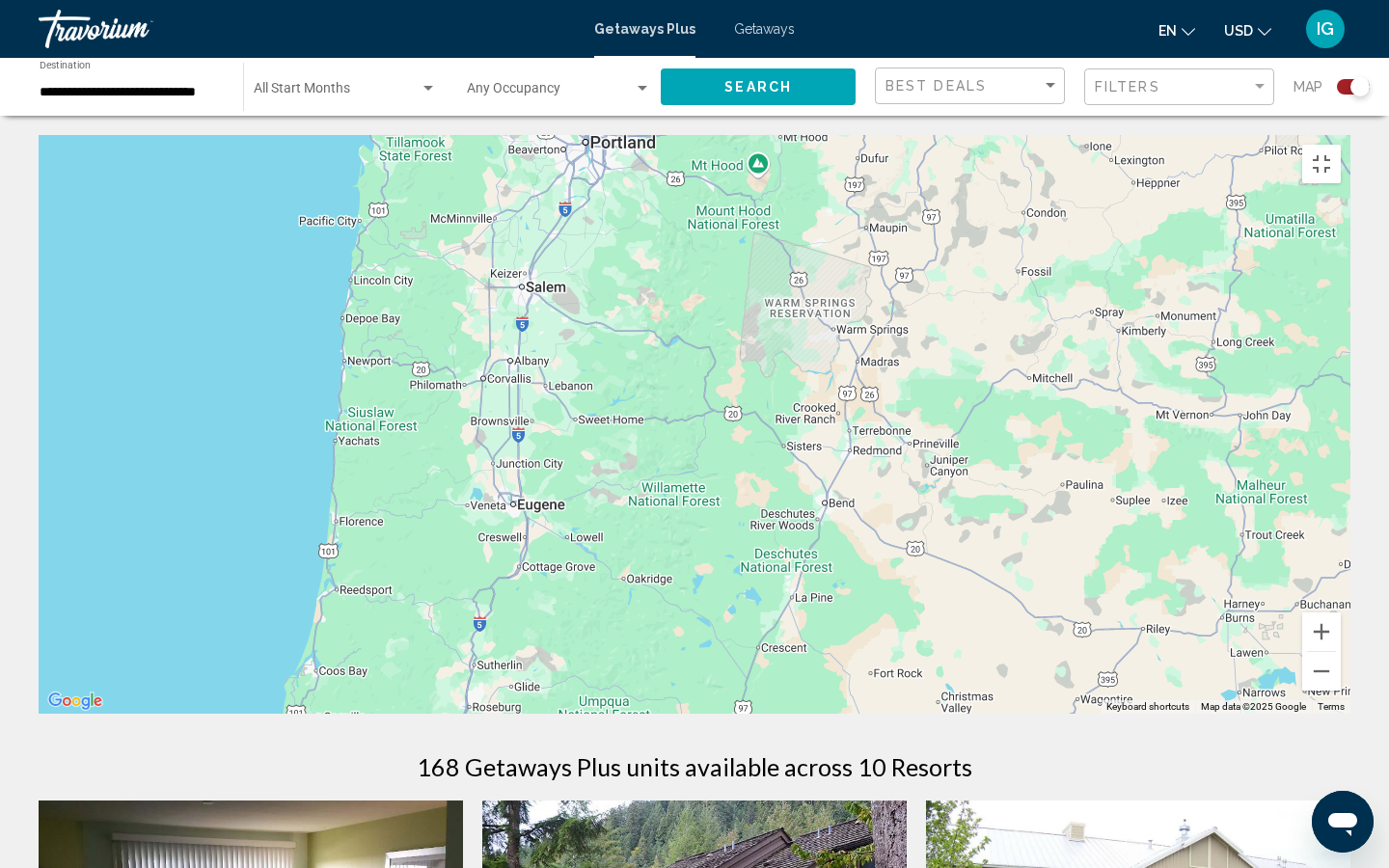 drag, startPoint x: 721, startPoint y: 607, endPoint x: 520, endPoint y: 537, distance: 212.84032 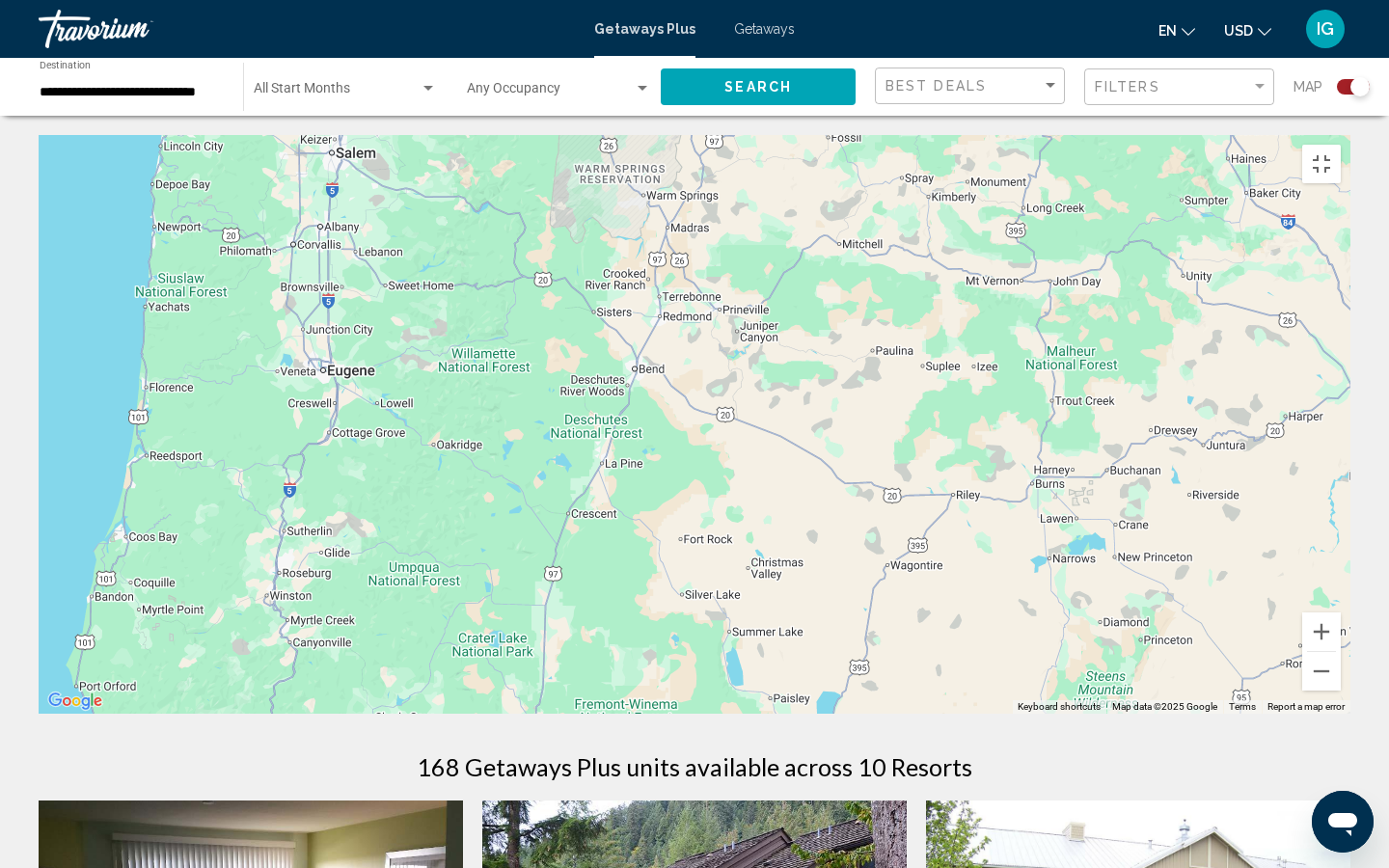 drag, startPoint x: 531, startPoint y: 546, endPoint x: 582, endPoint y: 327, distance: 224.85996 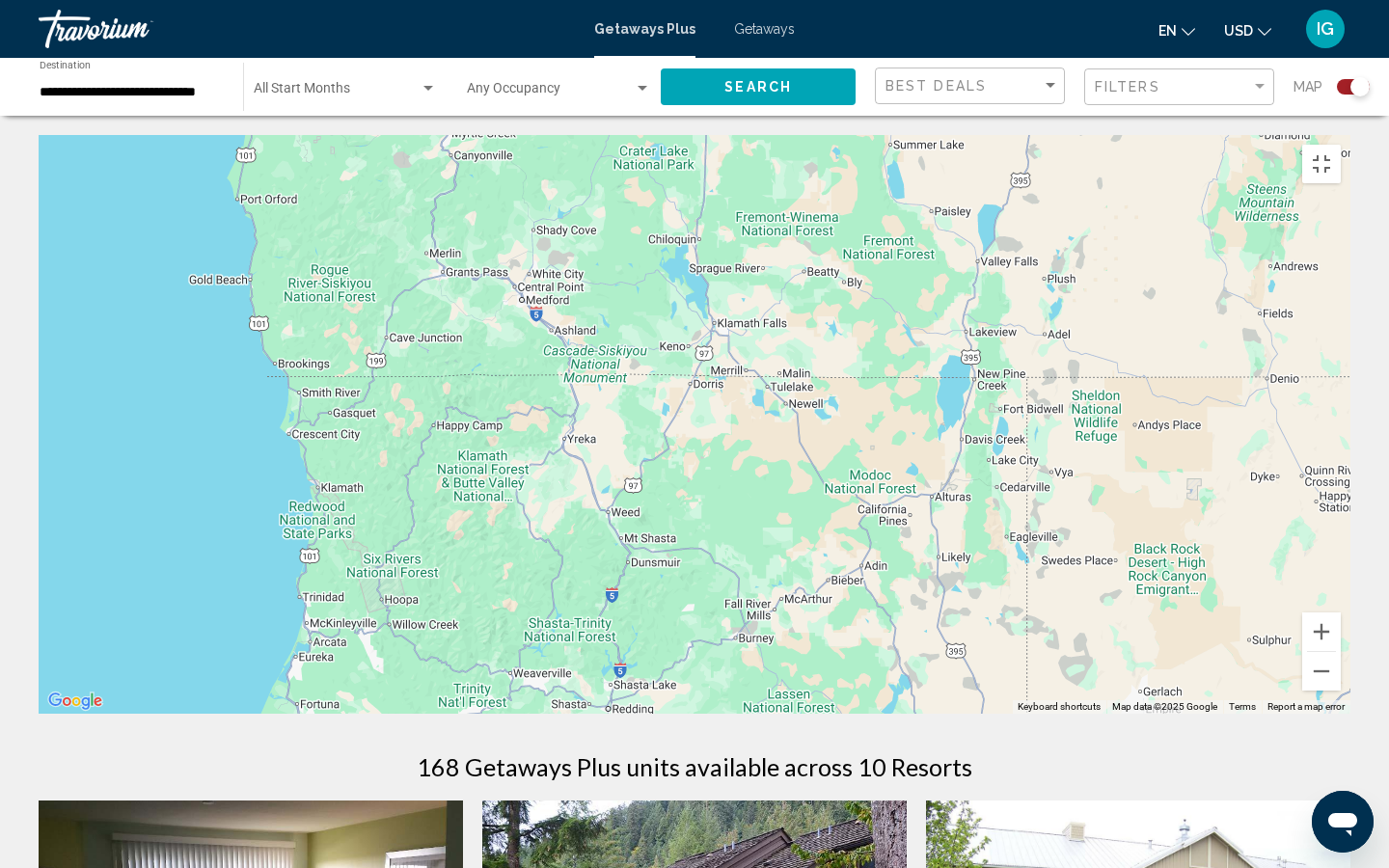 drag, startPoint x: 593, startPoint y: 318, endPoint x: 616, endPoint y: 867, distance: 549.4816 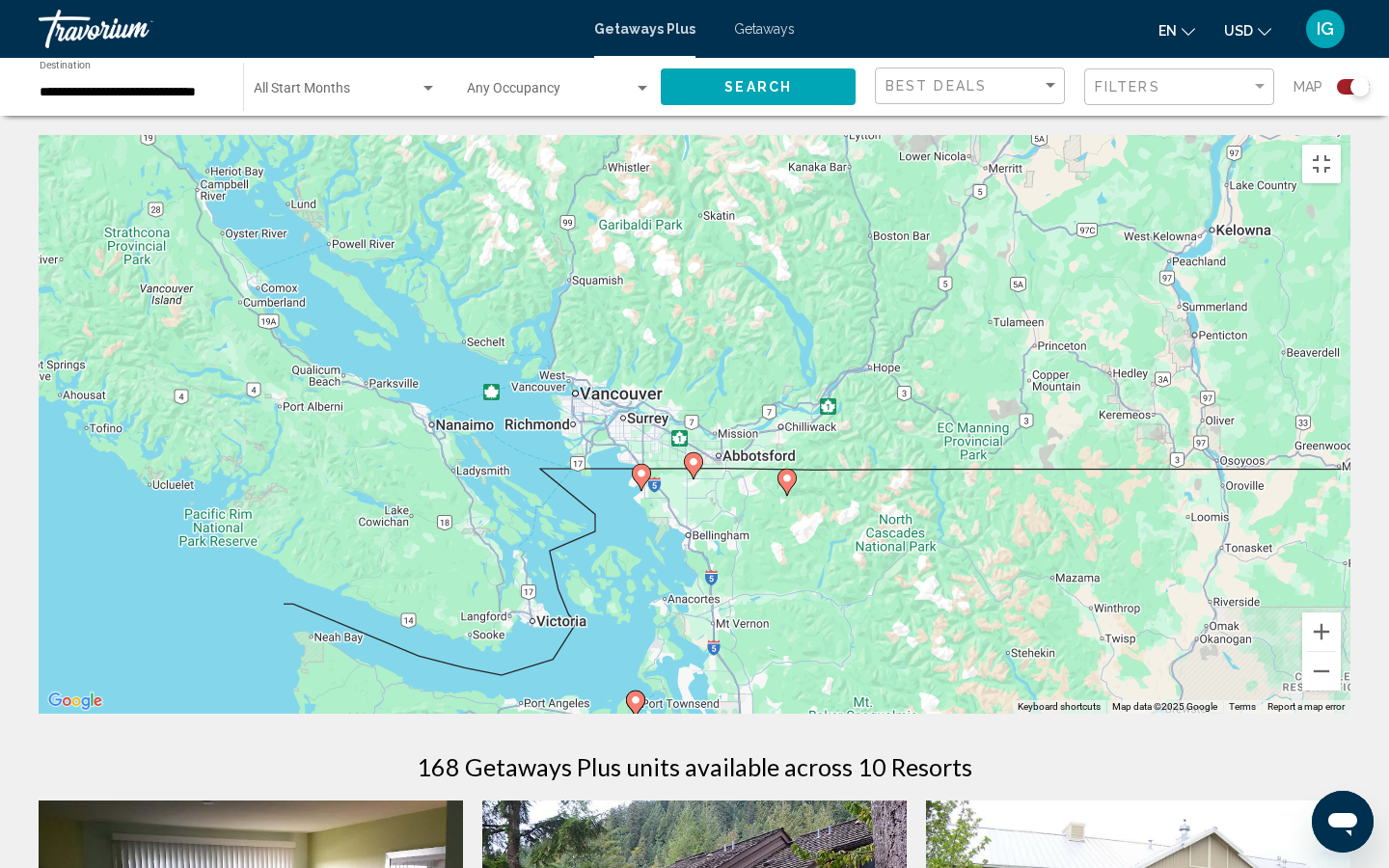 drag, startPoint x: 604, startPoint y: 536, endPoint x: 584, endPoint y: 162, distance: 374.53438 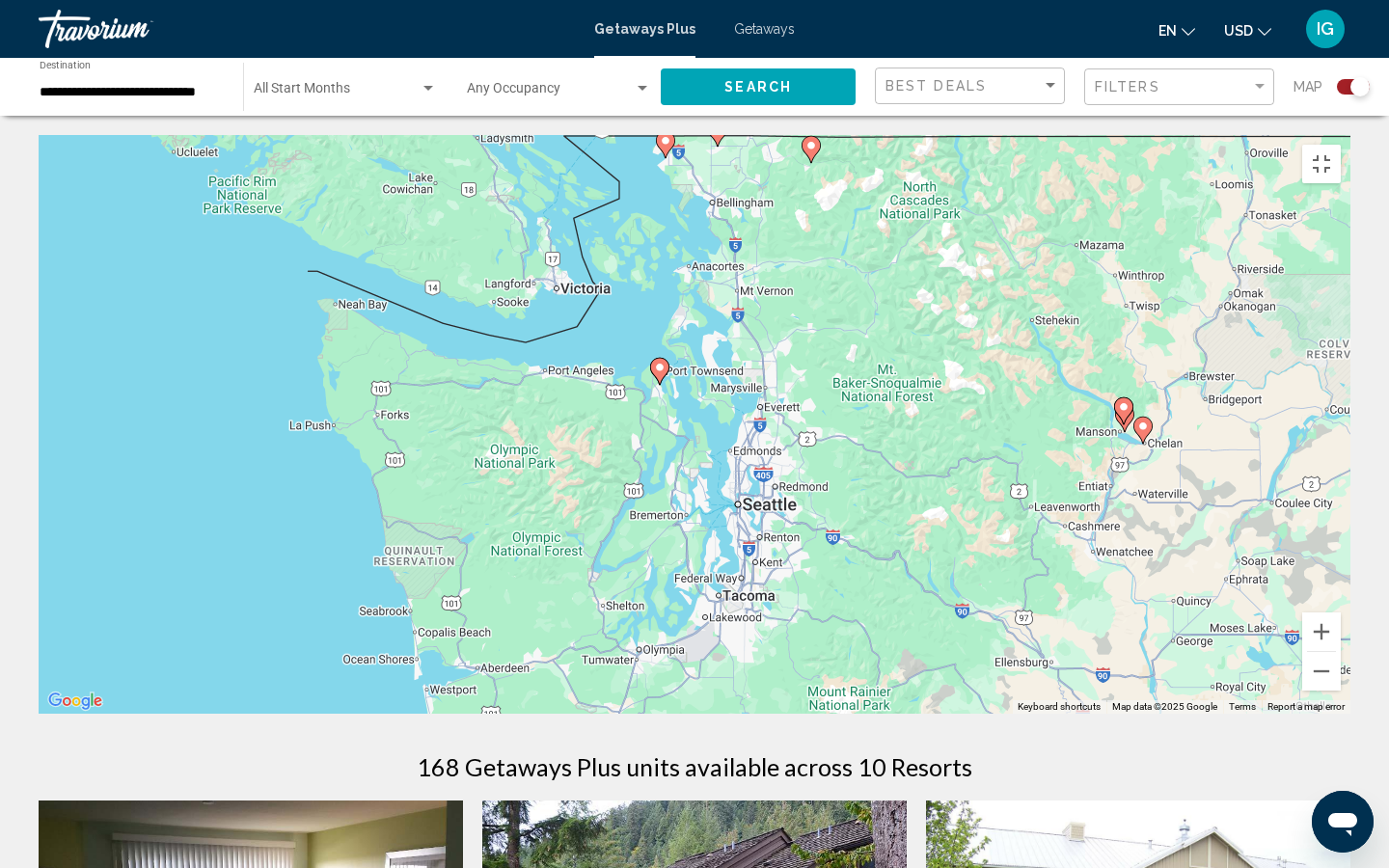 drag, startPoint x: 655, startPoint y: 366, endPoint x: 701, endPoint y: 210, distance: 162.64071 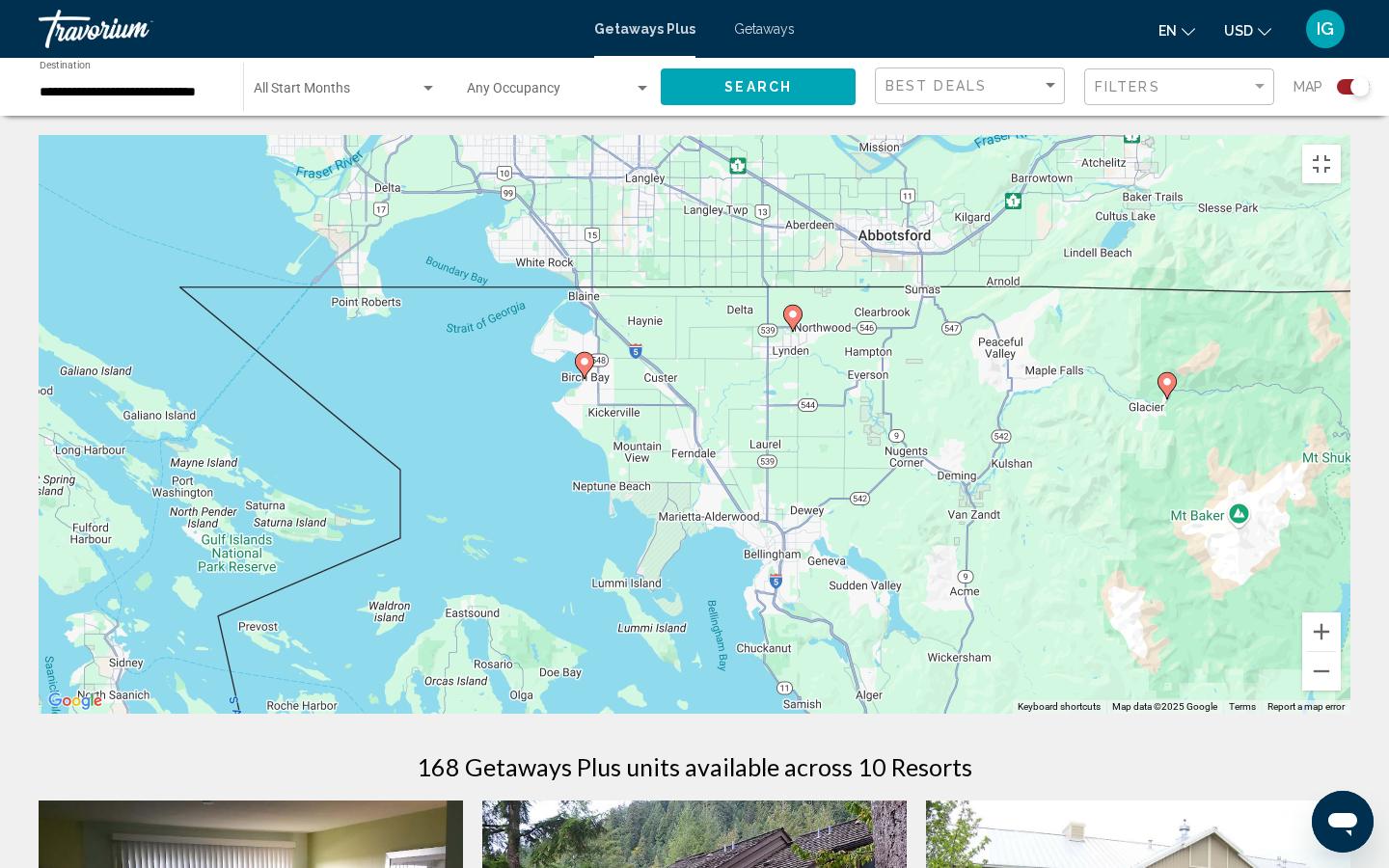 drag, startPoint x: 786, startPoint y: 444, endPoint x: 667, endPoint y: 399, distance: 127.22421 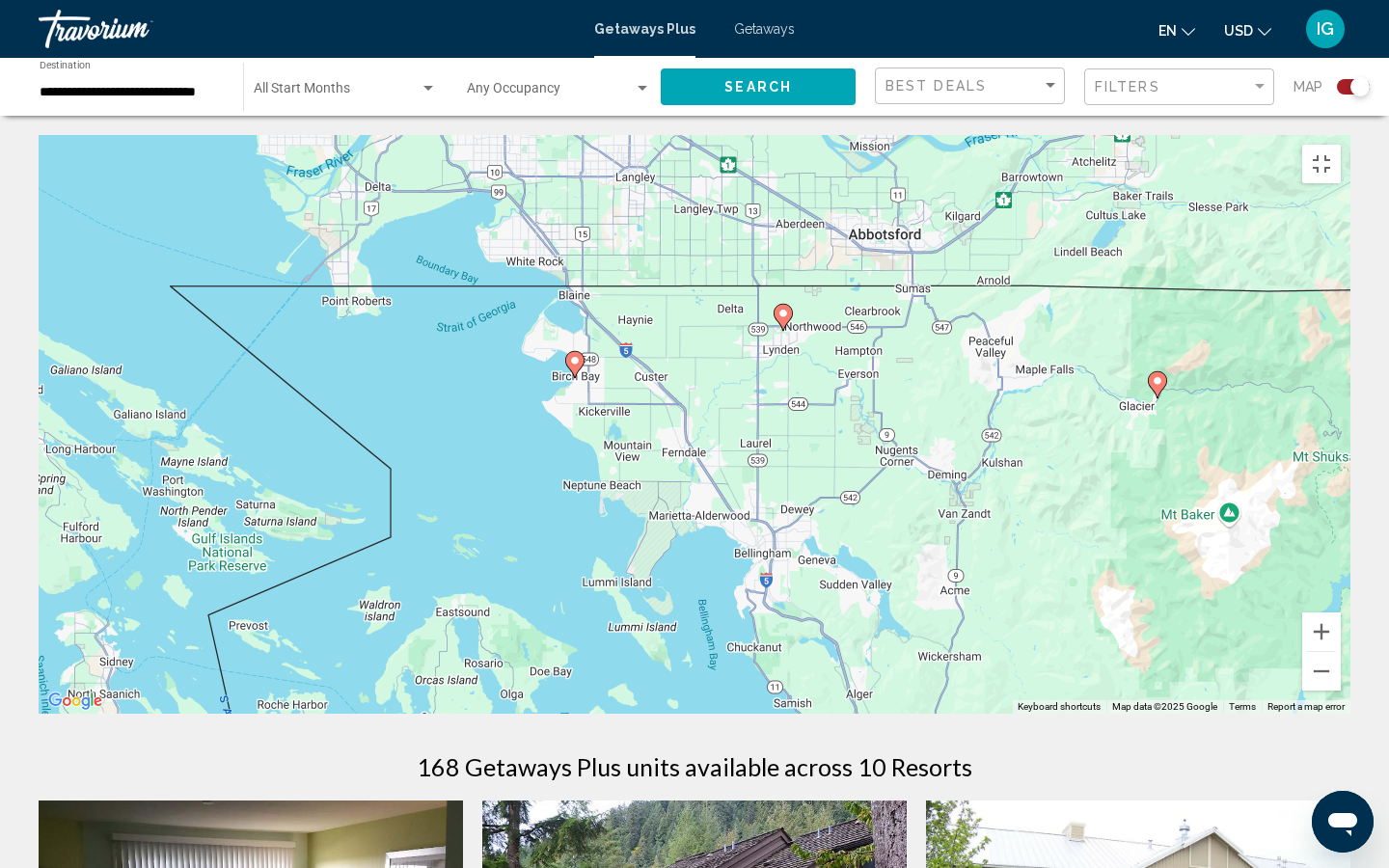 click 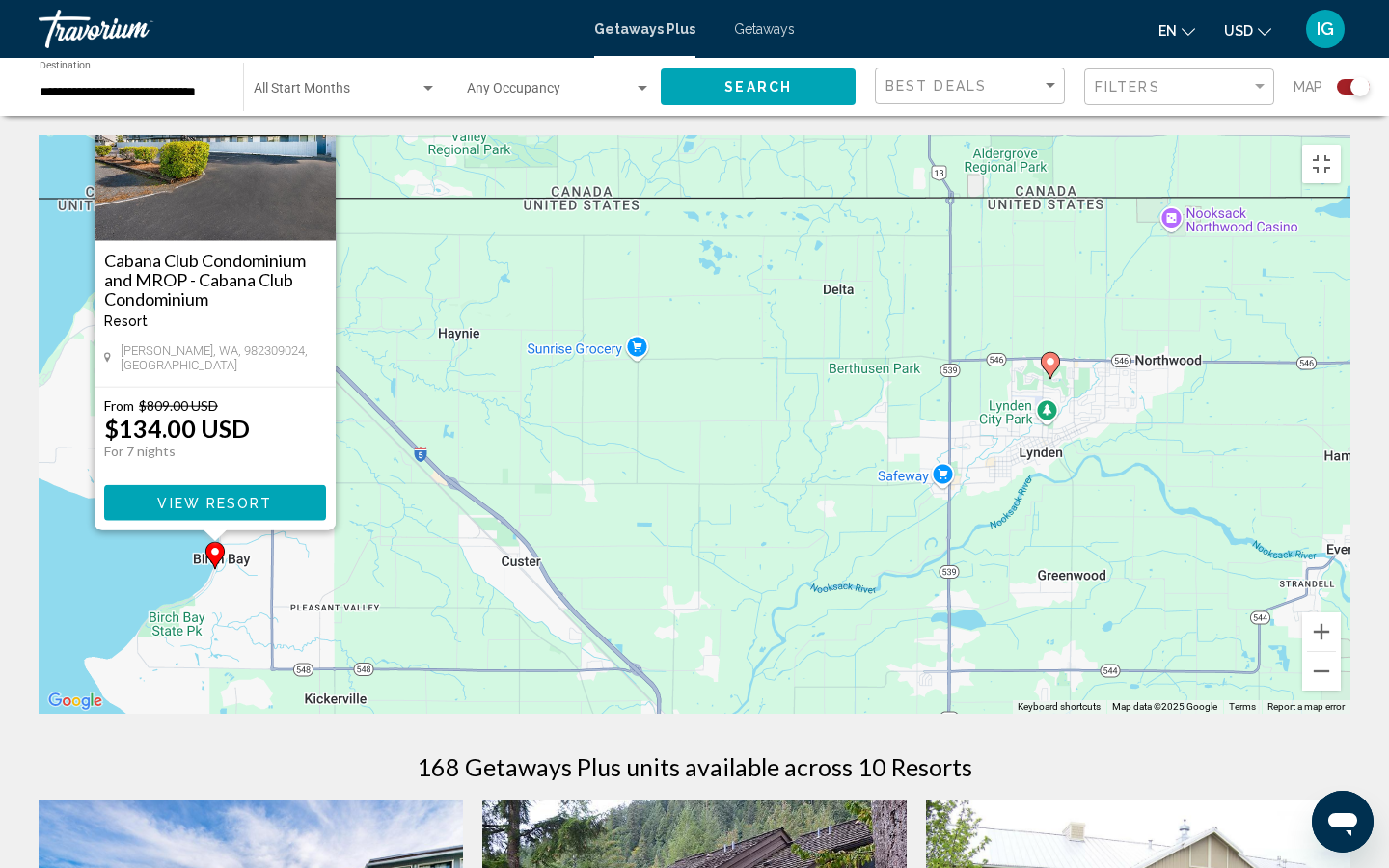 click at bounding box center [319, 65] 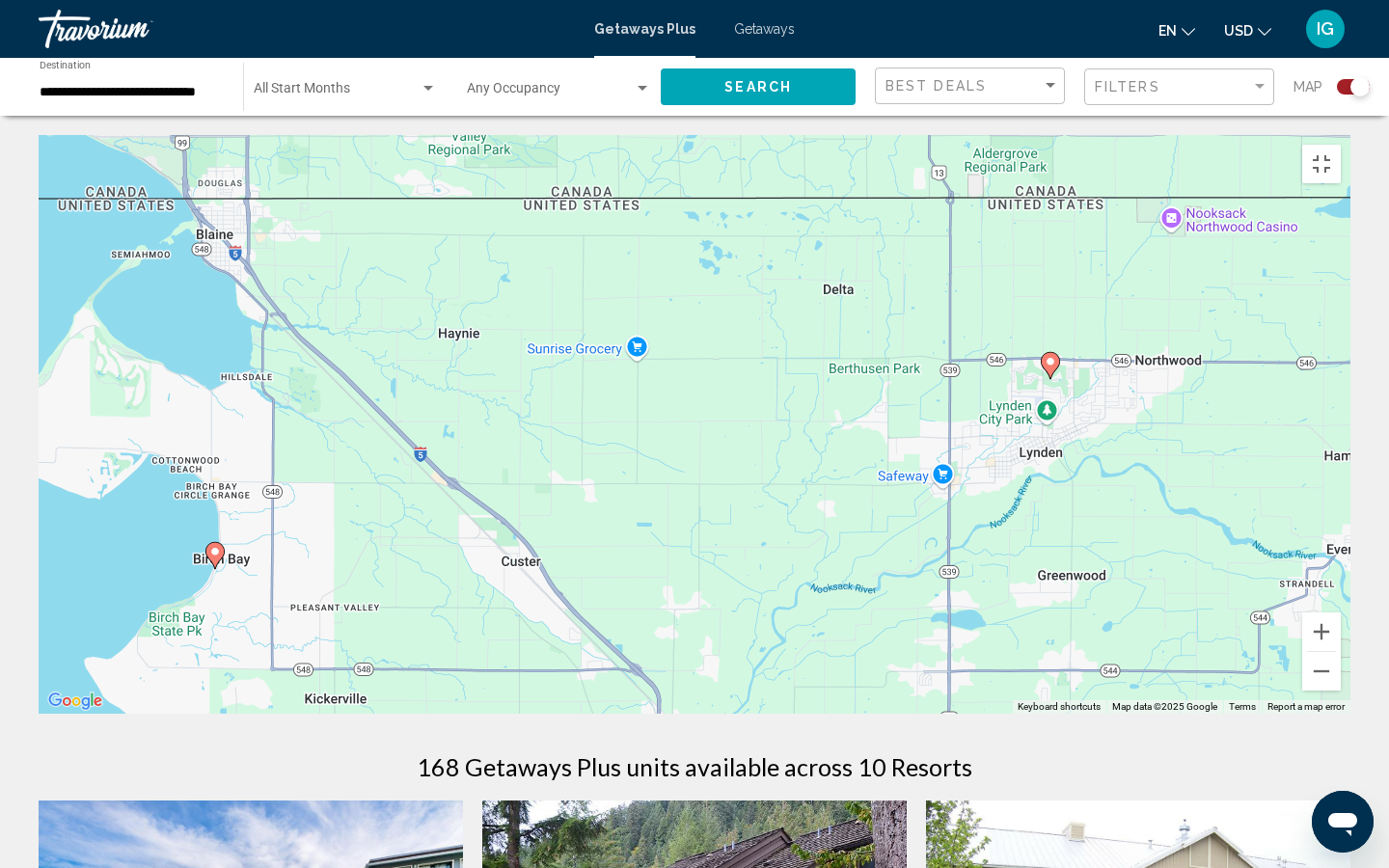 click 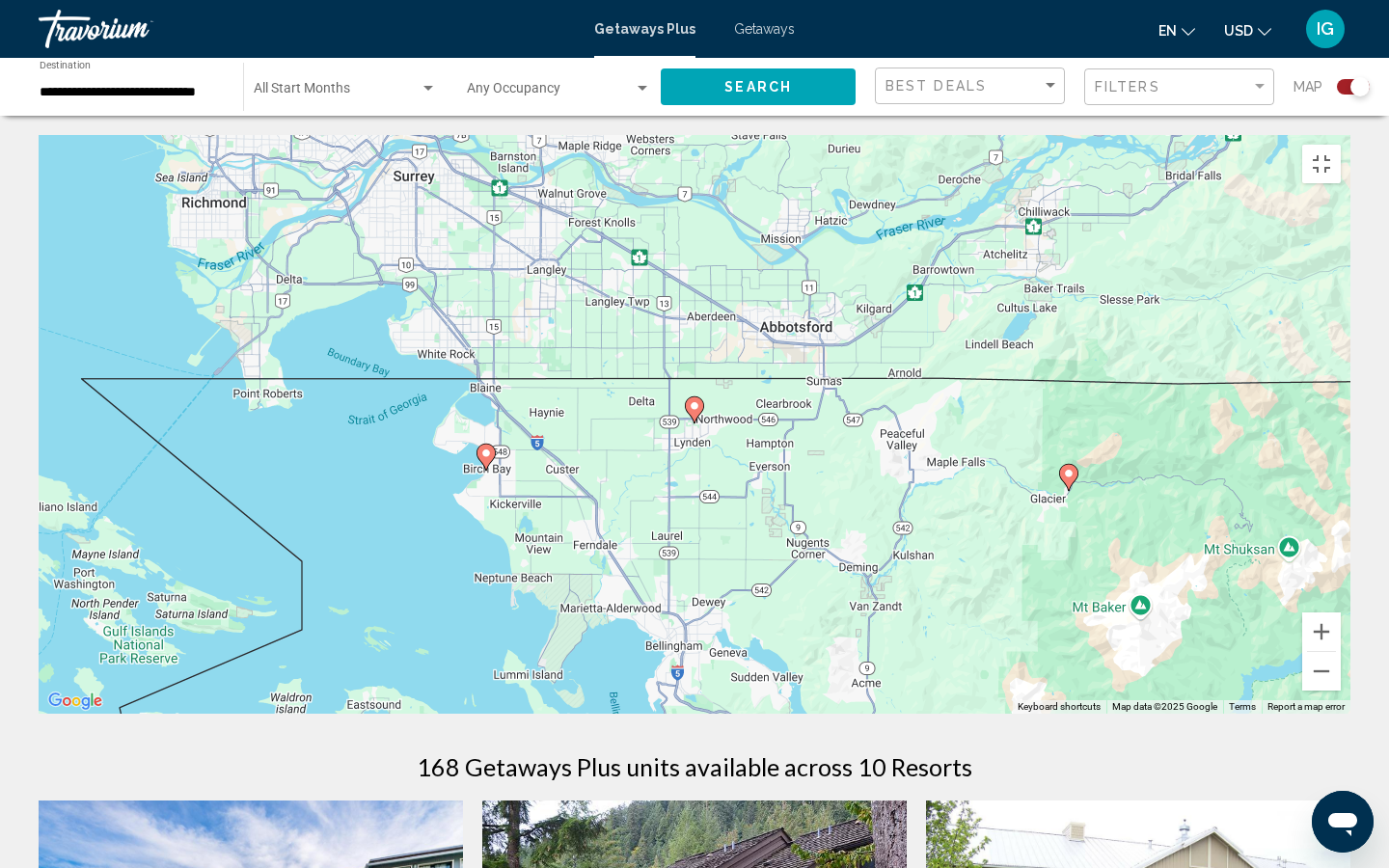 click 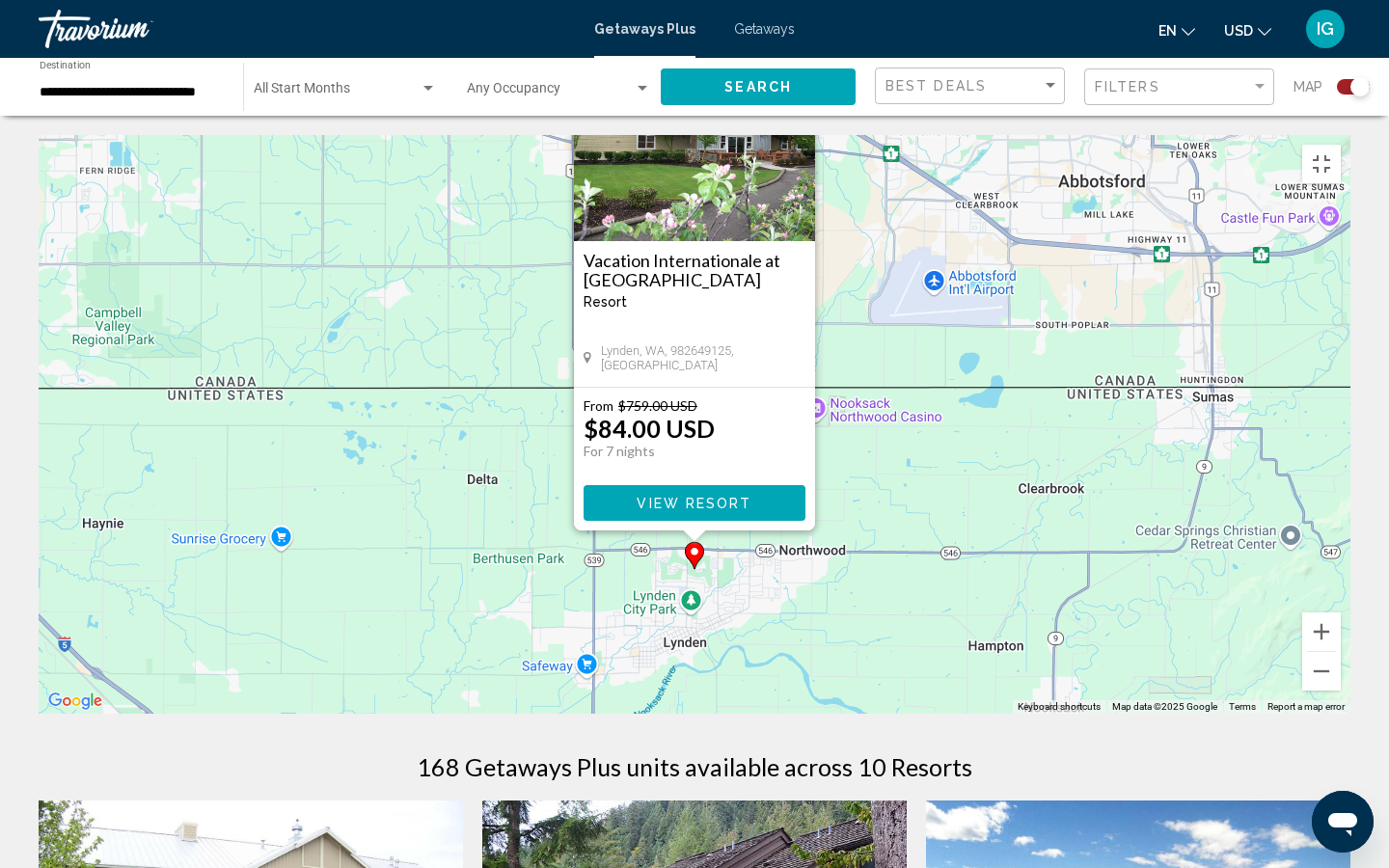 click at bounding box center (799, 65) 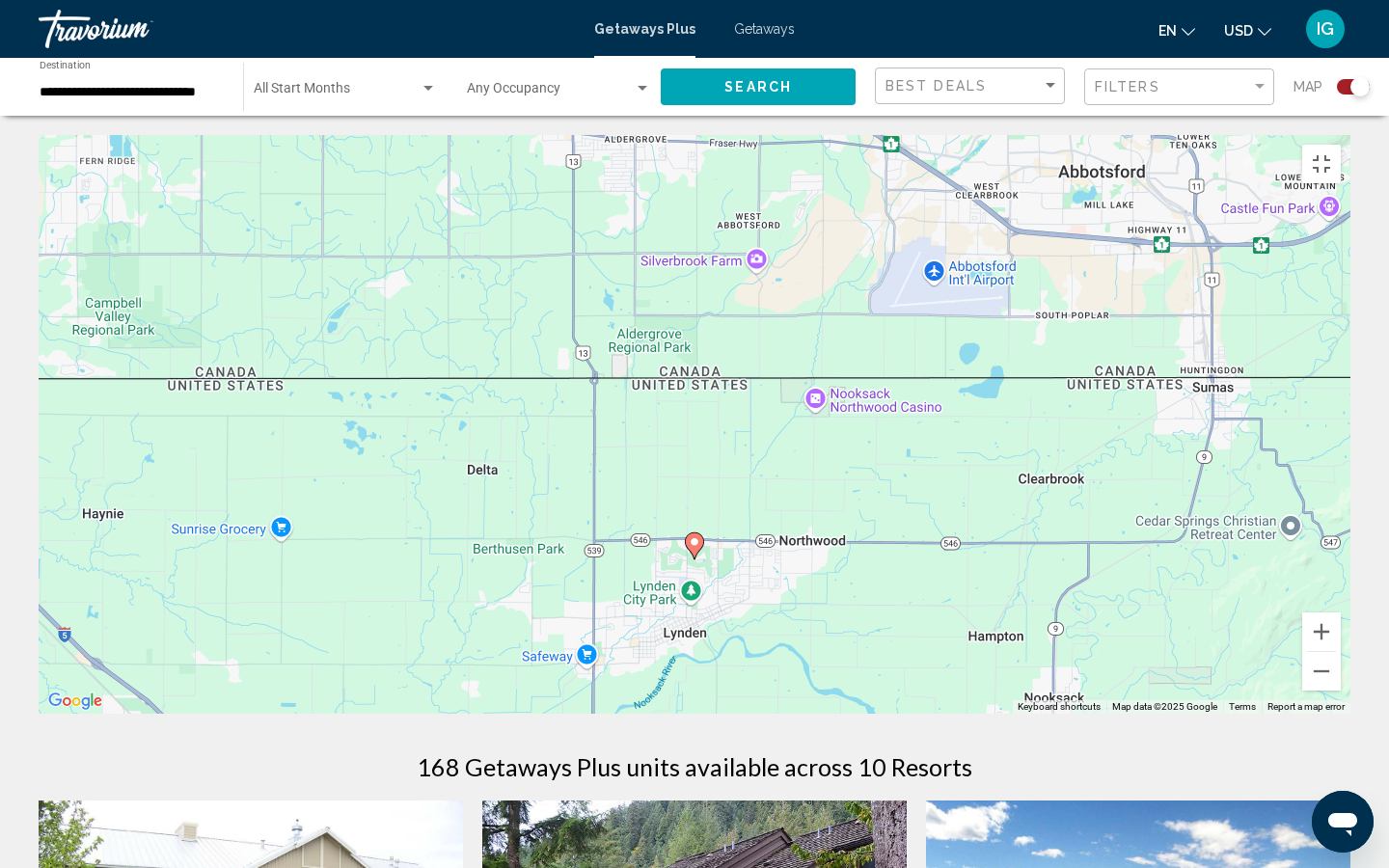 drag, startPoint x: 889, startPoint y: 529, endPoint x: 779, endPoint y: 297, distance: 256.75669 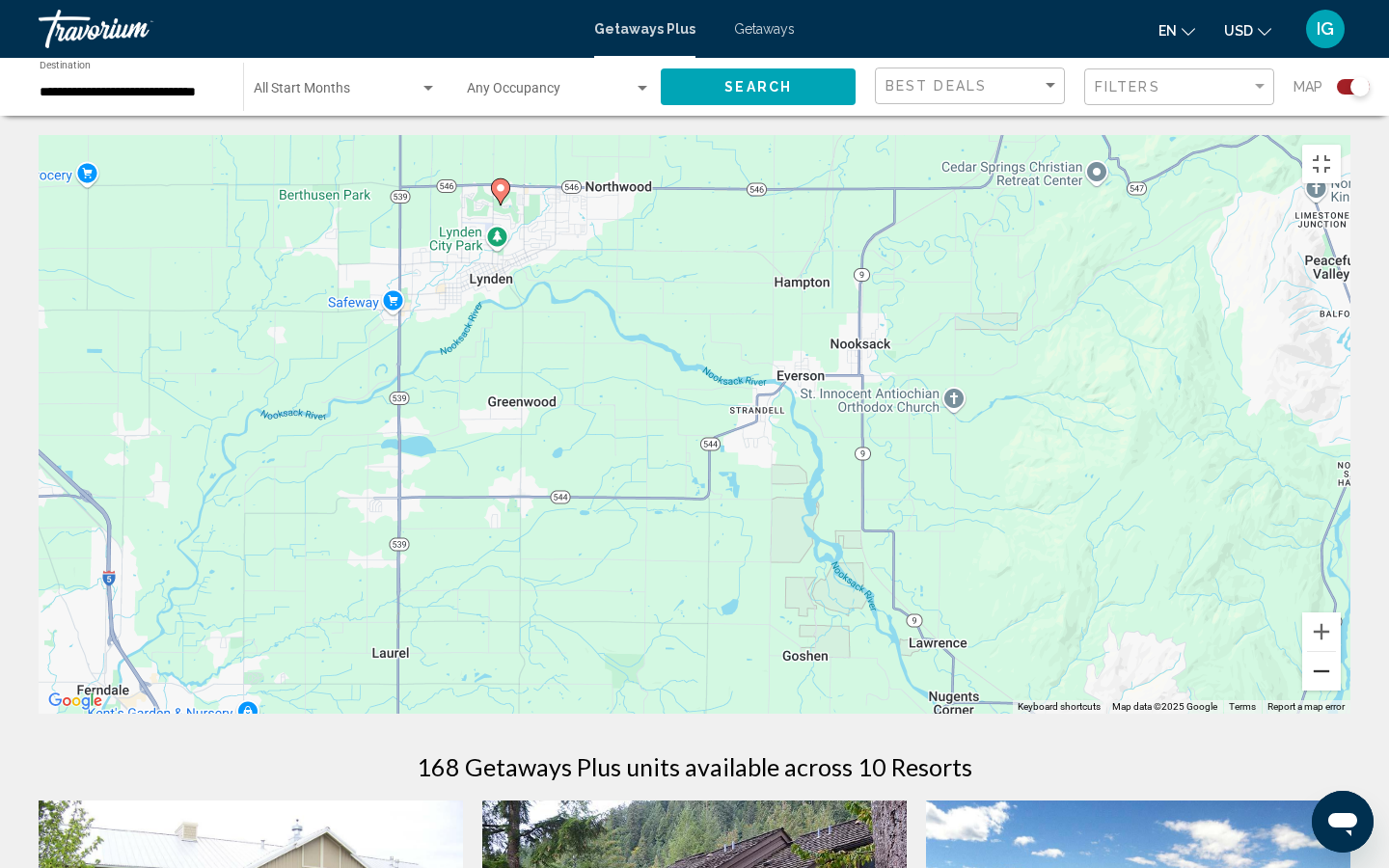 click at bounding box center (1321, 671) 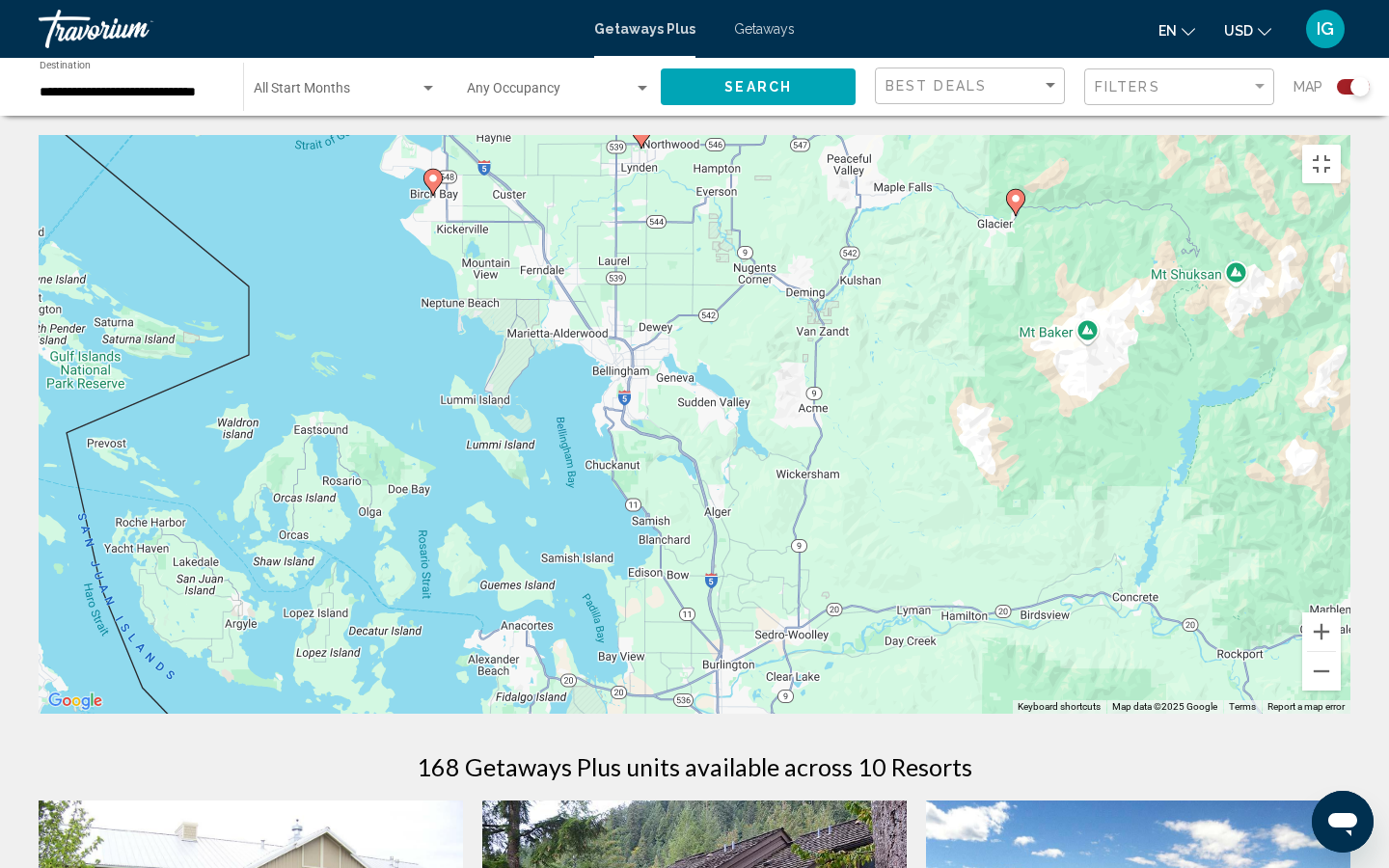 drag, startPoint x: 963, startPoint y: 783, endPoint x: 957, endPoint y: 556, distance: 227.07928 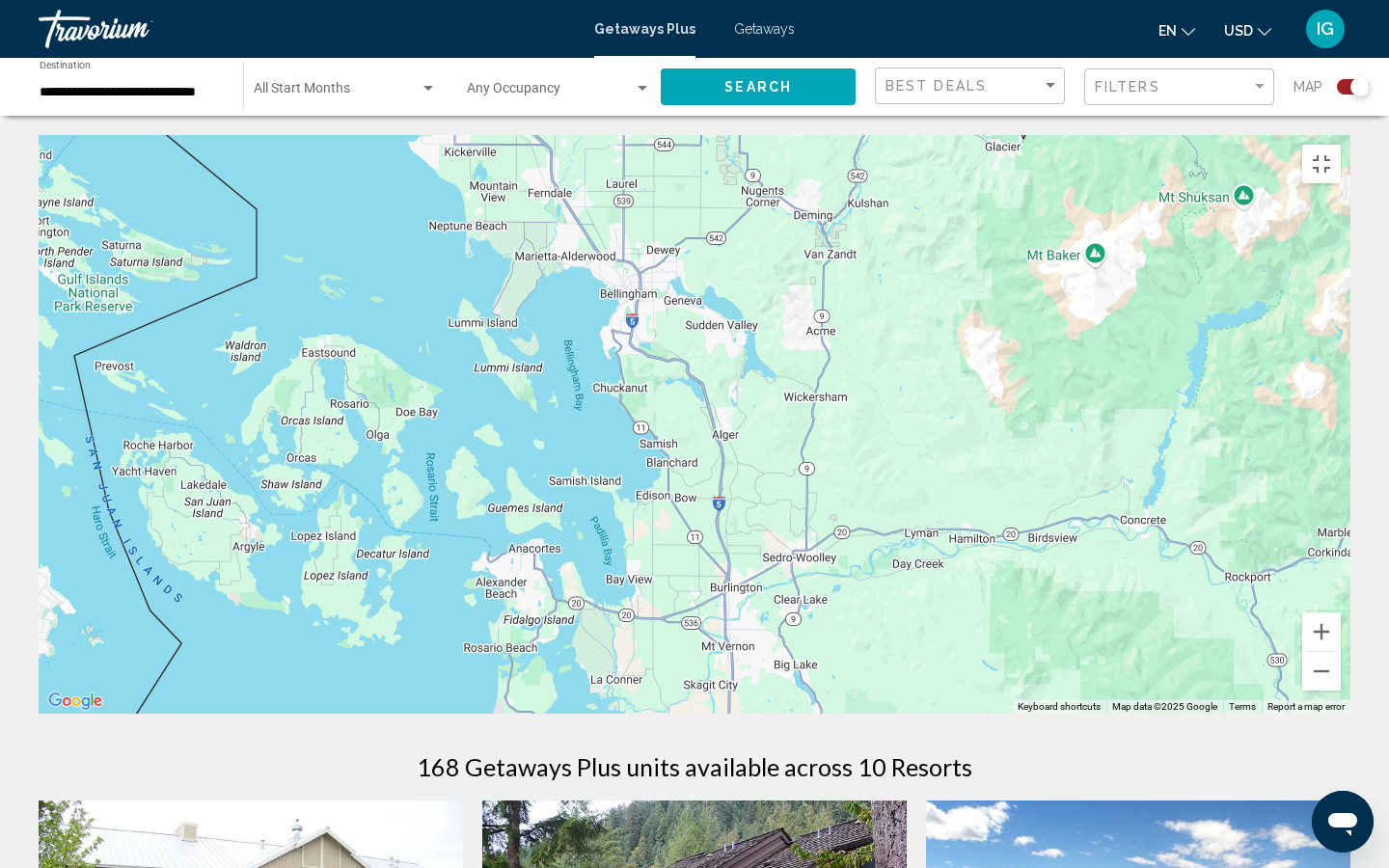 drag, startPoint x: 913, startPoint y: 751, endPoint x: 922, endPoint y: 675, distance: 76.53104 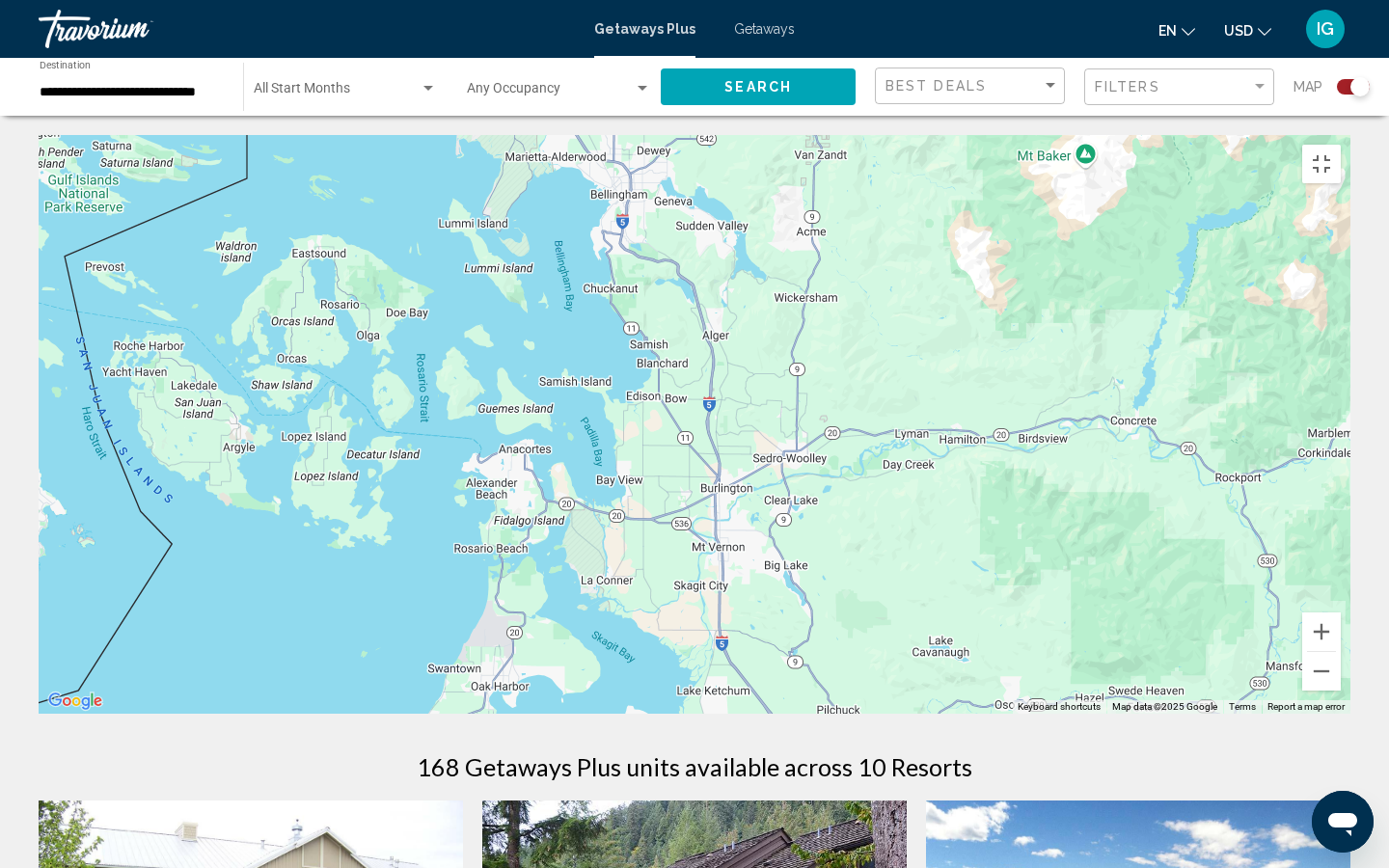 drag, startPoint x: 975, startPoint y: 709, endPoint x: 966, endPoint y: 608, distance: 101.4002 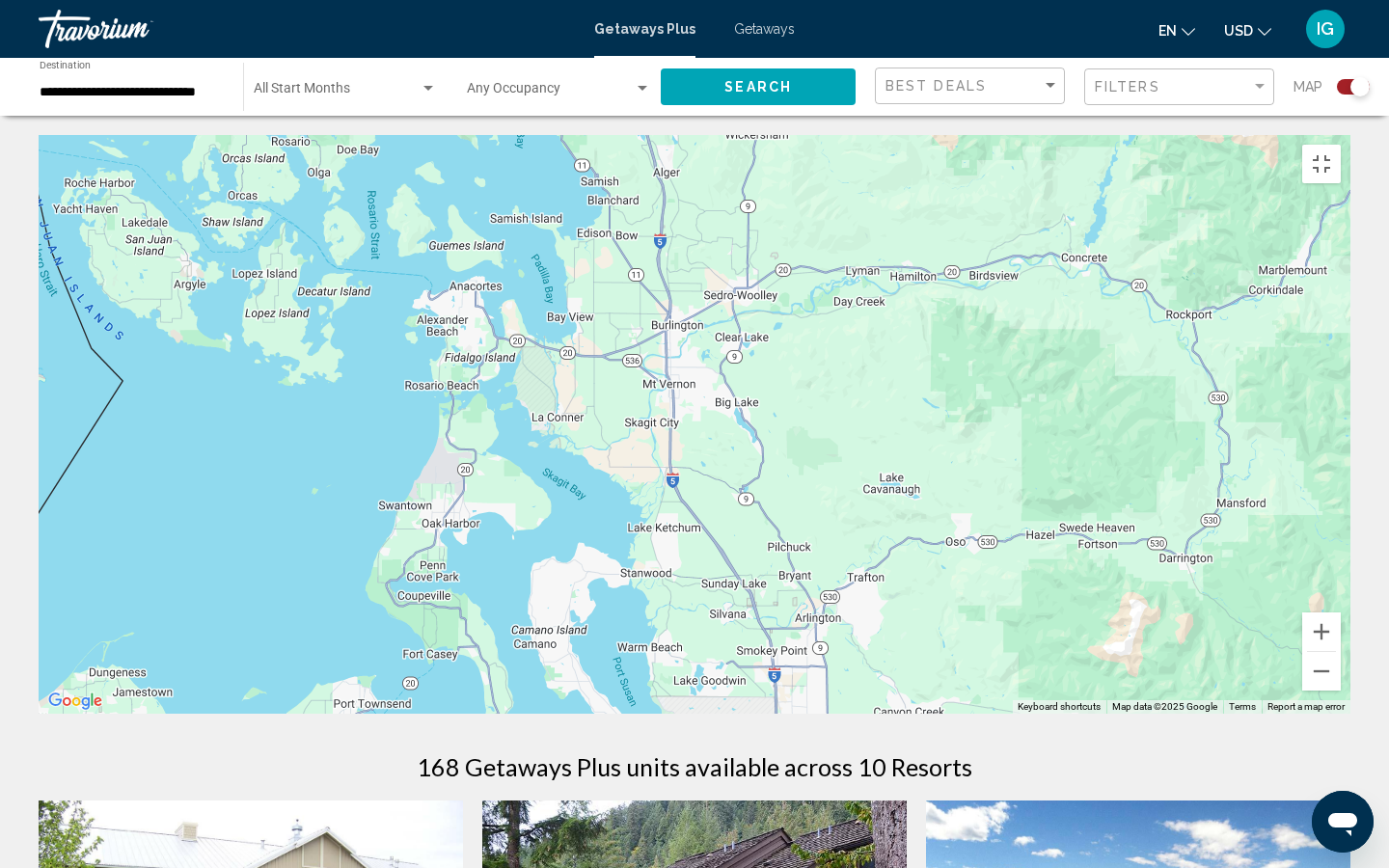 drag, startPoint x: 966, startPoint y: 608, endPoint x: 910, endPoint y: 431, distance: 185.64752 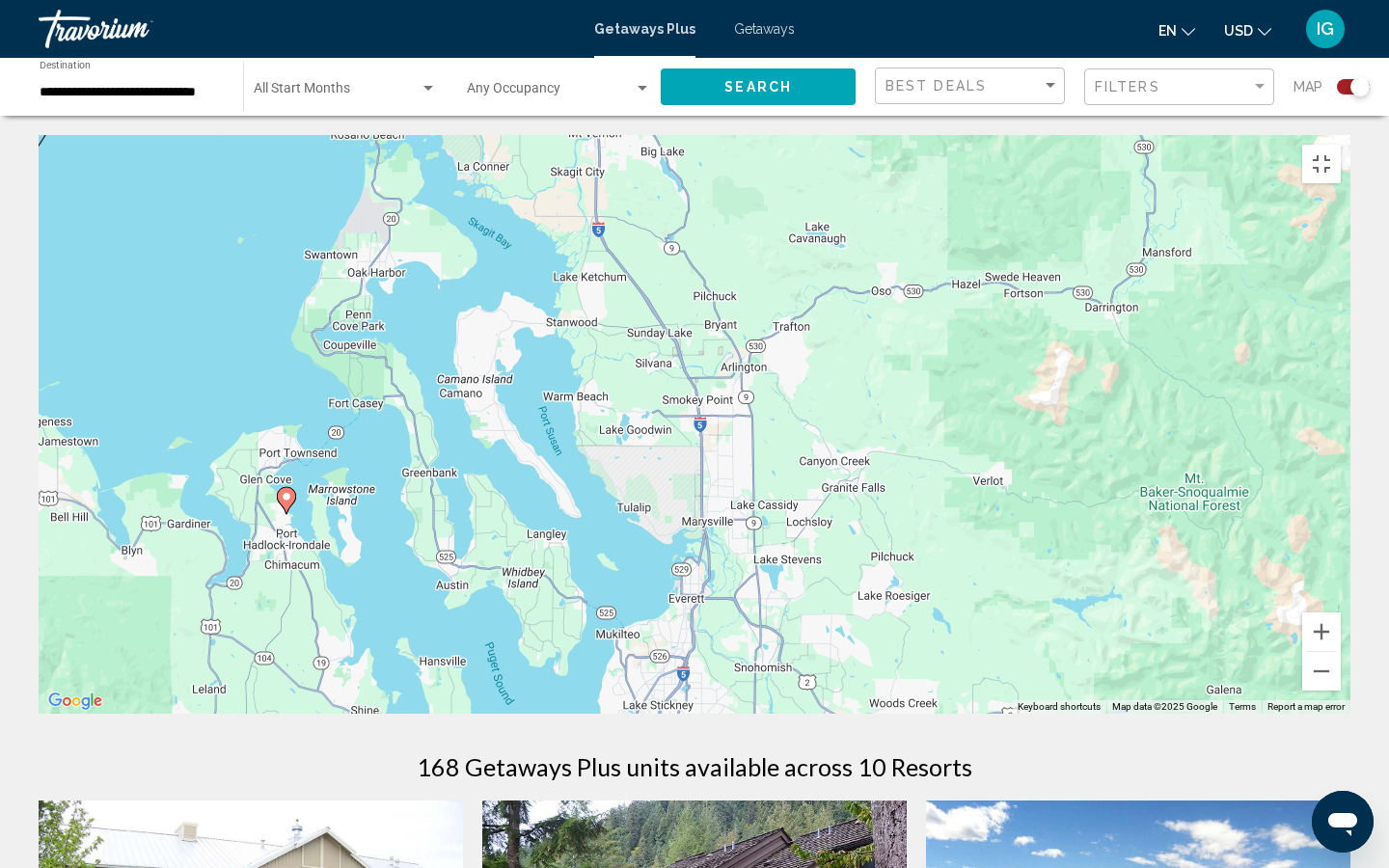 drag, startPoint x: 910, startPoint y: 431, endPoint x: 850, endPoint y: 149, distance: 288.31233 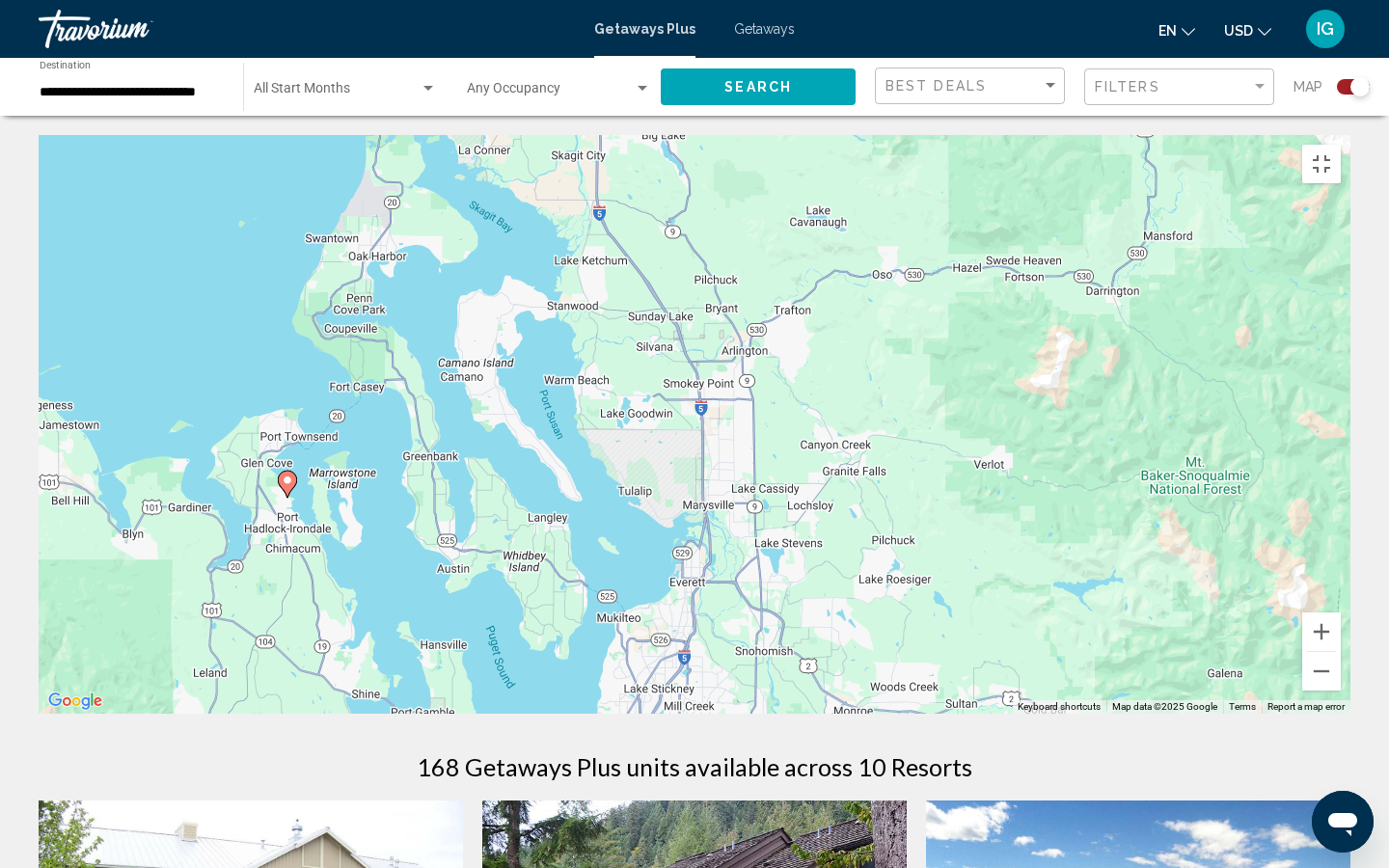 drag, startPoint x: 765, startPoint y: 390, endPoint x: 772, endPoint y: 571, distance: 181.13531 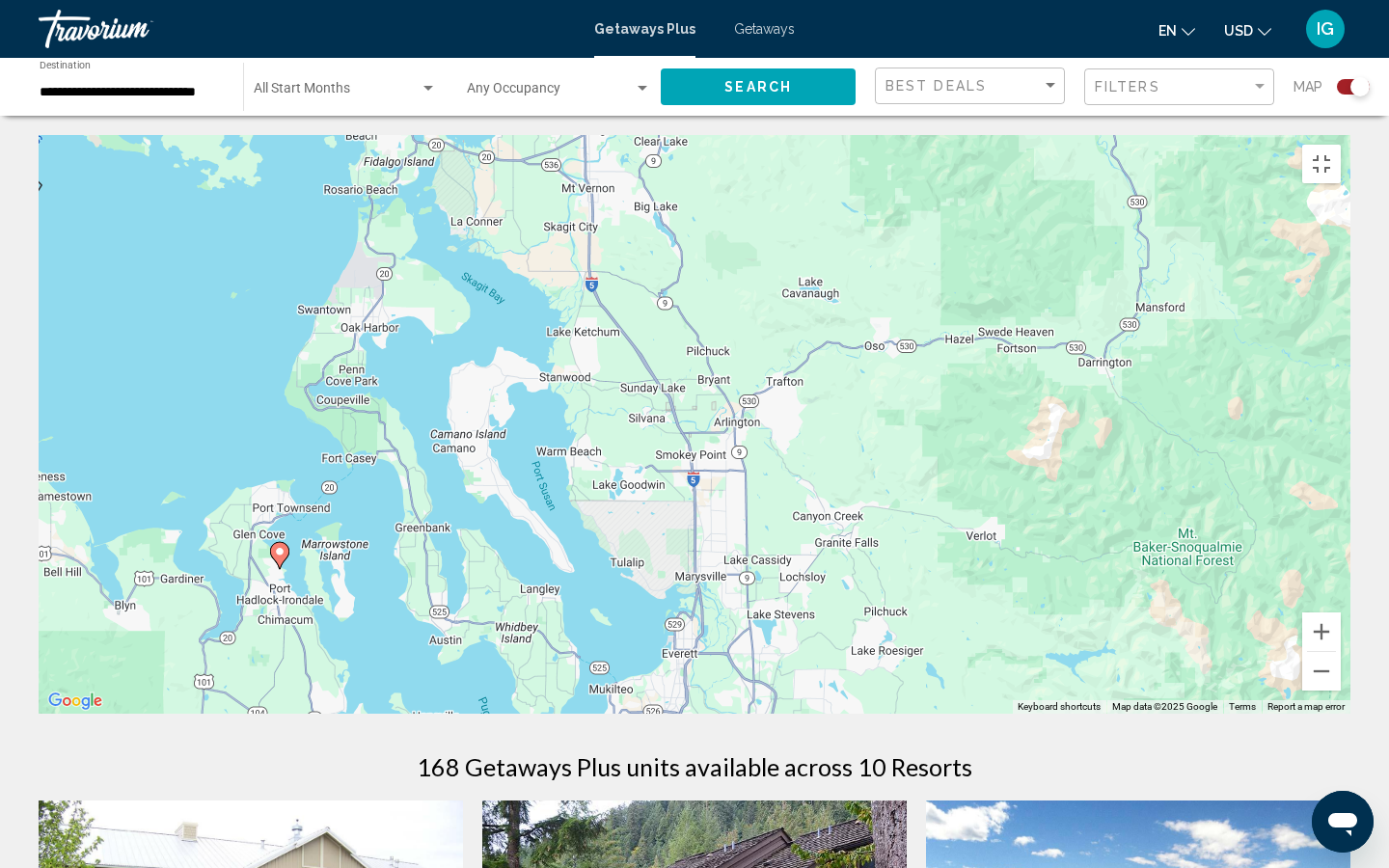 click 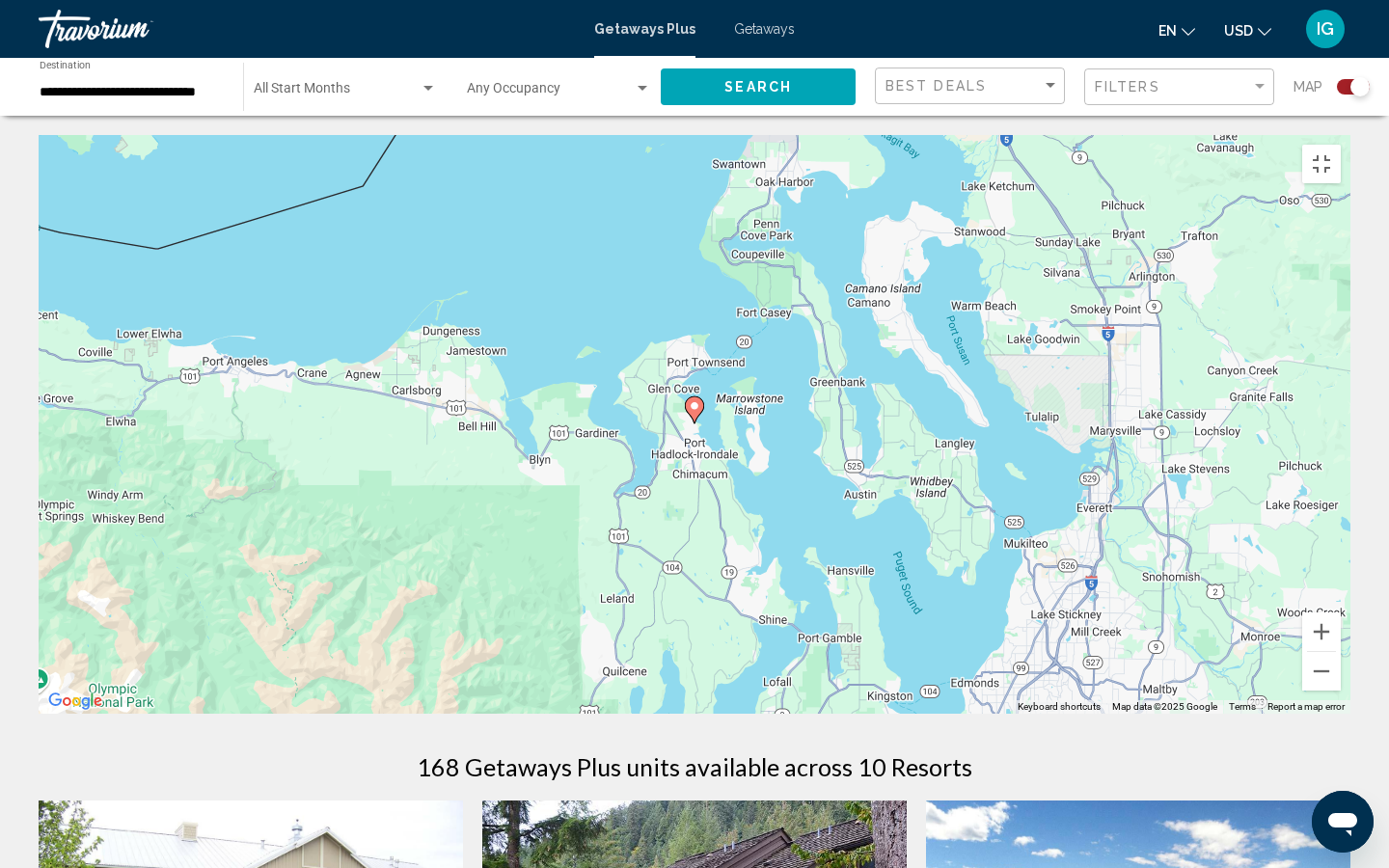 click 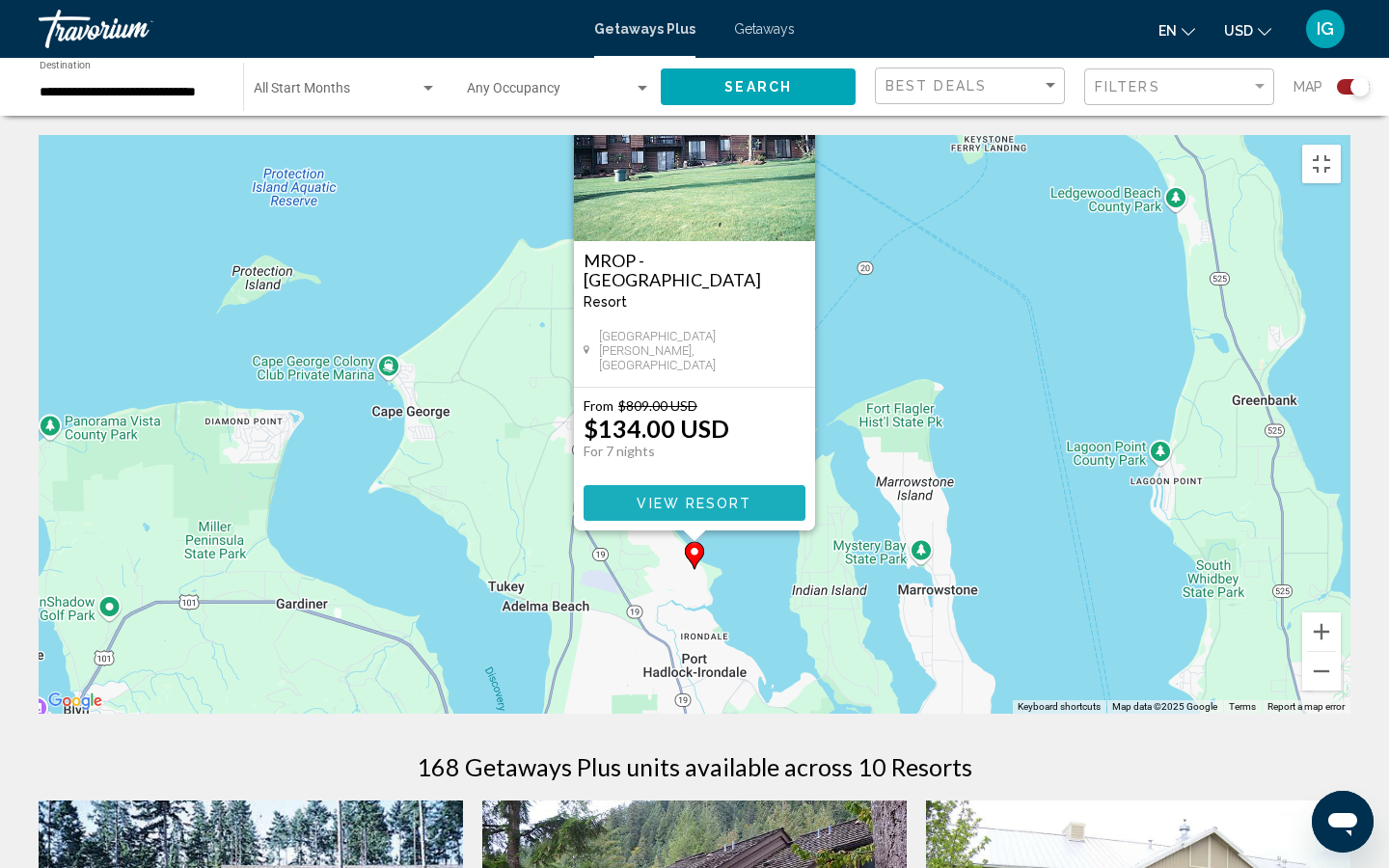 click on "View Resort" at bounding box center [694, 503] 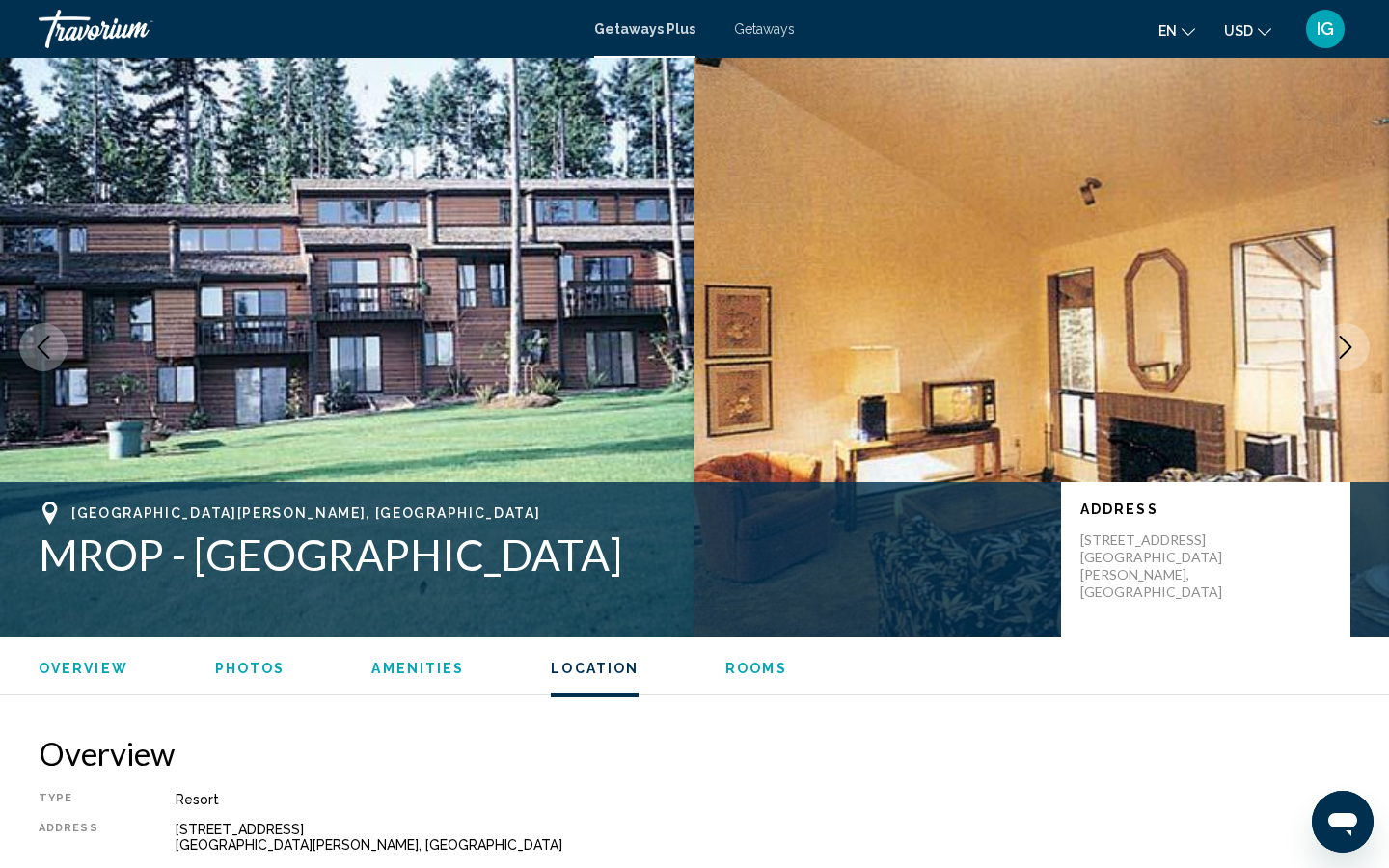 scroll, scrollTop: 1761, scrollLeft: 0, axis: vertical 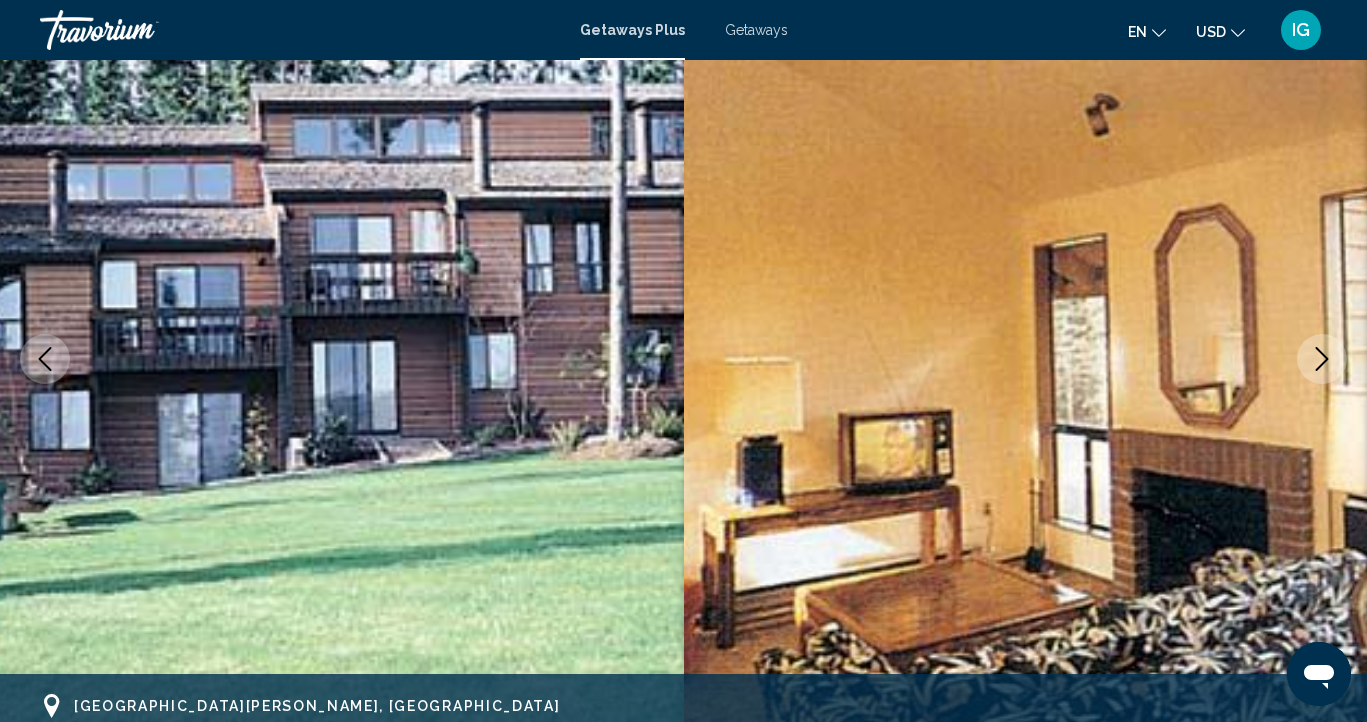 click at bounding box center [1322, 359] 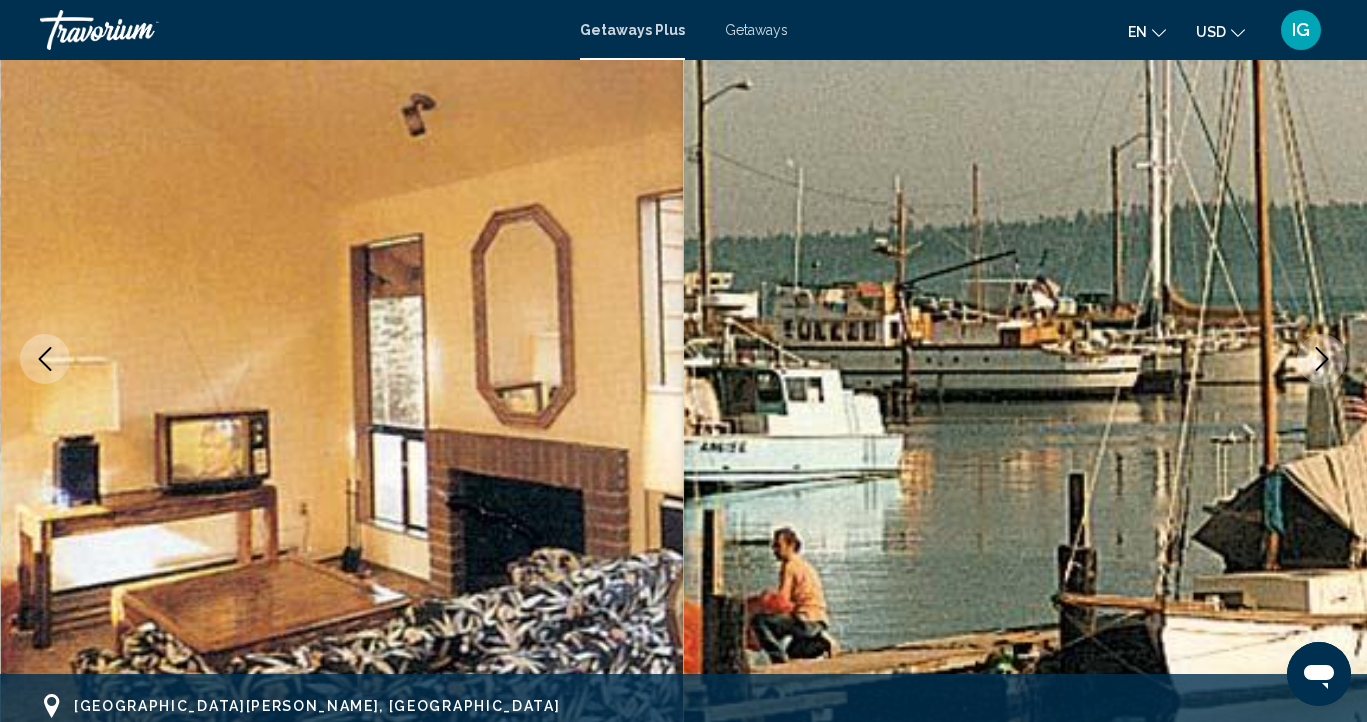 click at bounding box center (1322, 359) 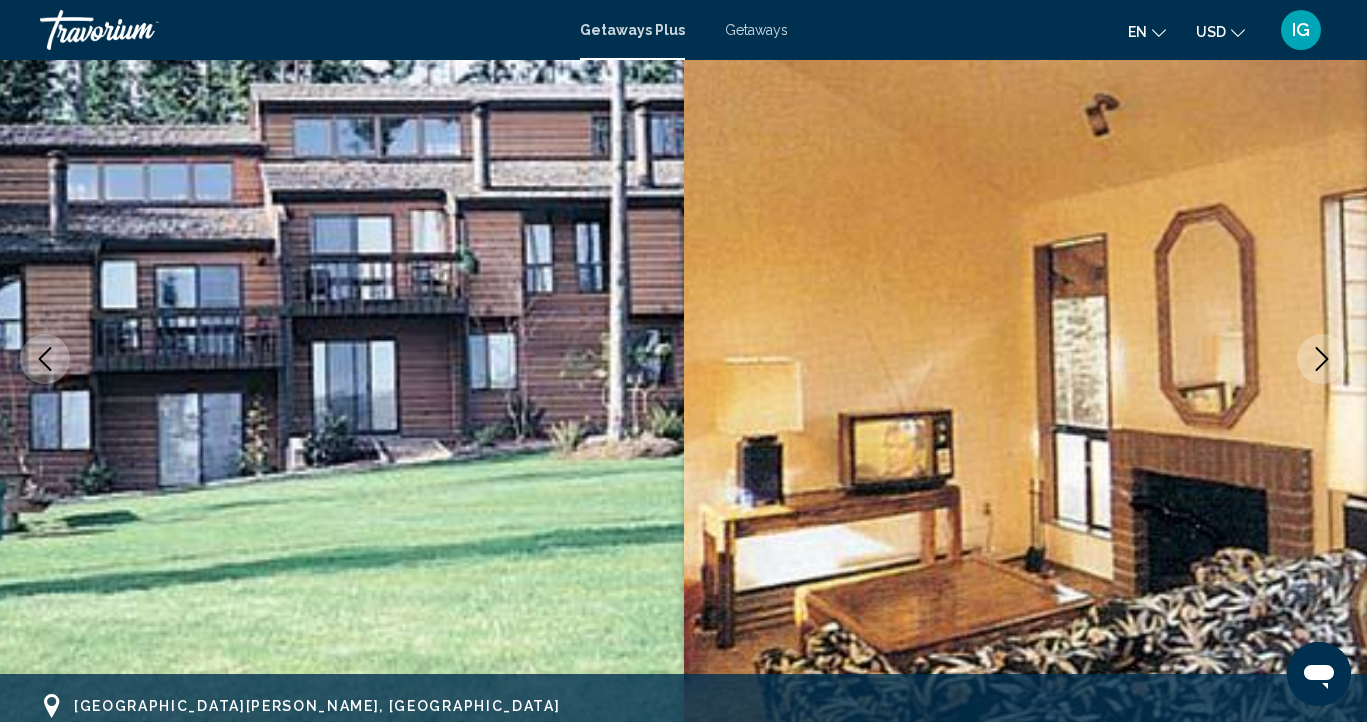 click at bounding box center (1322, 359) 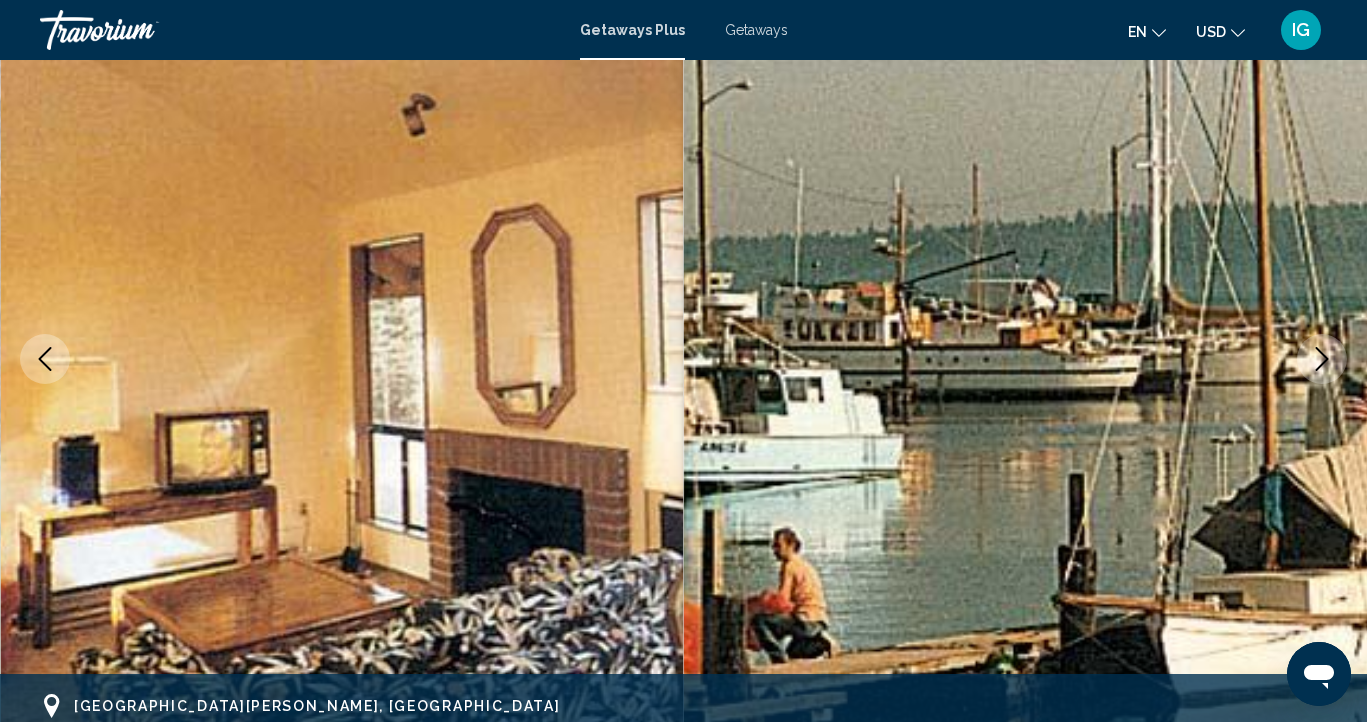 click at bounding box center [1322, 359] 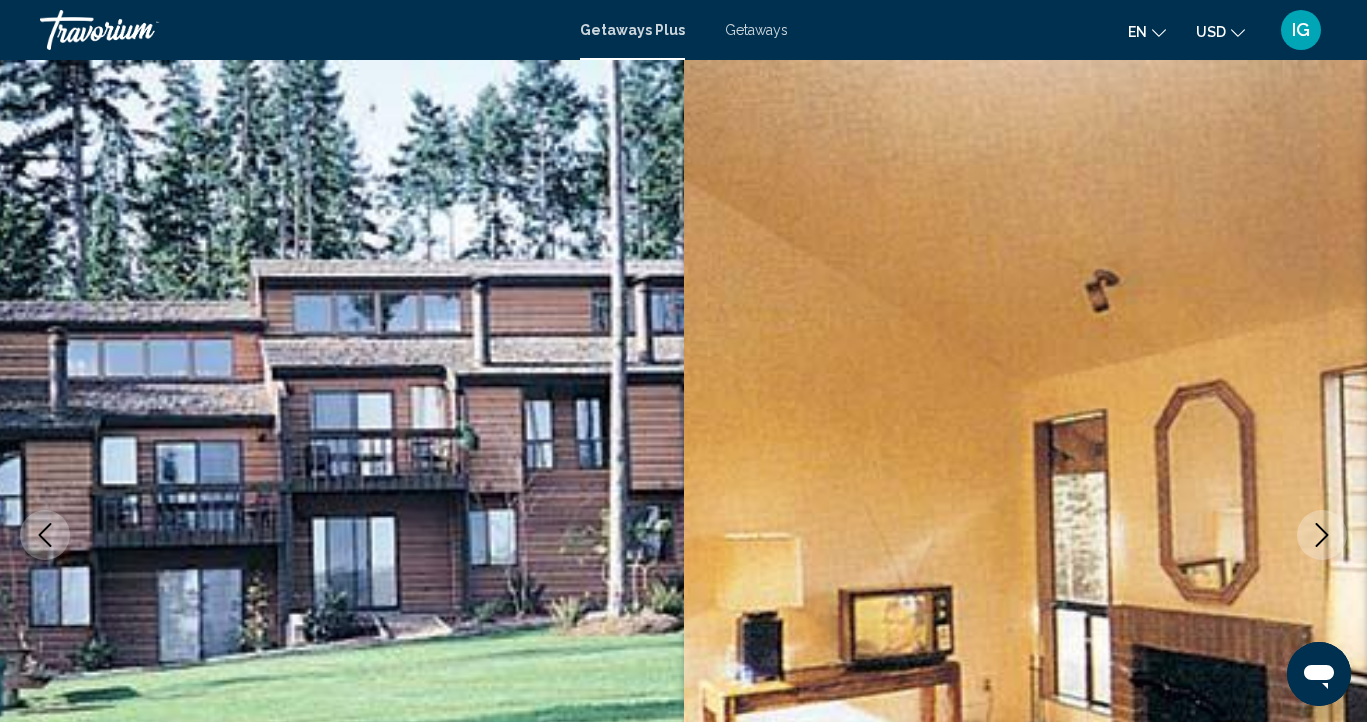 scroll, scrollTop: 0, scrollLeft: 0, axis: both 